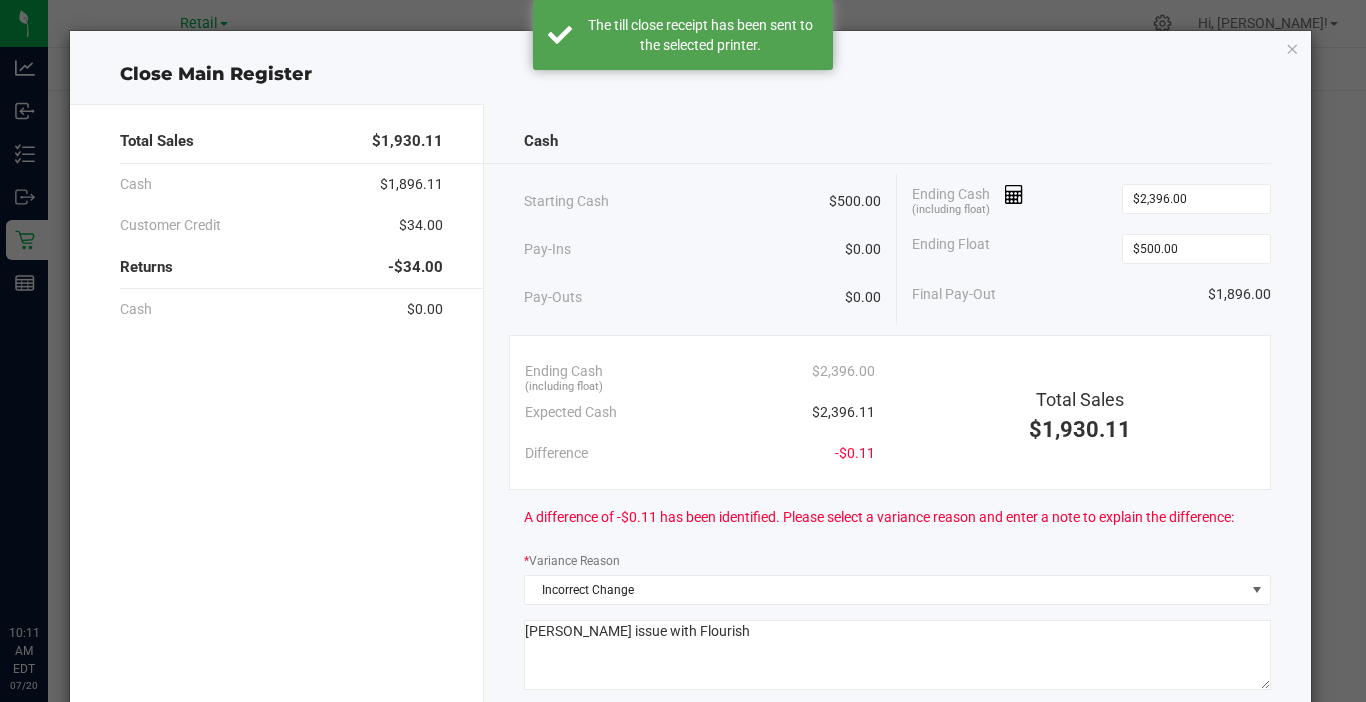 scroll, scrollTop: 0, scrollLeft: 0, axis: both 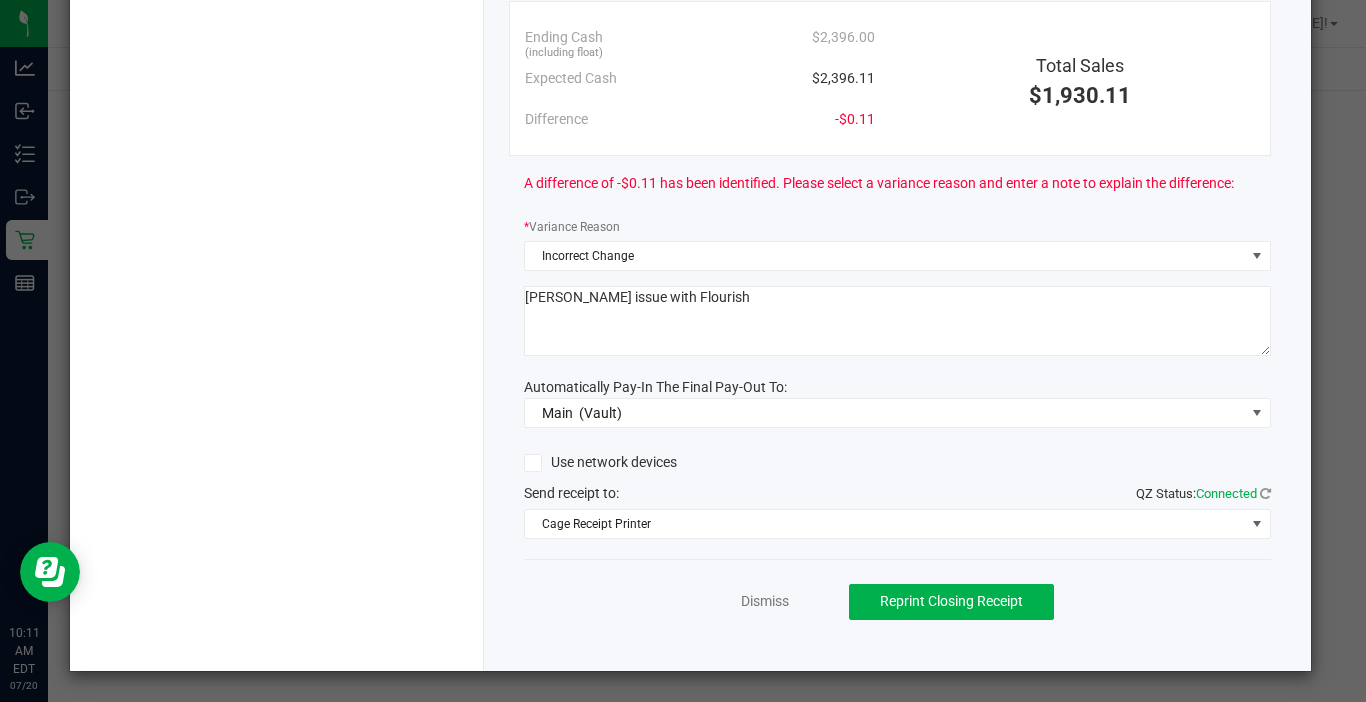 click on "Dismiss   Reprint Closing Receipt" 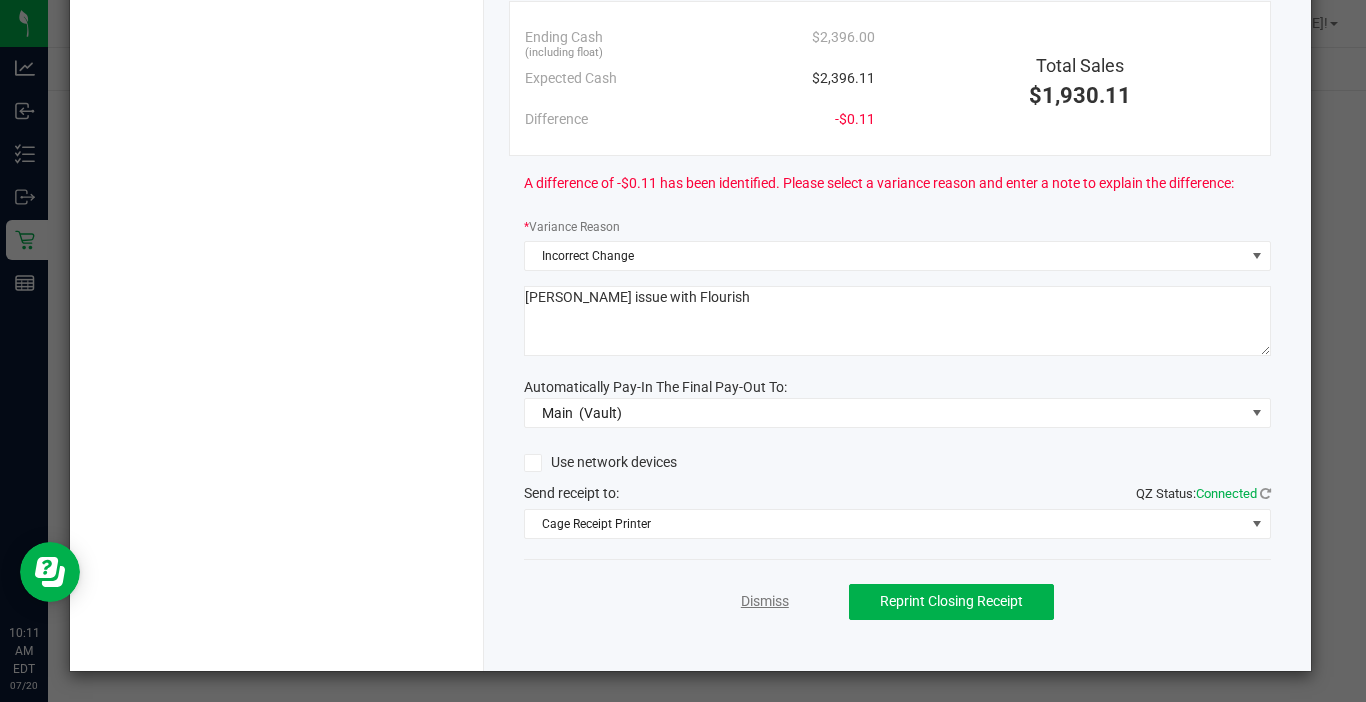 click on "Dismiss" 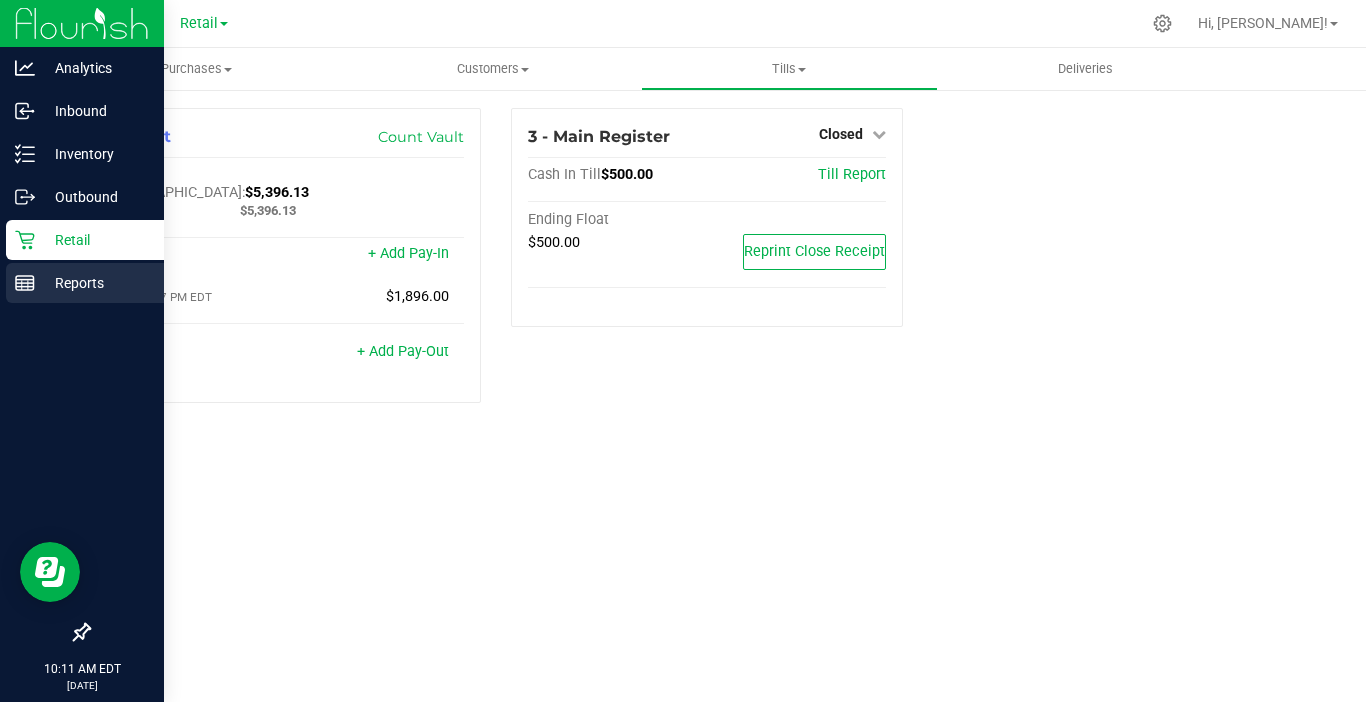 click on "Reports" at bounding box center (95, 283) 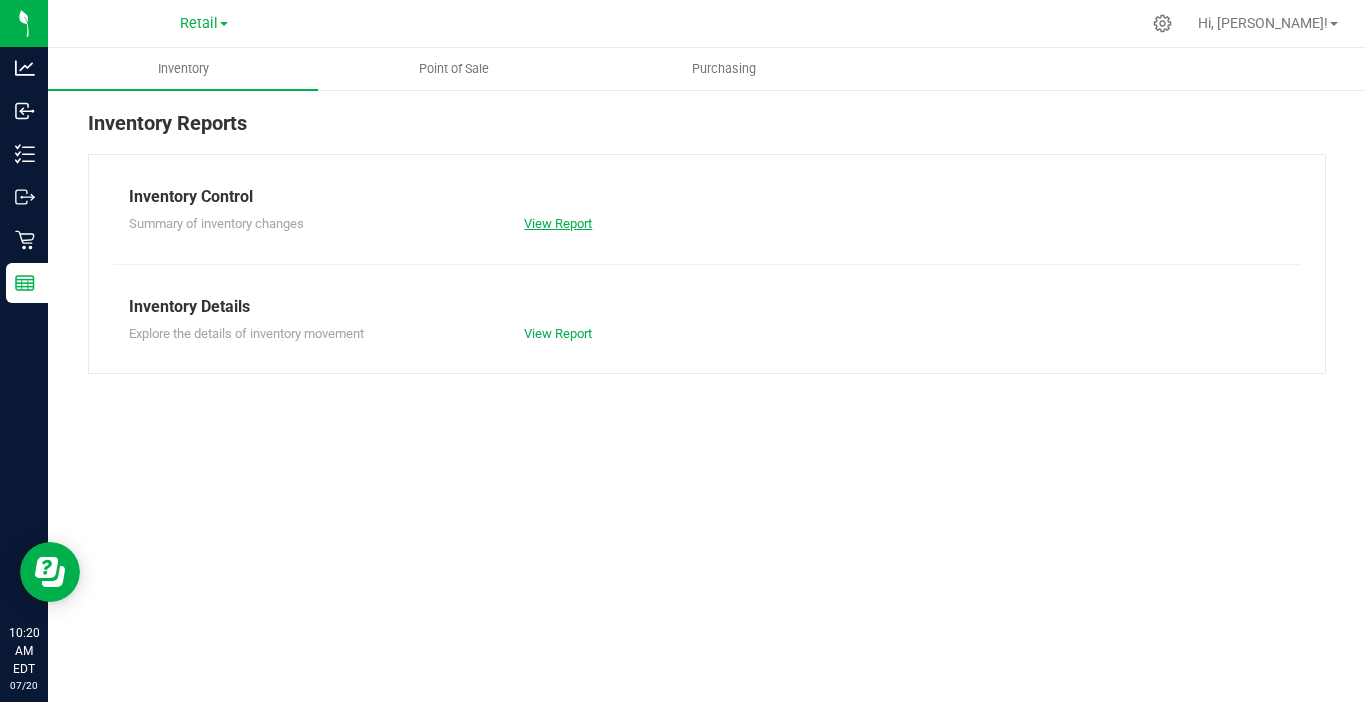 click on "View Report" at bounding box center [558, 223] 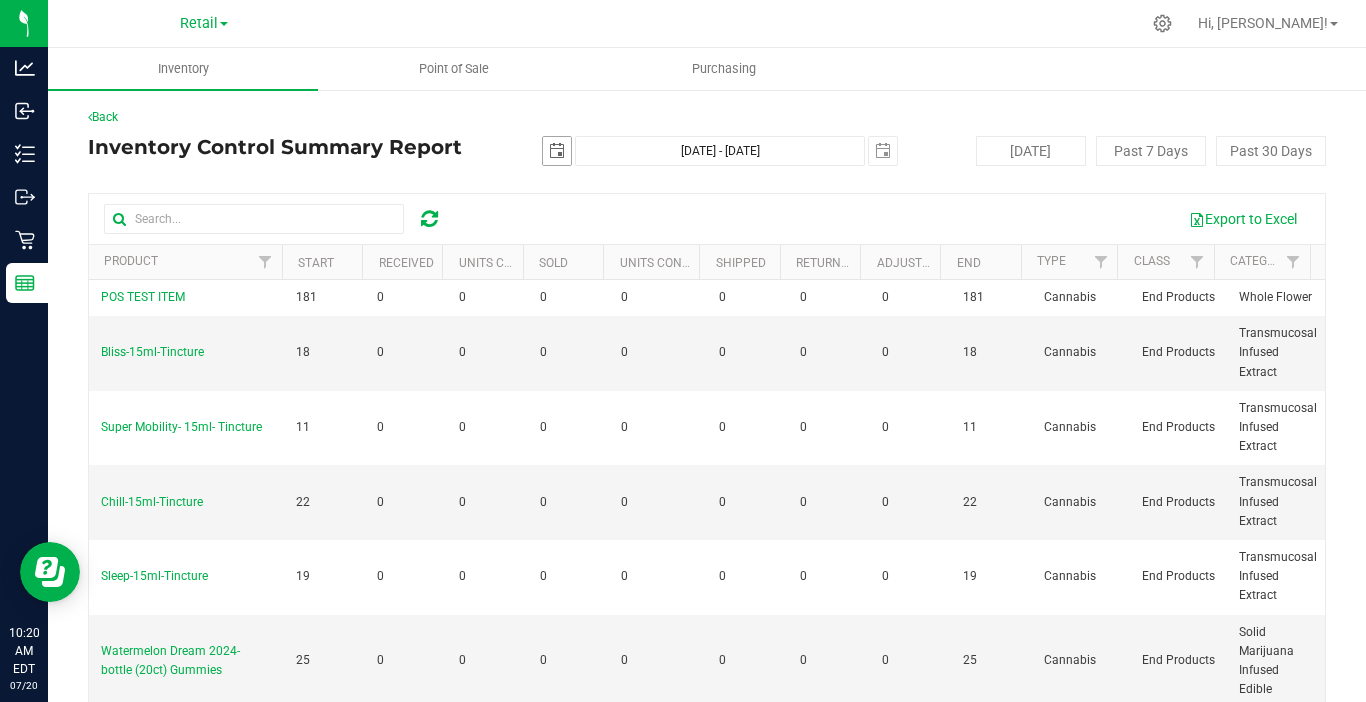 click at bounding box center (557, 151) 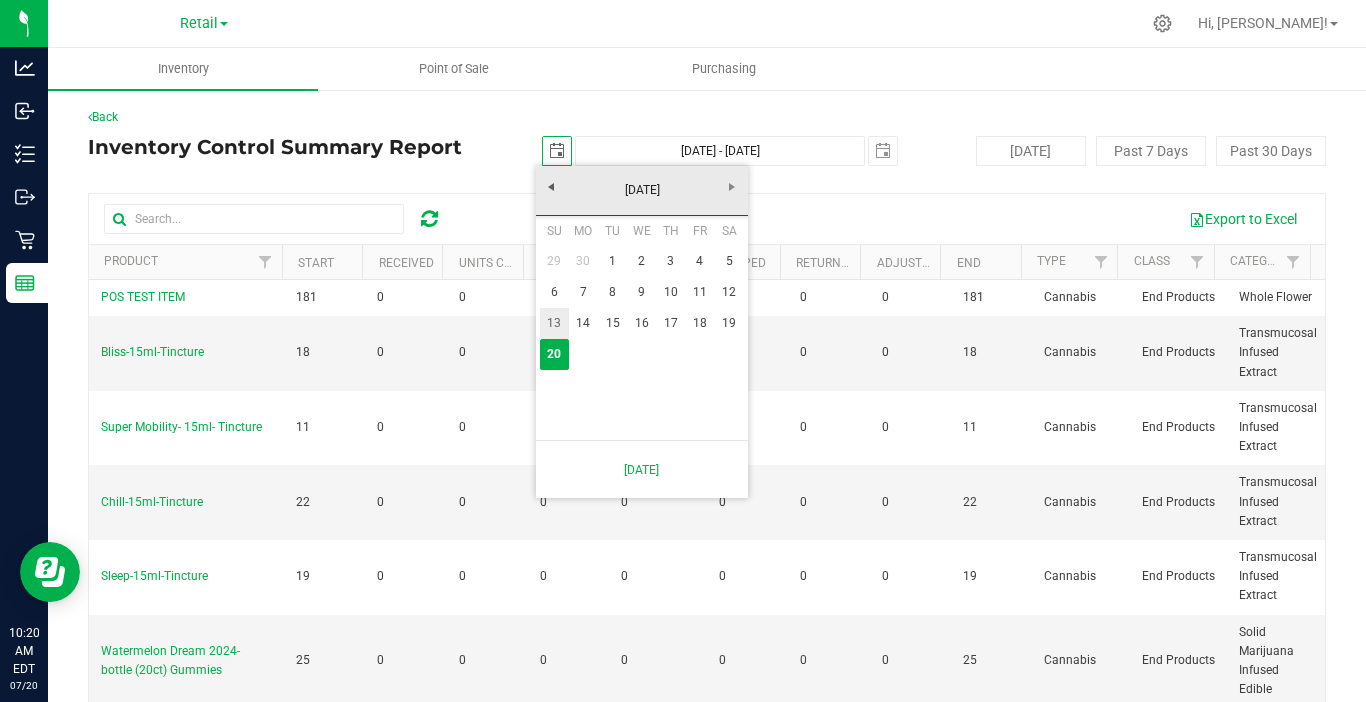 click on "13" at bounding box center (554, 323) 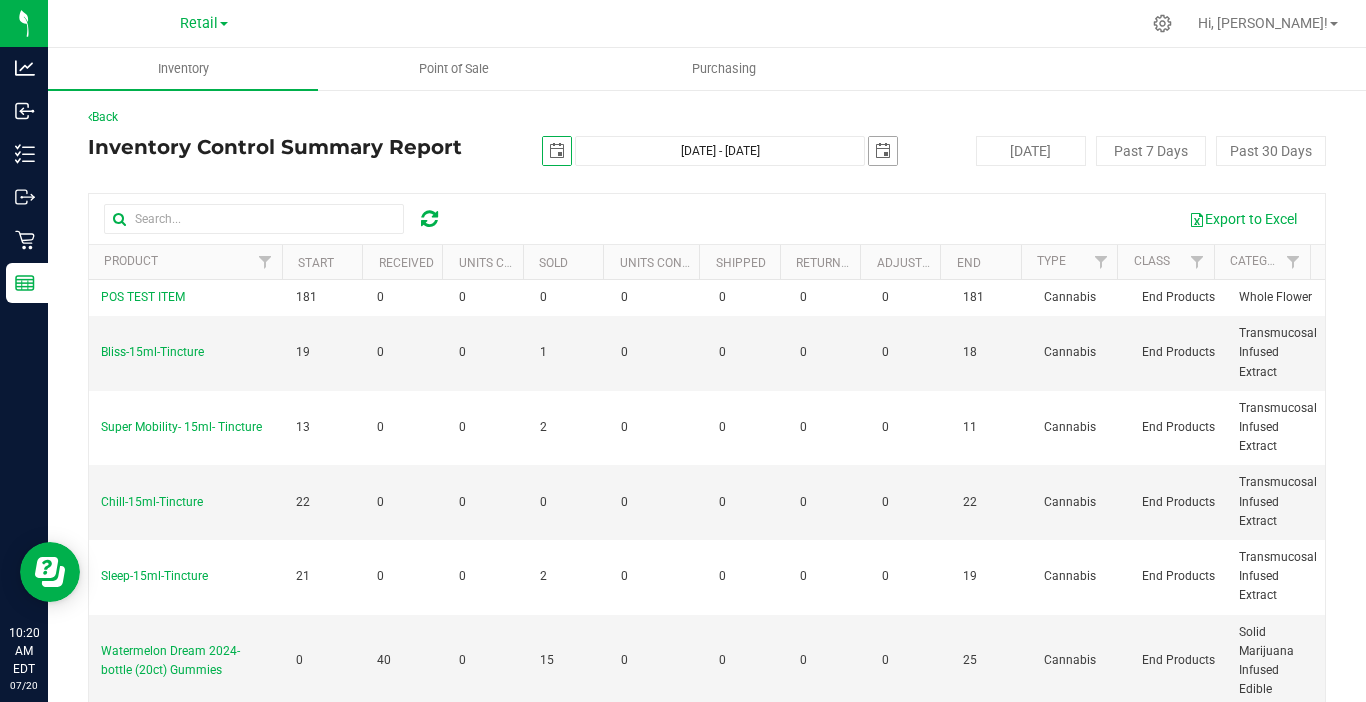 click at bounding box center (883, 151) 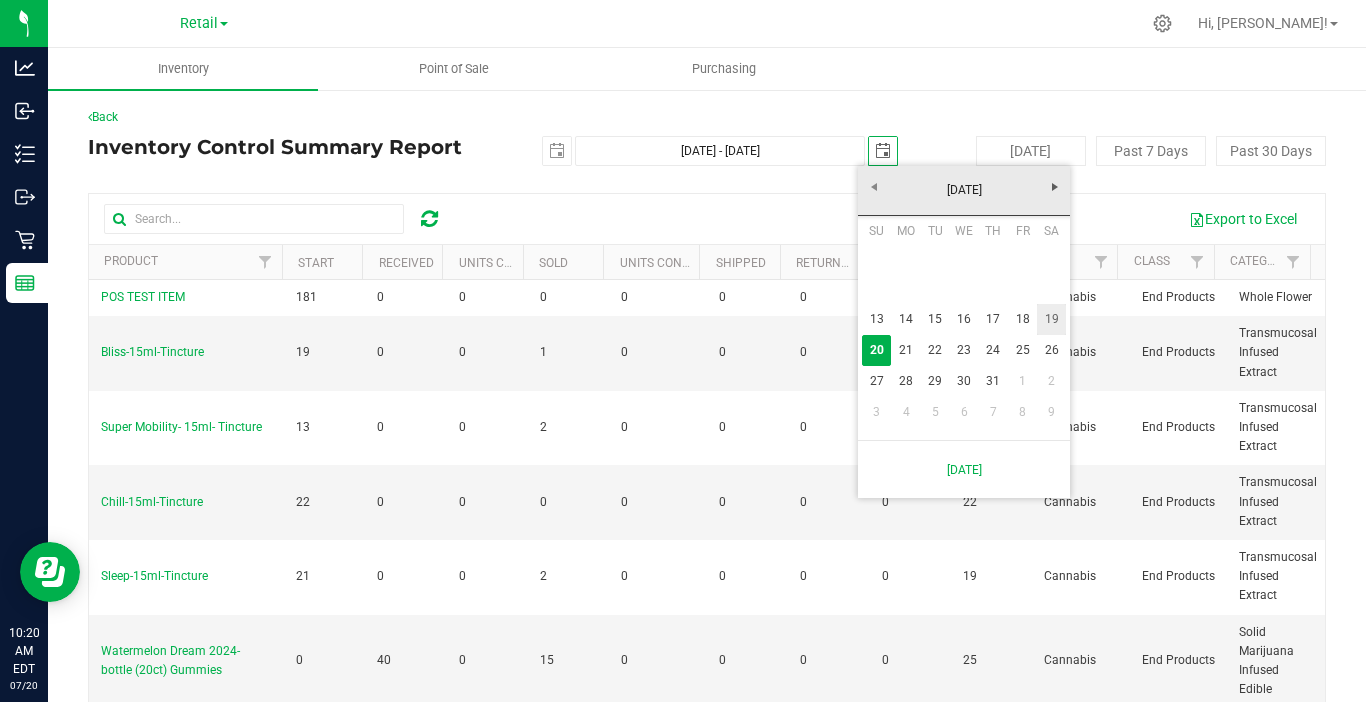 click on "19" at bounding box center (1051, 319) 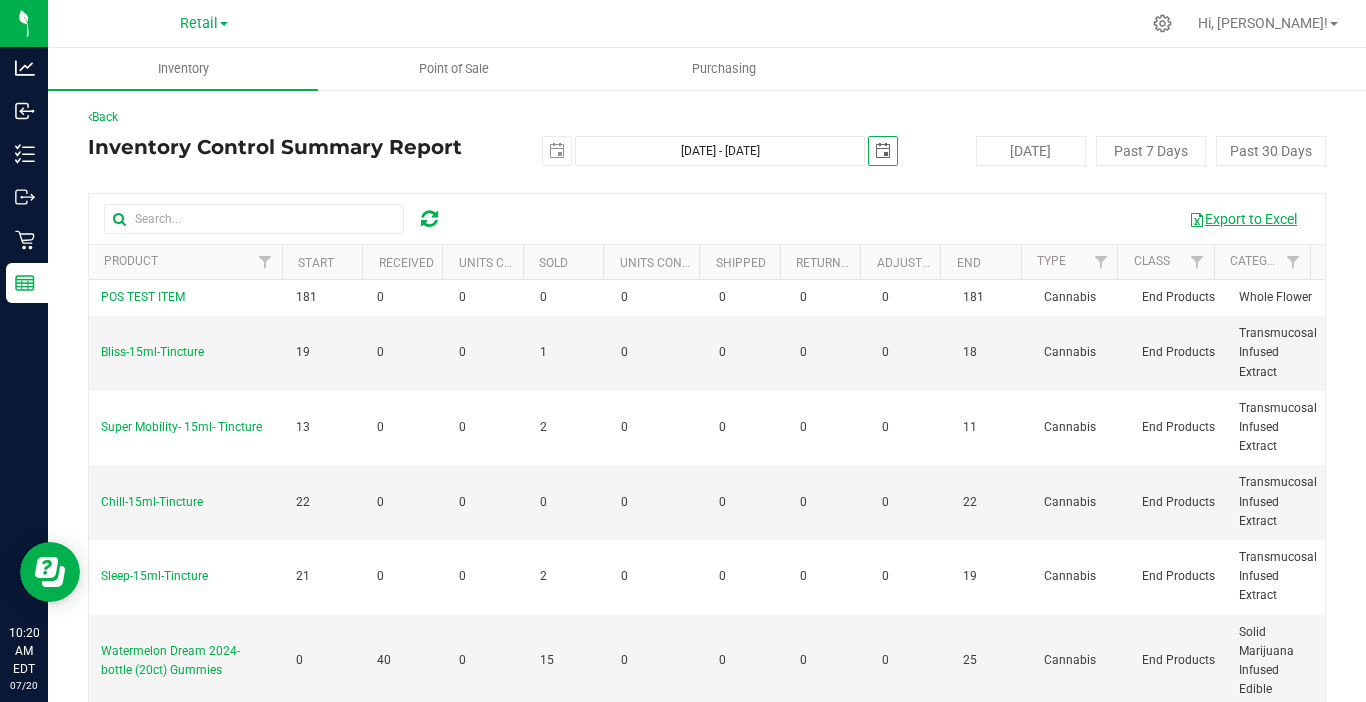scroll, scrollTop: 0, scrollLeft: 0, axis: both 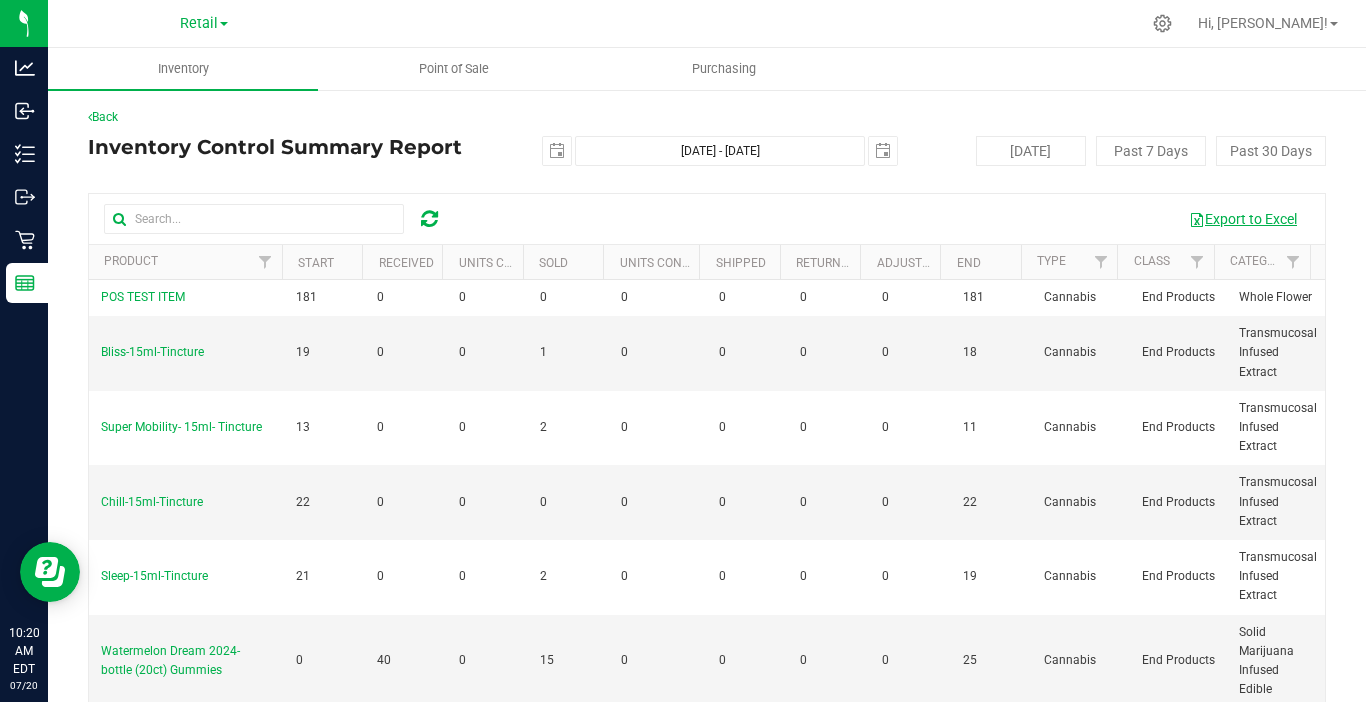 click on "Export to Excel" at bounding box center (1243, 219) 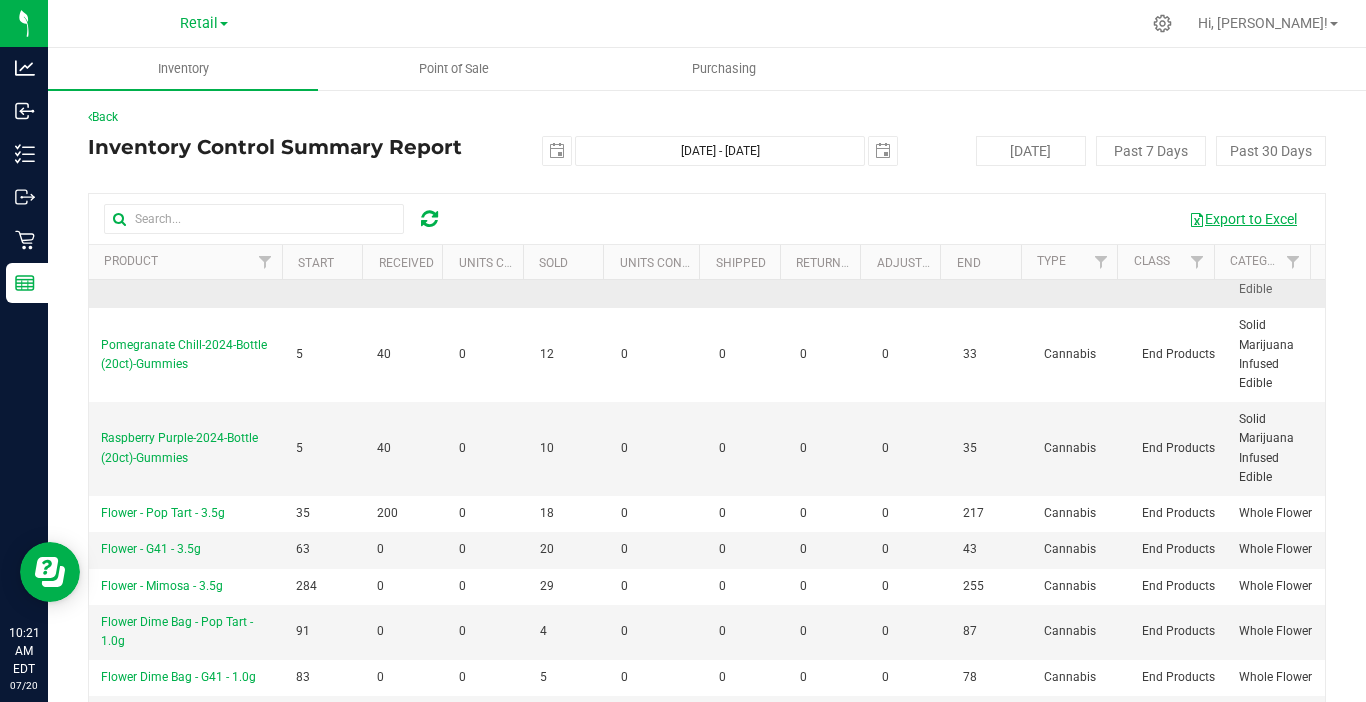 scroll, scrollTop: 500, scrollLeft: 0, axis: vertical 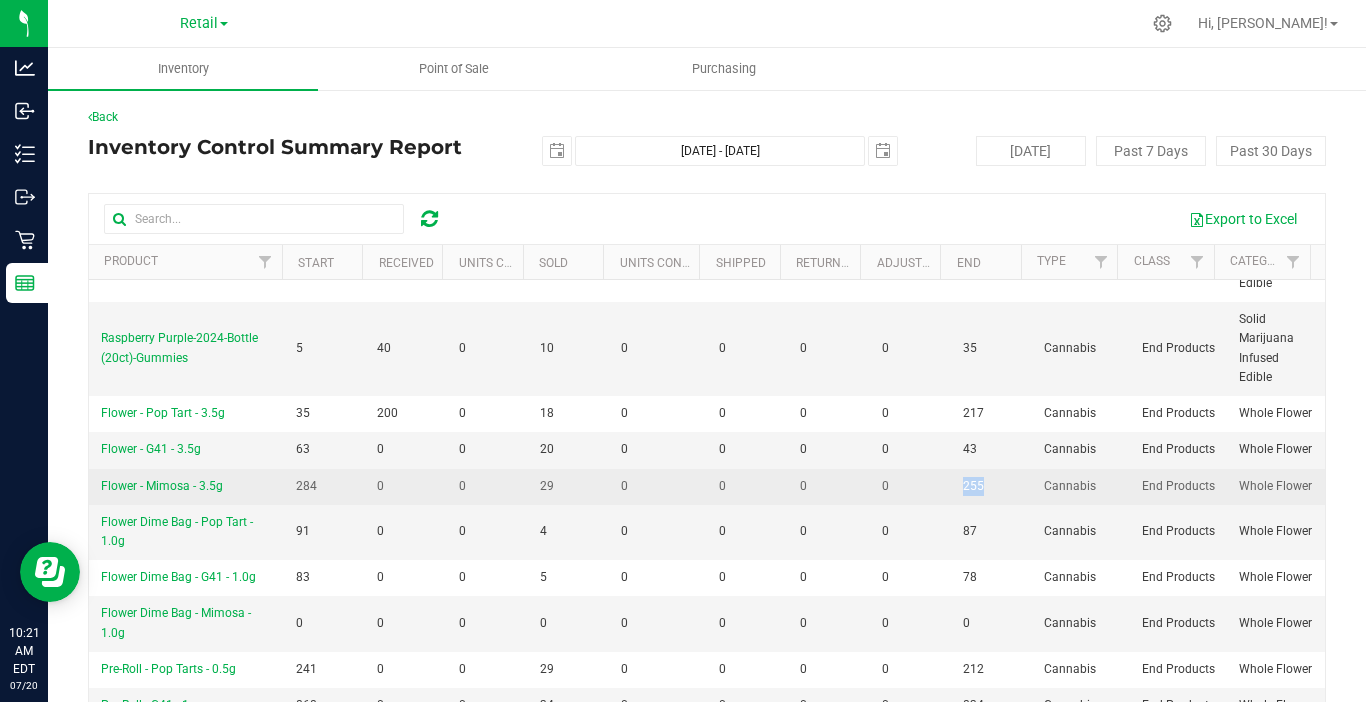 drag, startPoint x: 962, startPoint y: 555, endPoint x: 937, endPoint y: 554, distance: 25.019993 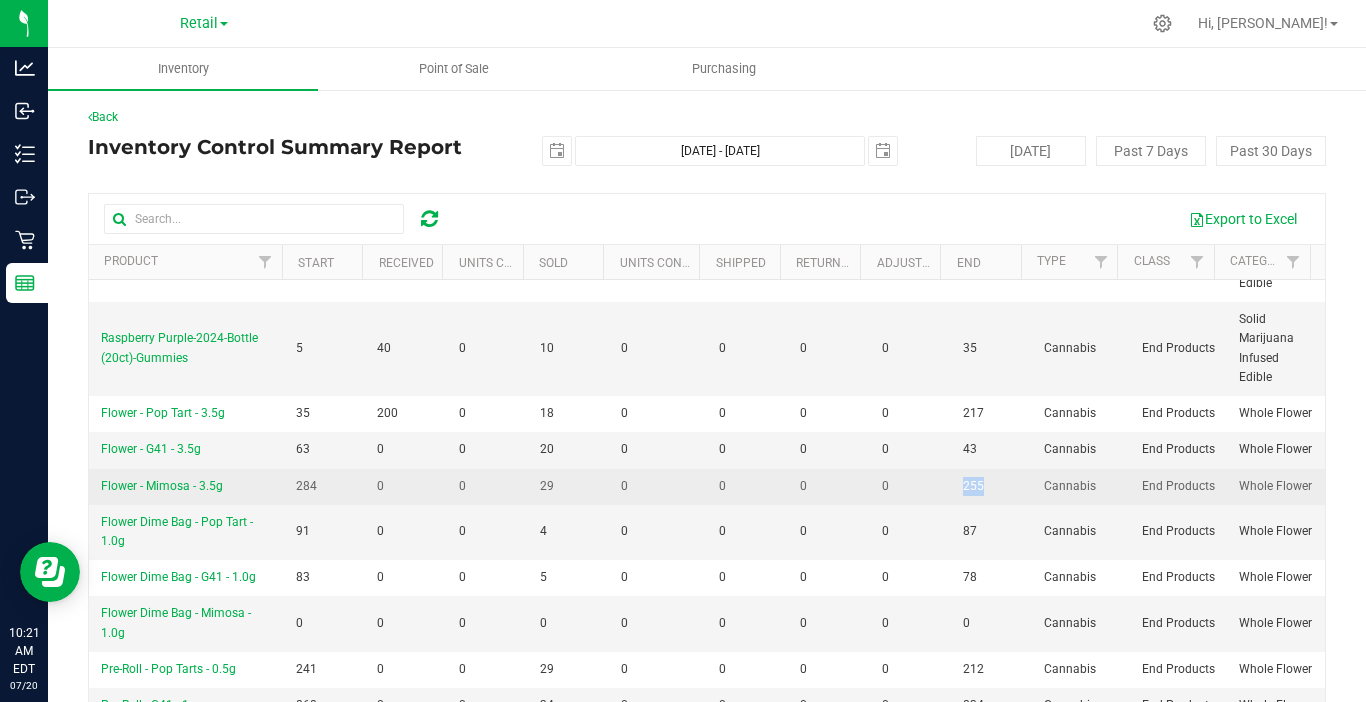 click on "255" at bounding box center [991, 487] 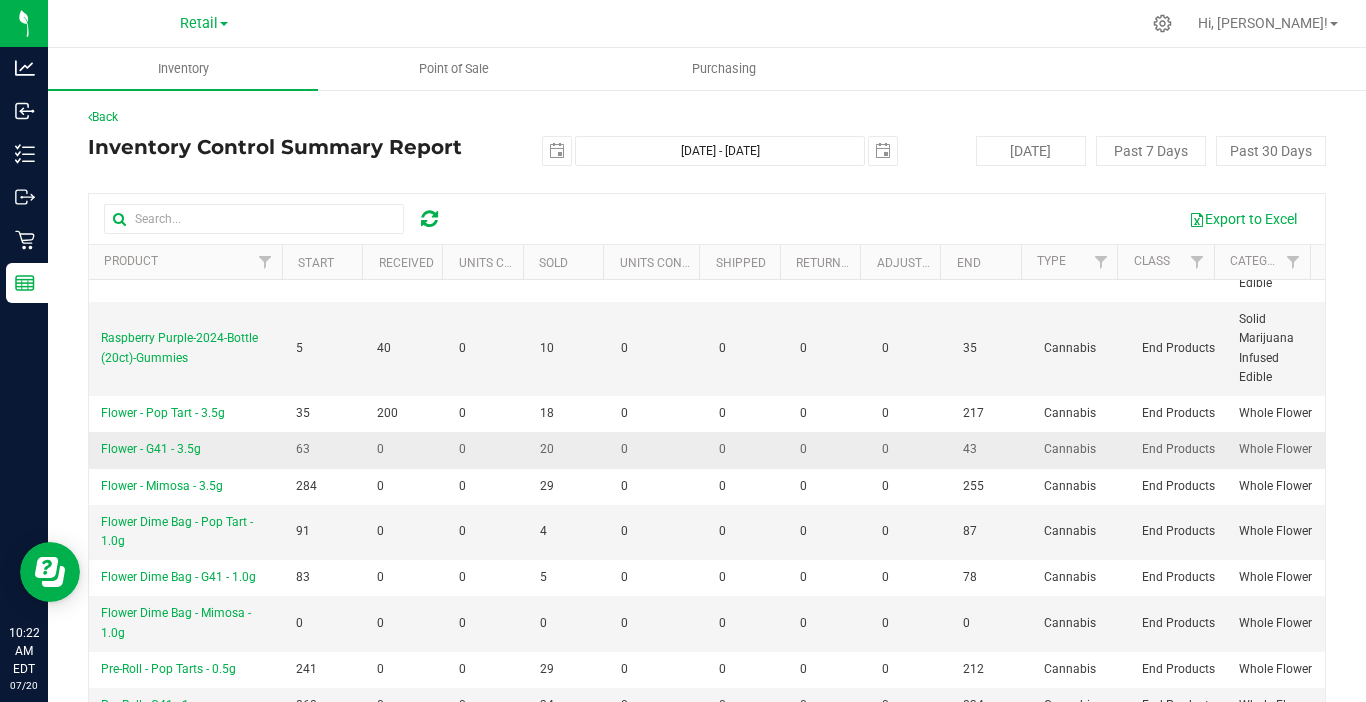click on "43" at bounding box center [991, 450] 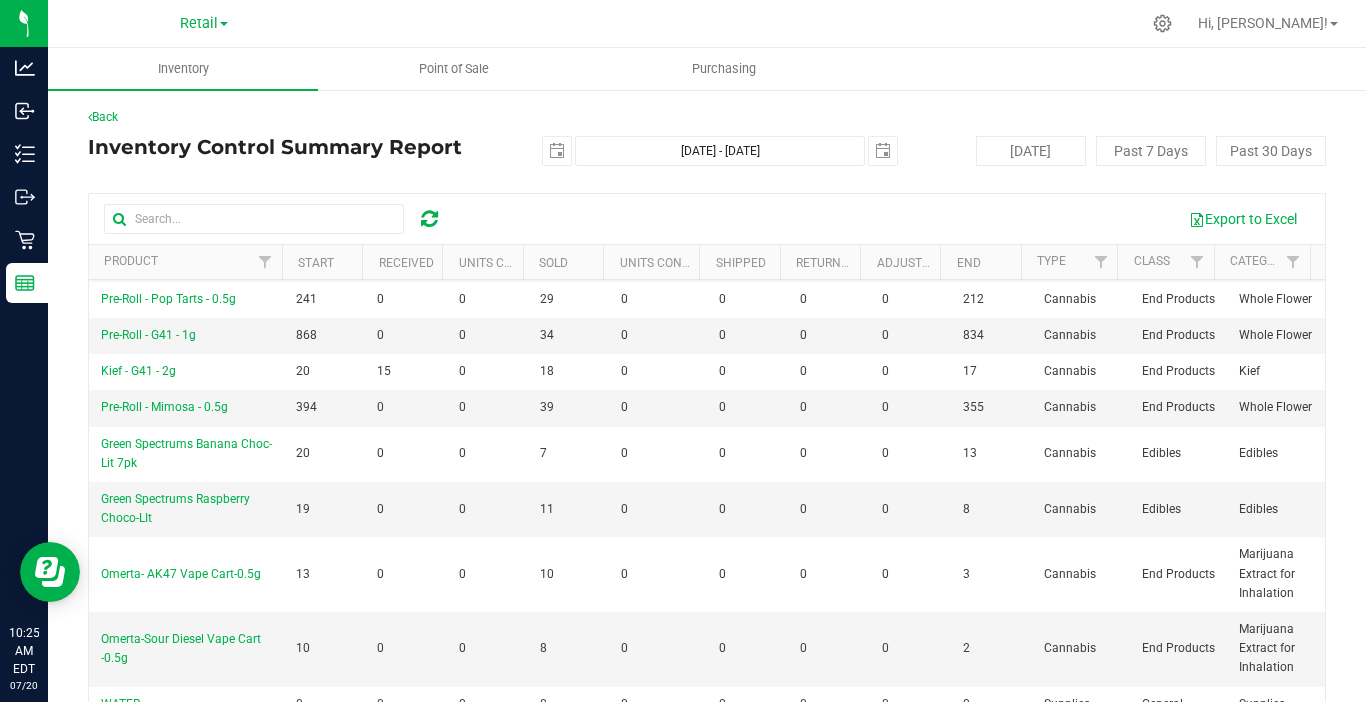 scroll, scrollTop: 1043, scrollLeft: 0, axis: vertical 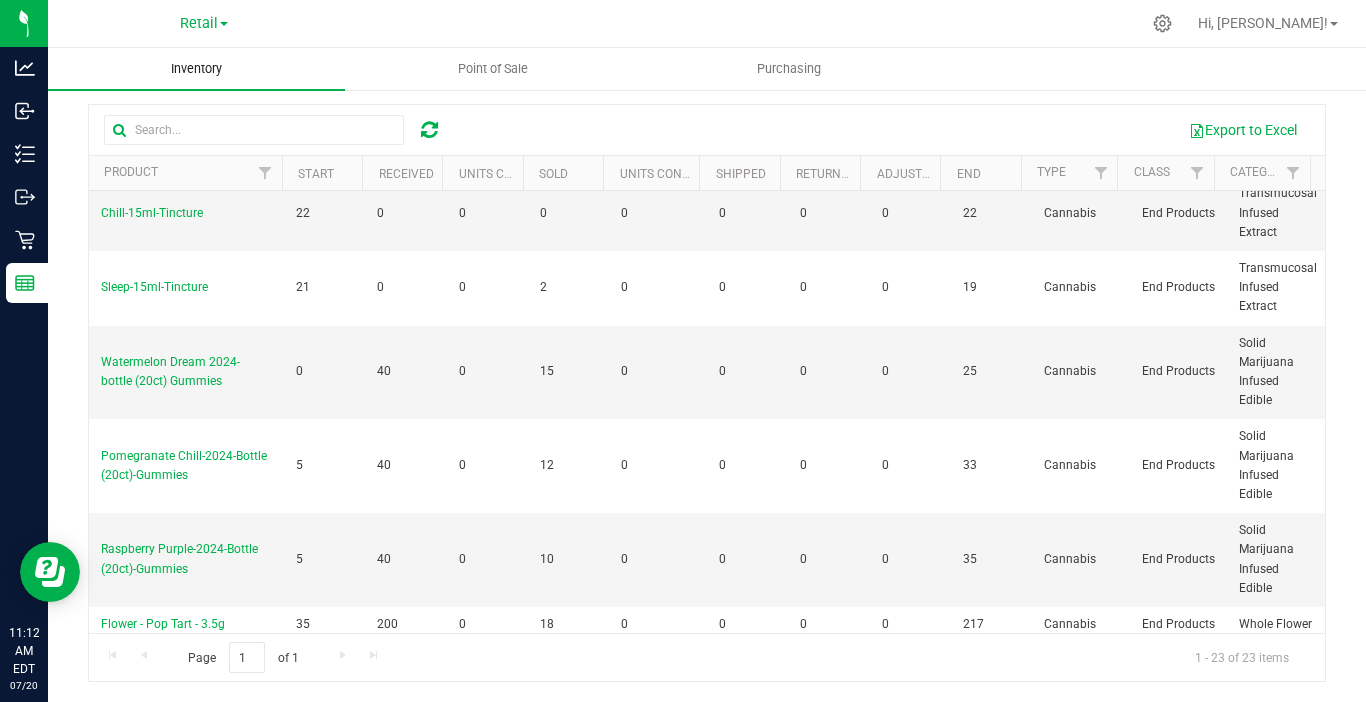 click on "Inventory" at bounding box center [196, 69] 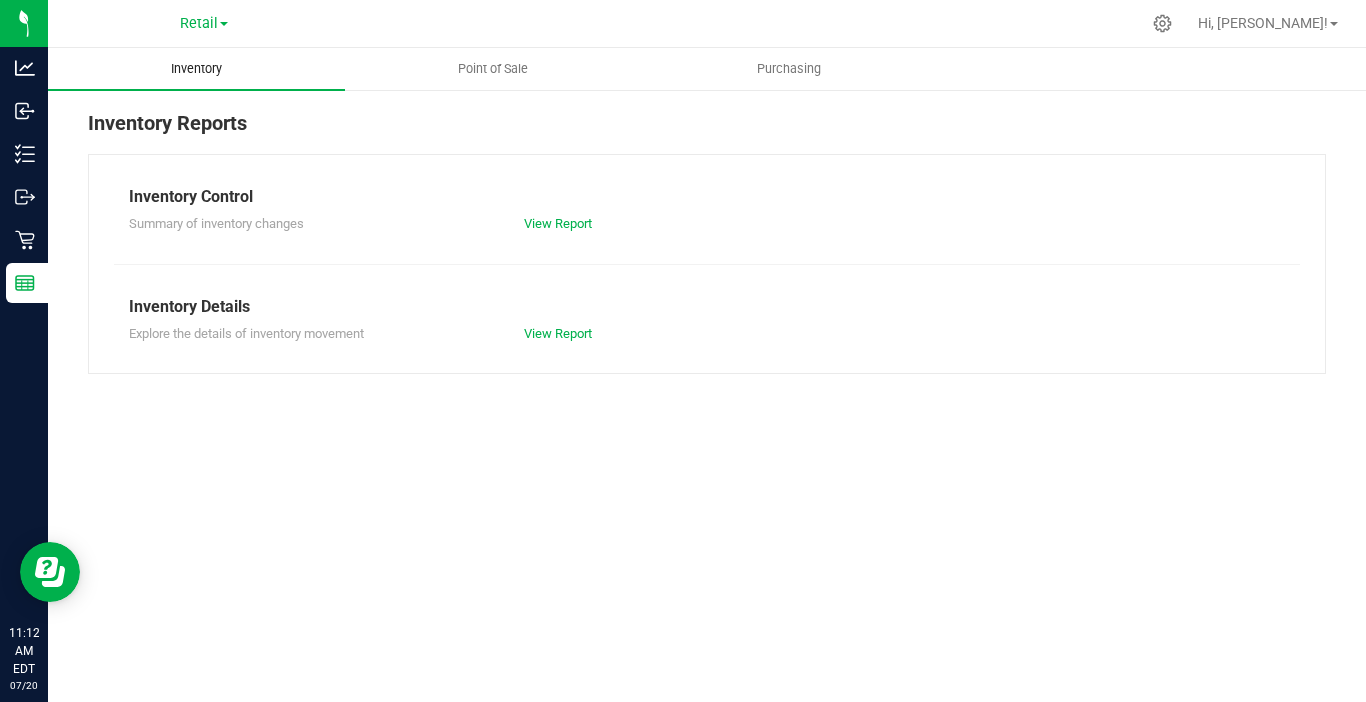 scroll, scrollTop: 0, scrollLeft: 0, axis: both 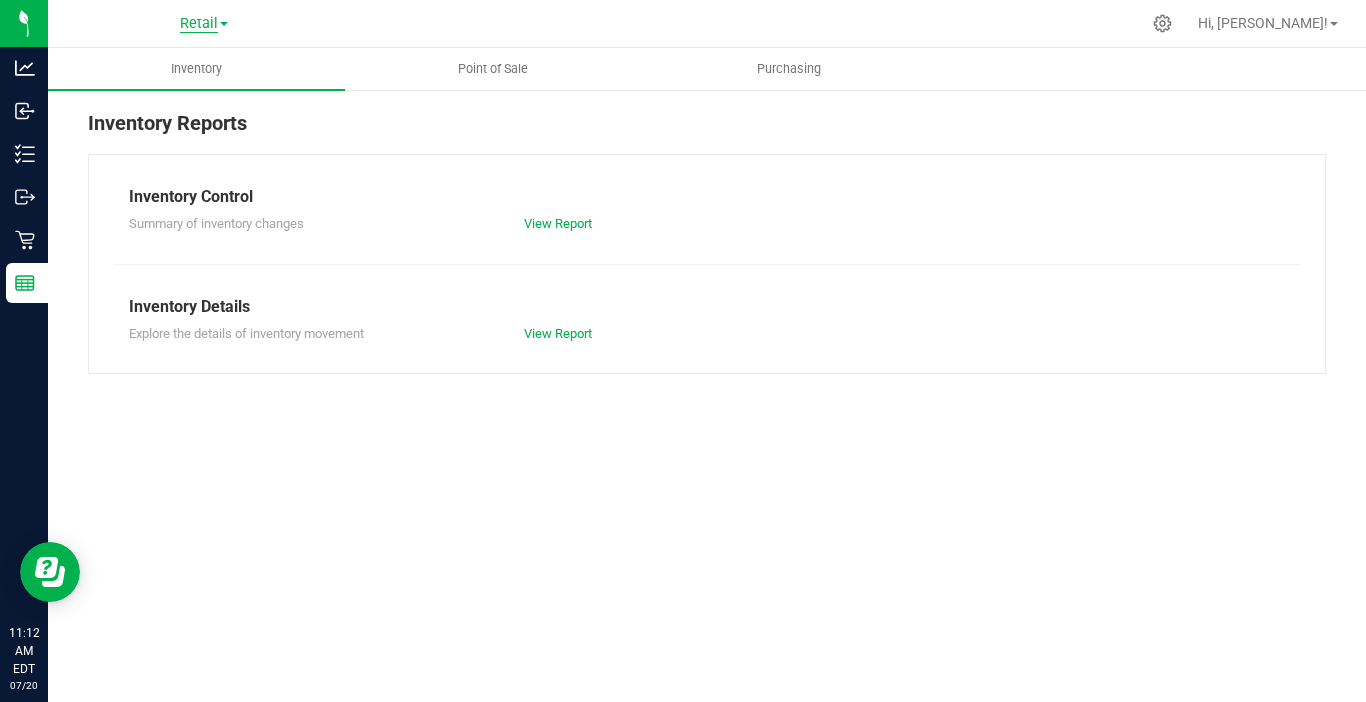 click on "Retail" at bounding box center (199, 24) 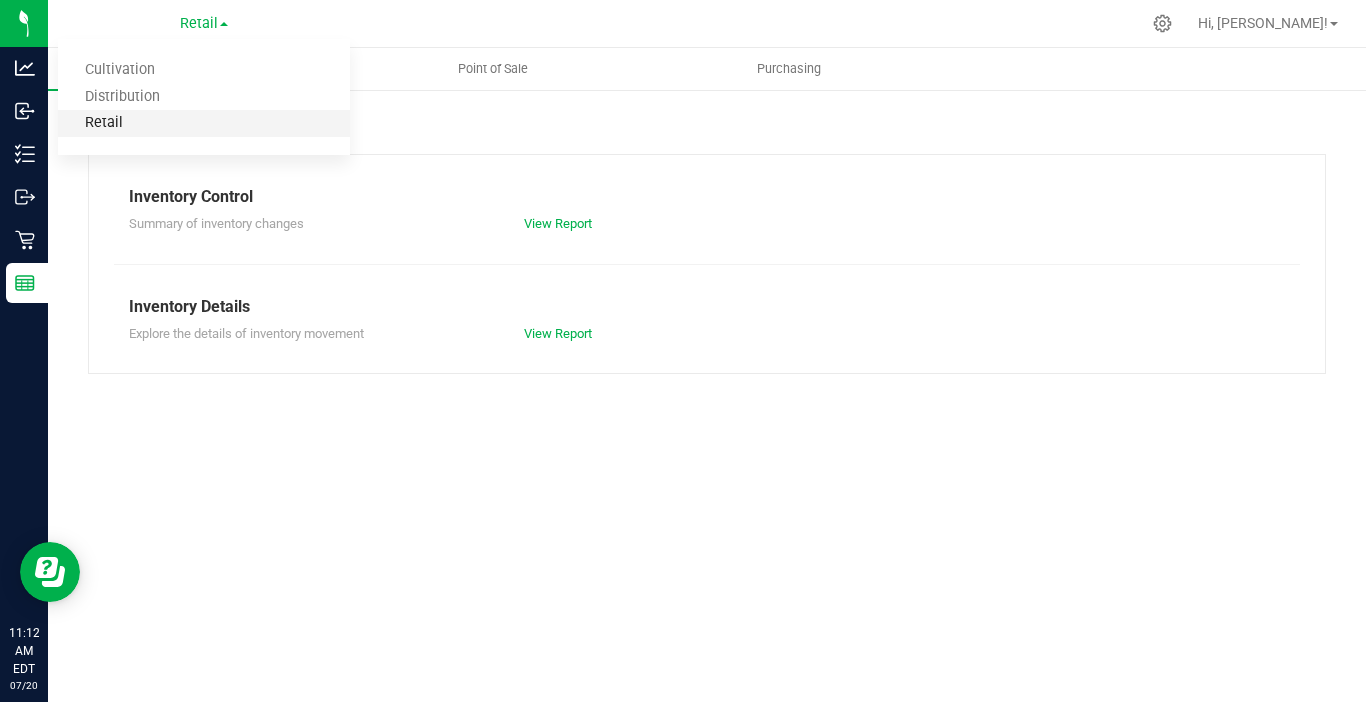 click on "Retail" at bounding box center (204, 123) 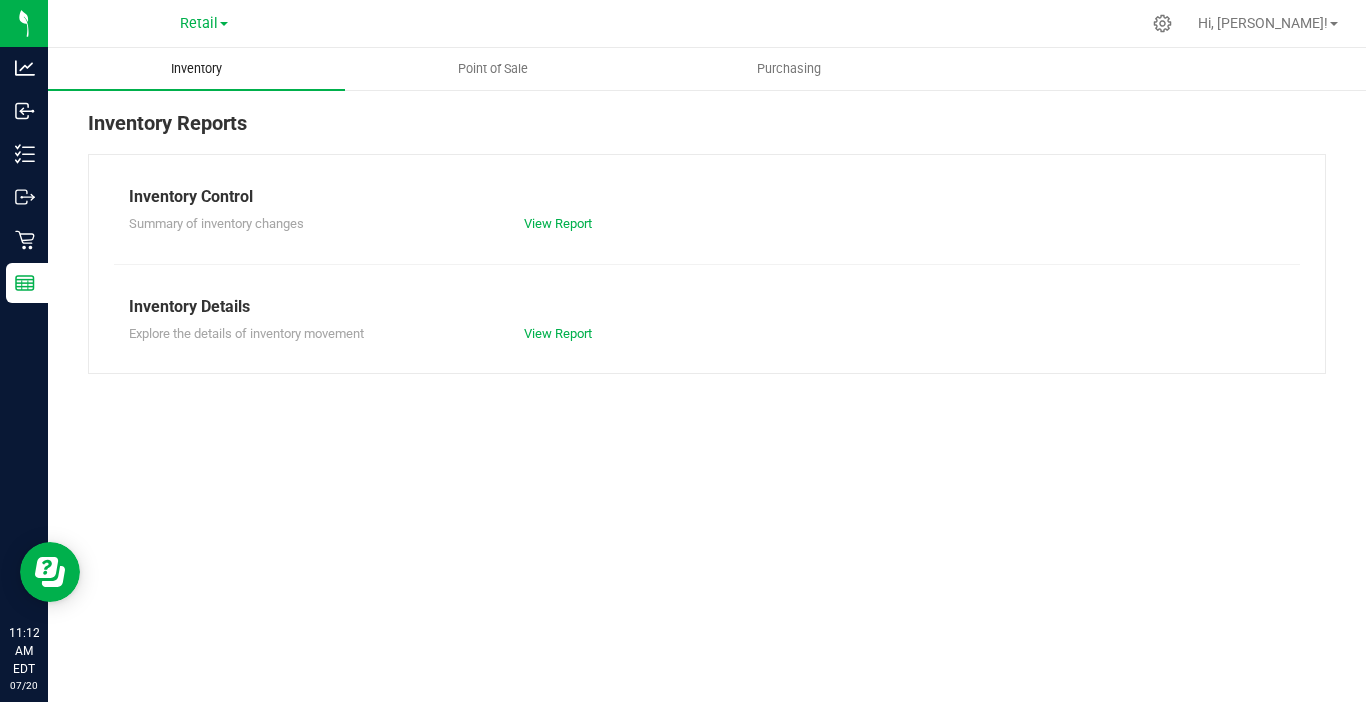 click on "Inventory" at bounding box center (196, 69) 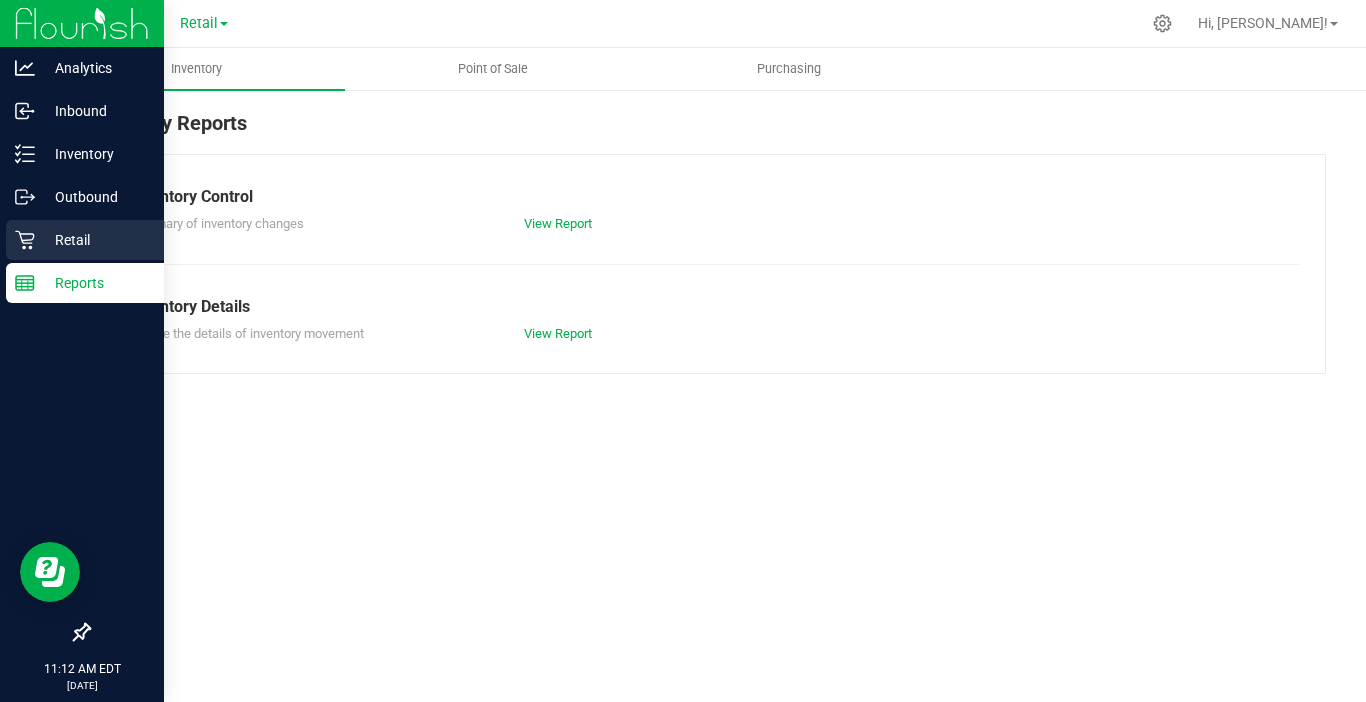 click 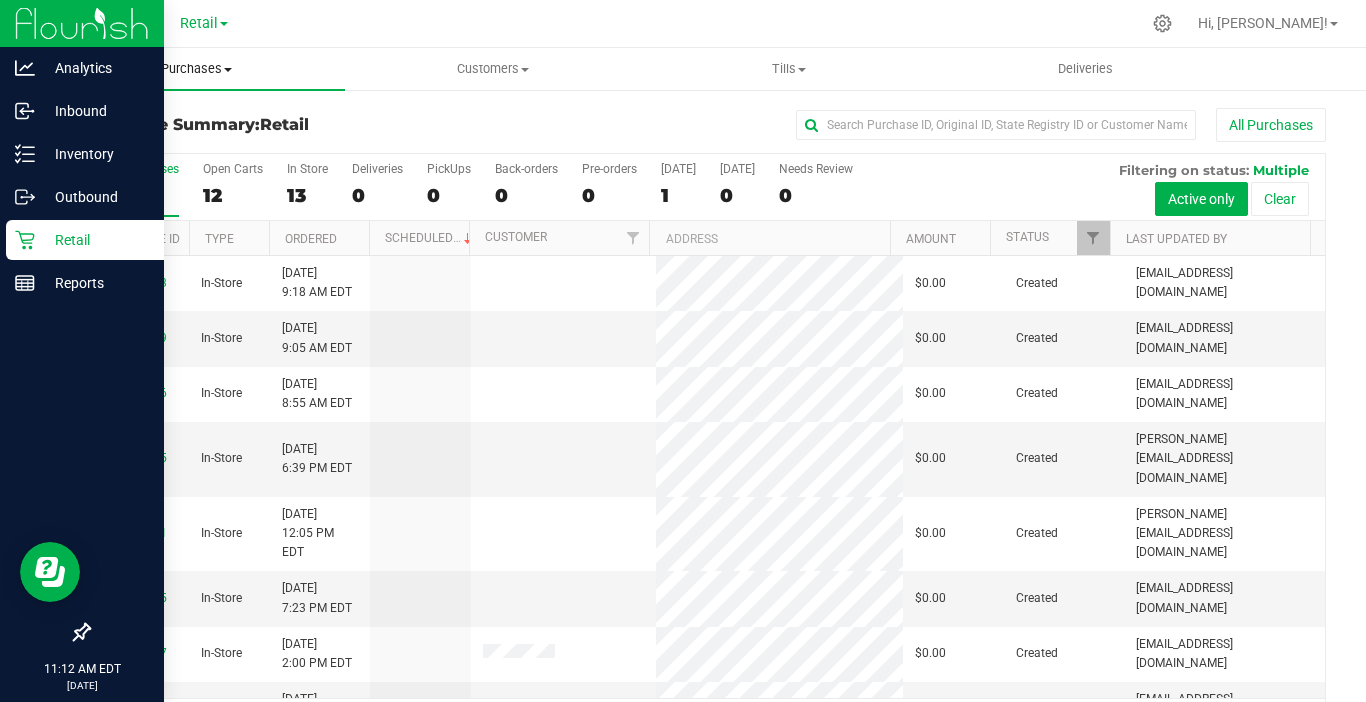 click on "Purchases
Summary of purchases
Fulfillment
All purchases" at bounding box center (196, 69) 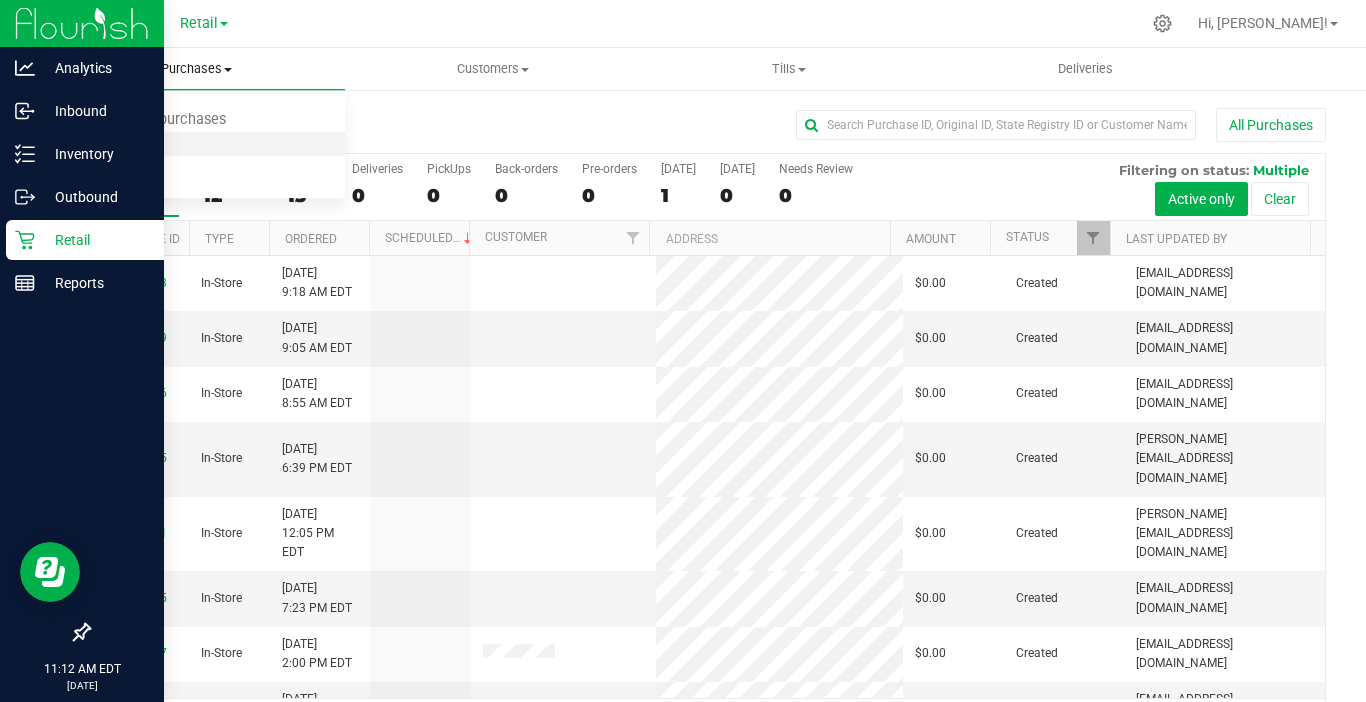 click on "Fulfillment" at bounding box center (196, 145) 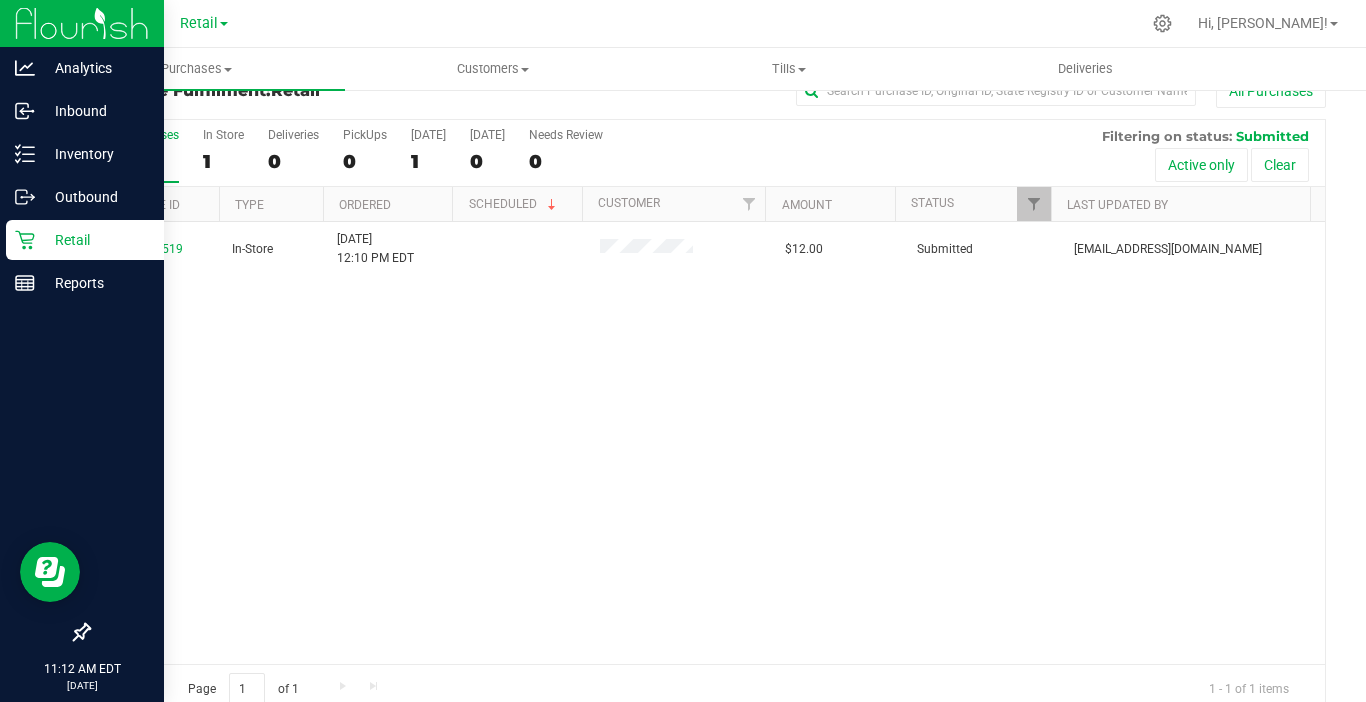 scroll, scrollTop: 65, scrollLeft: 0, axis: vertical 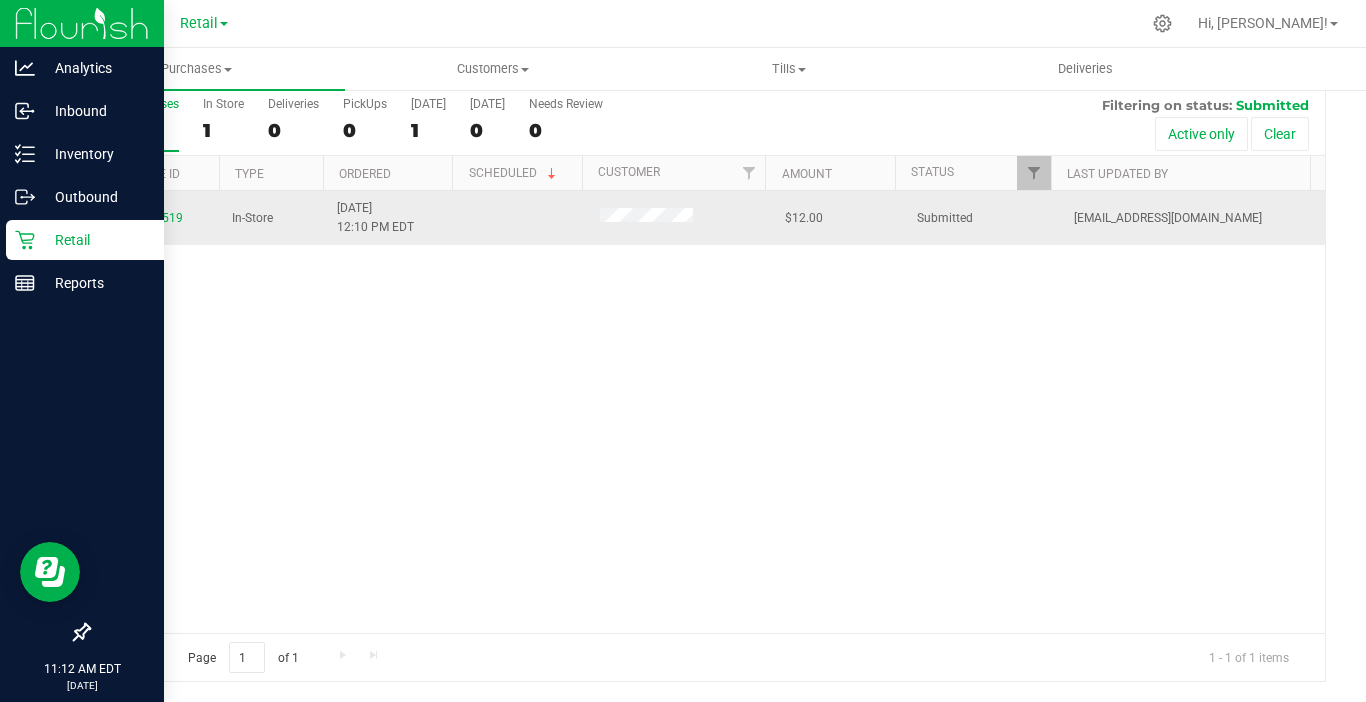 click on "00000519" at bounding box center (154, 218) 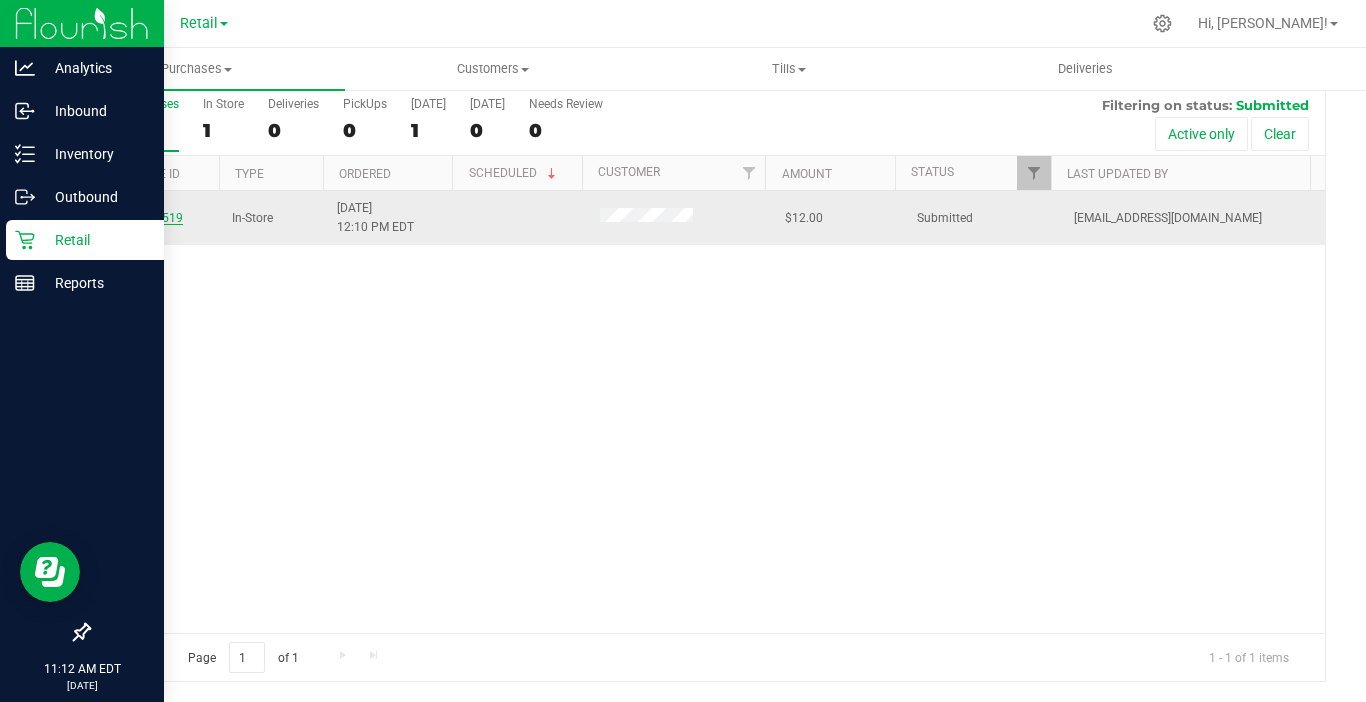 click on "00000519" at bounding box center (155, 218) 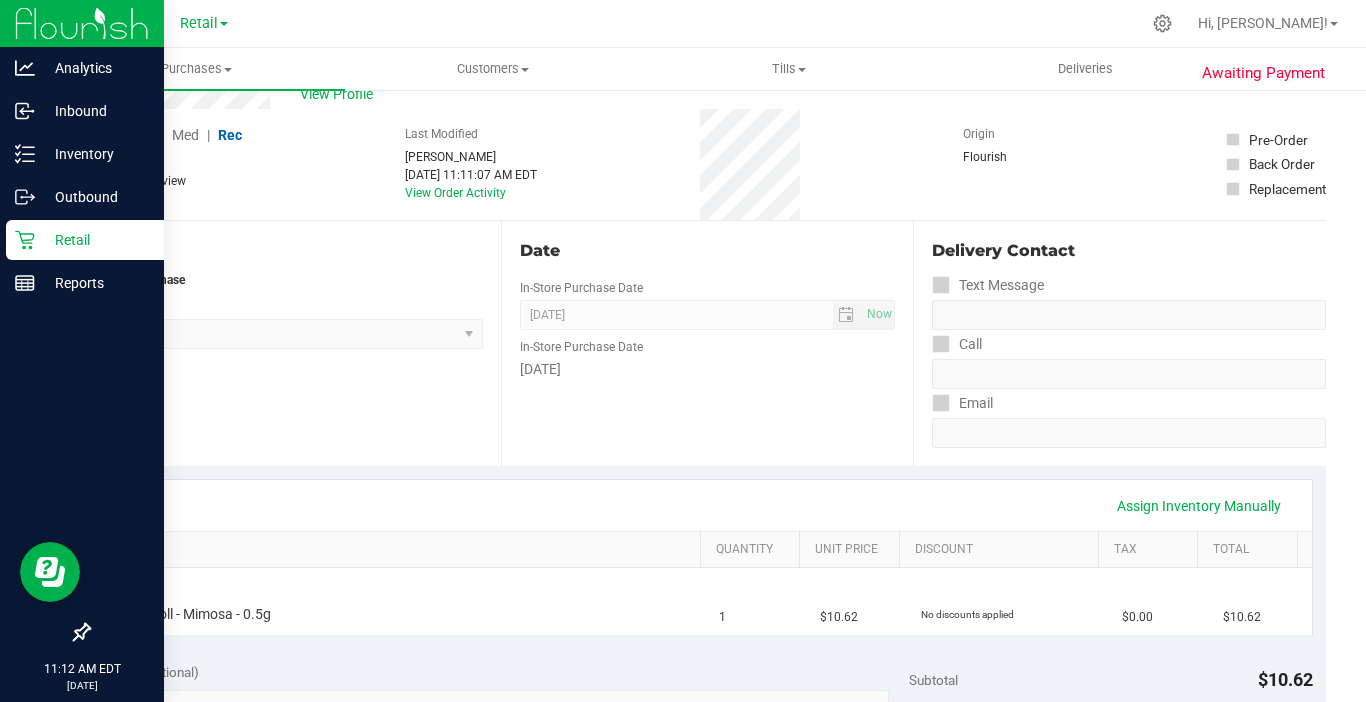 scroll, scrollTop: 165, scrollLeft: 0, axis: vertical 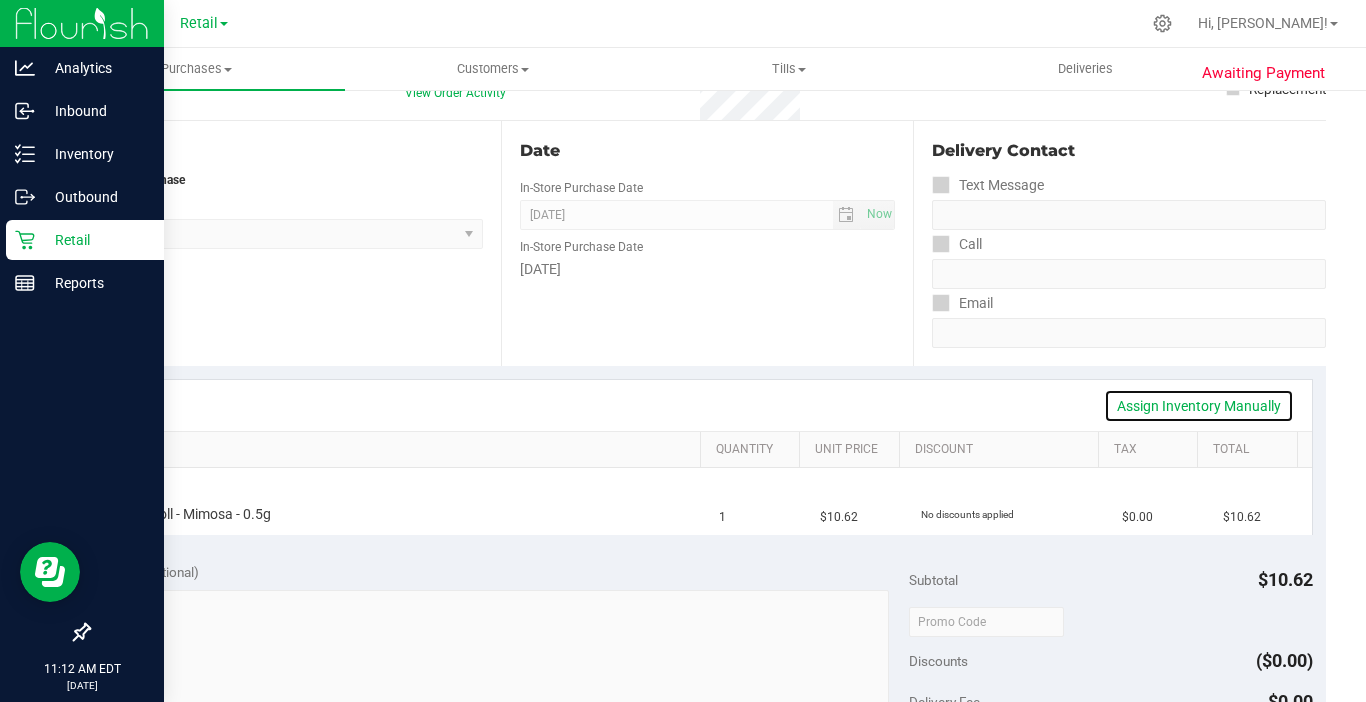 click on "Assign Inventory Manually" at bounding box center [1199, 406] 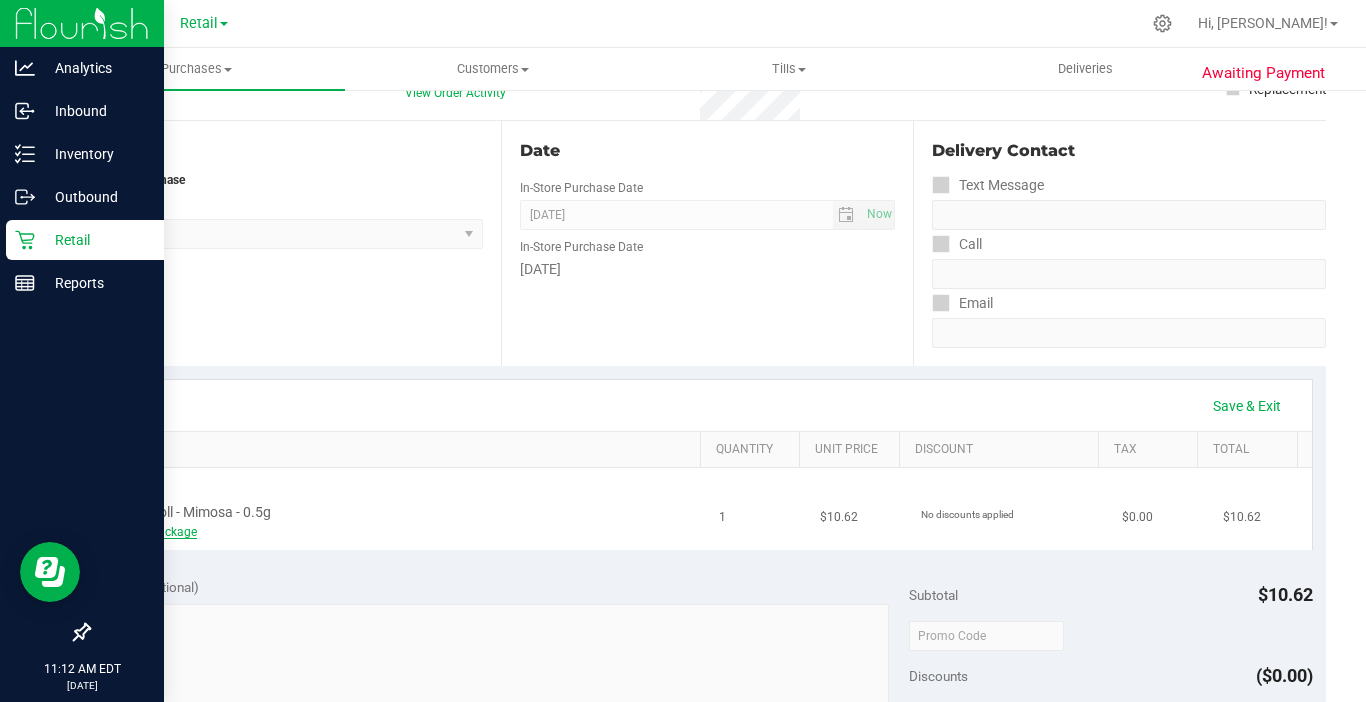 click on "Add Package" at bounding box center [161, 532] 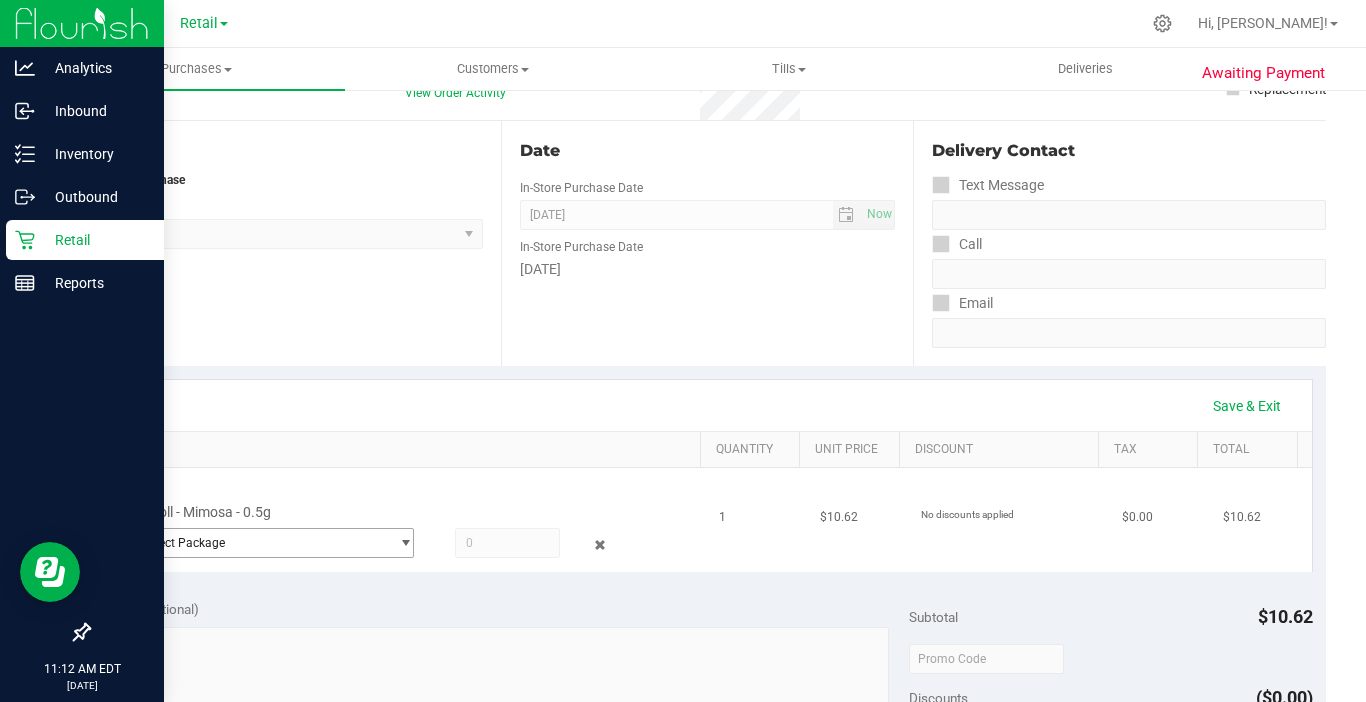 click on "Select Package" at bounding box center [257, 543] 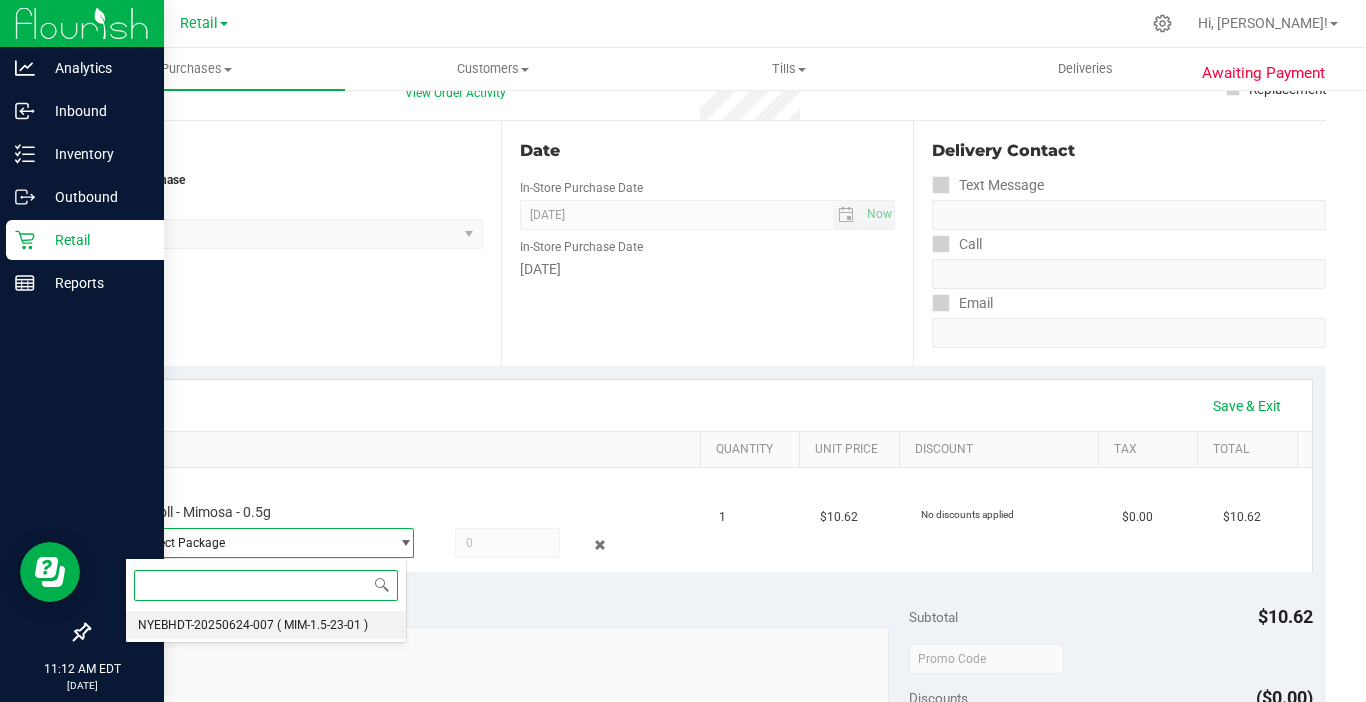 click on "NYEBHDT-20250624-007" at bounding box center (206, 625) 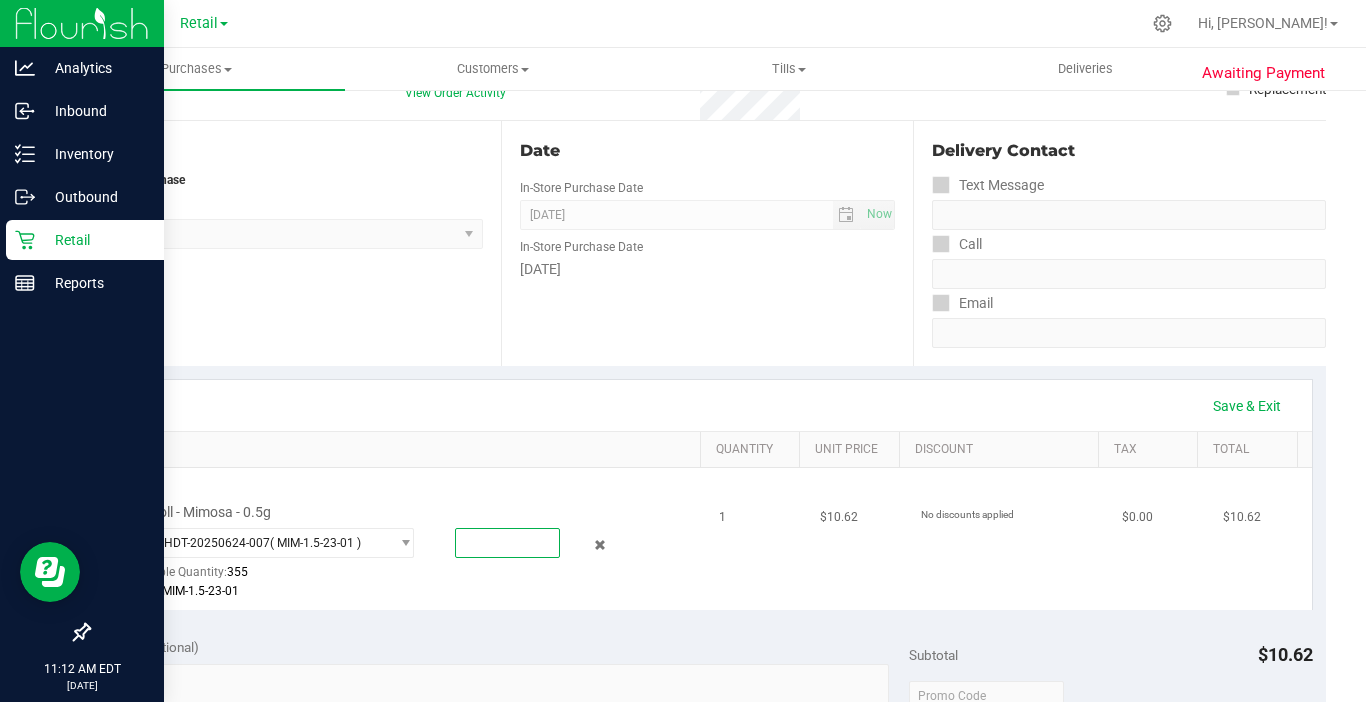 click at bounding box center (507, 543) 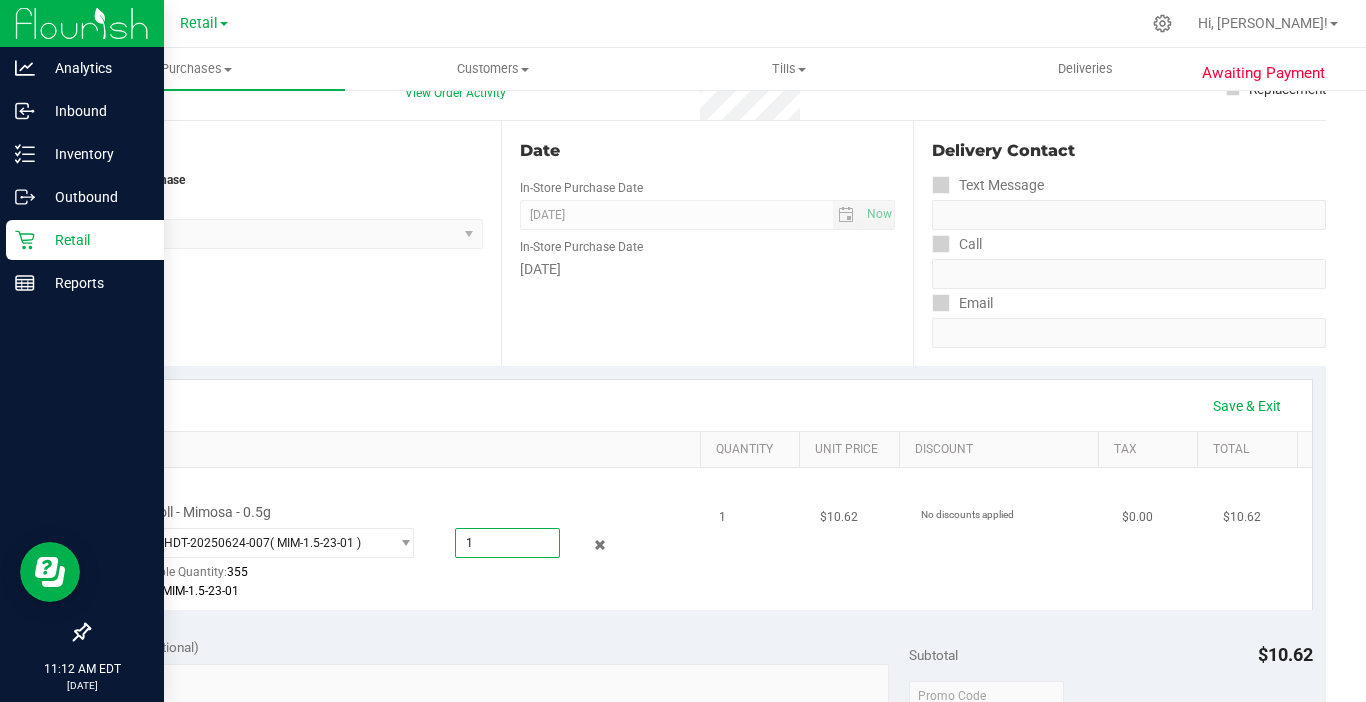 type on "1" 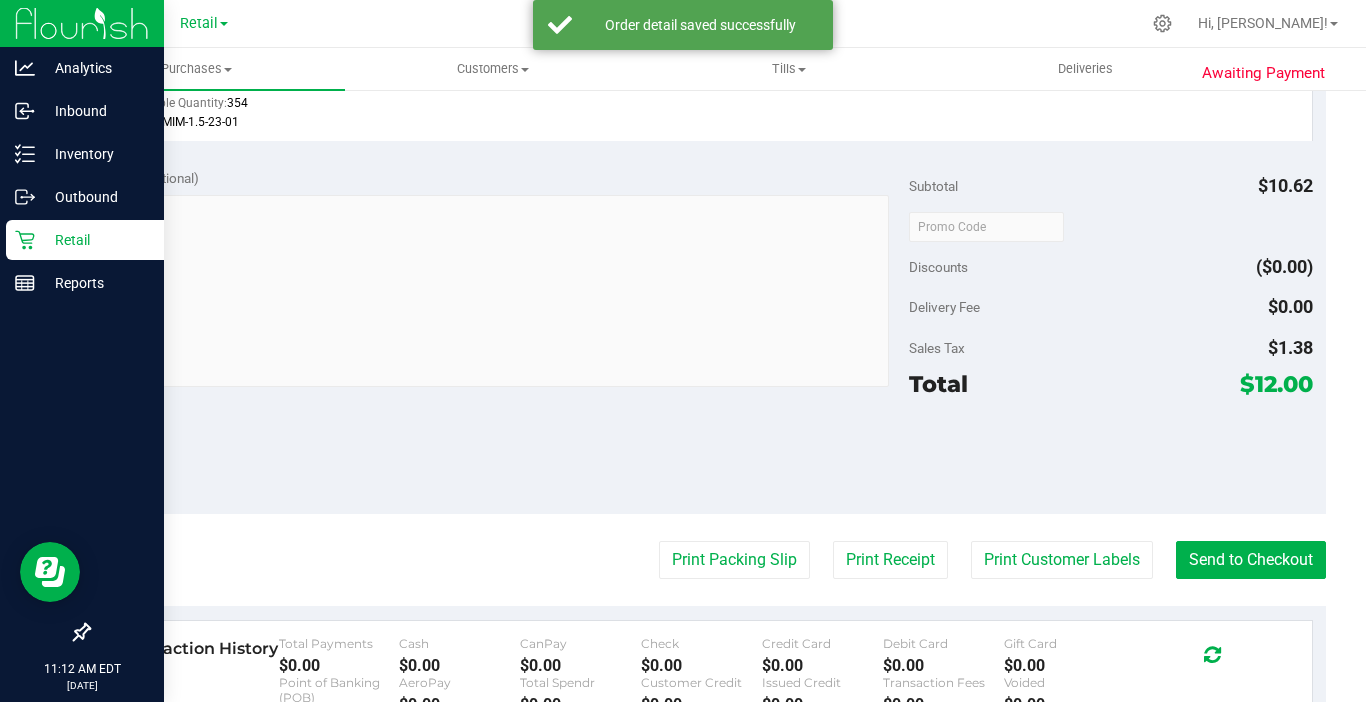 scroll, scrollTop: 665, scrollLeft: 0, axis: vertical 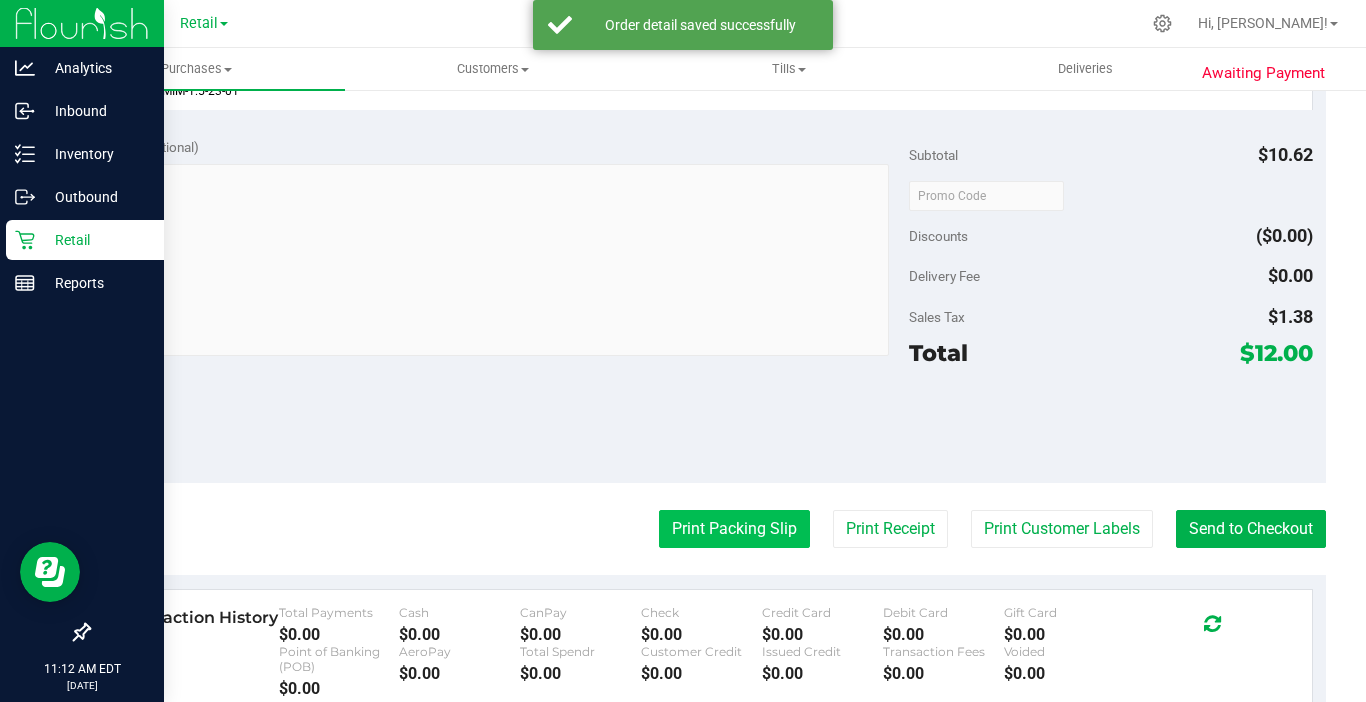 click on "Print Packing Slip" at bounding box center (734, 529) 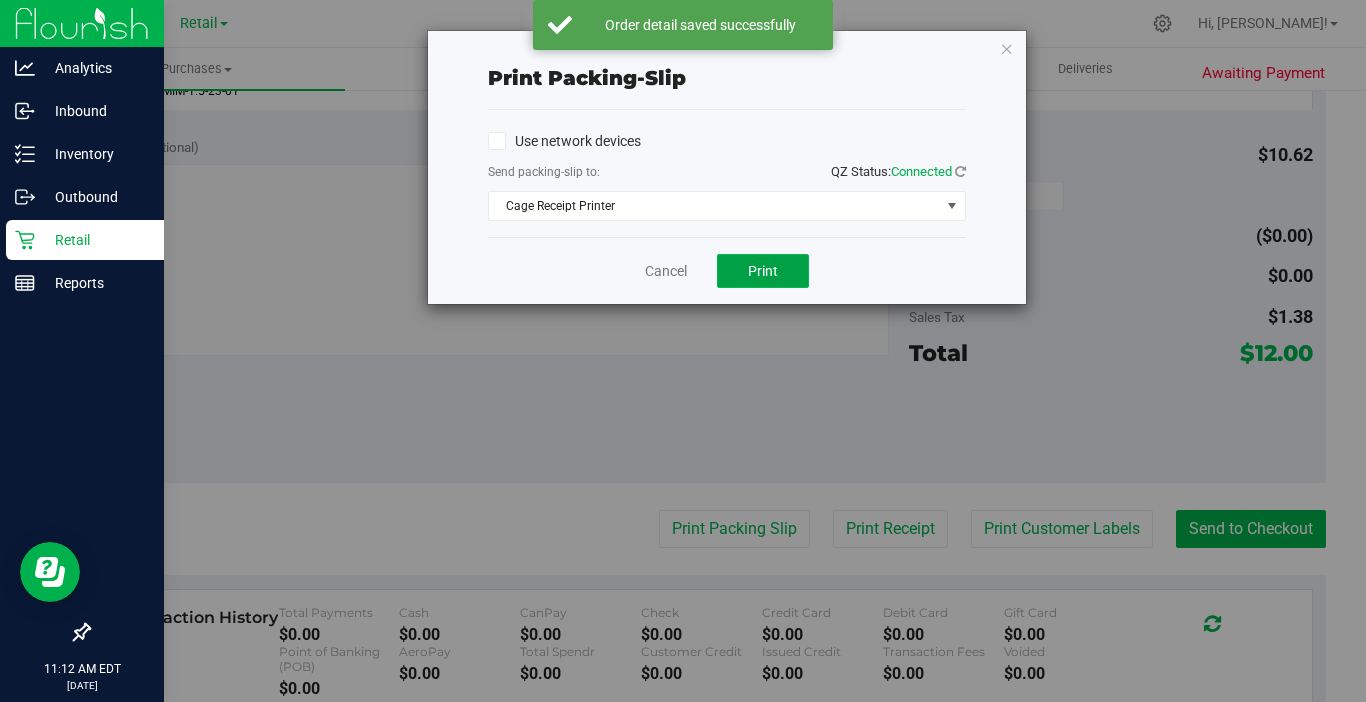 click on "Print" at bounding box center [763, 271] 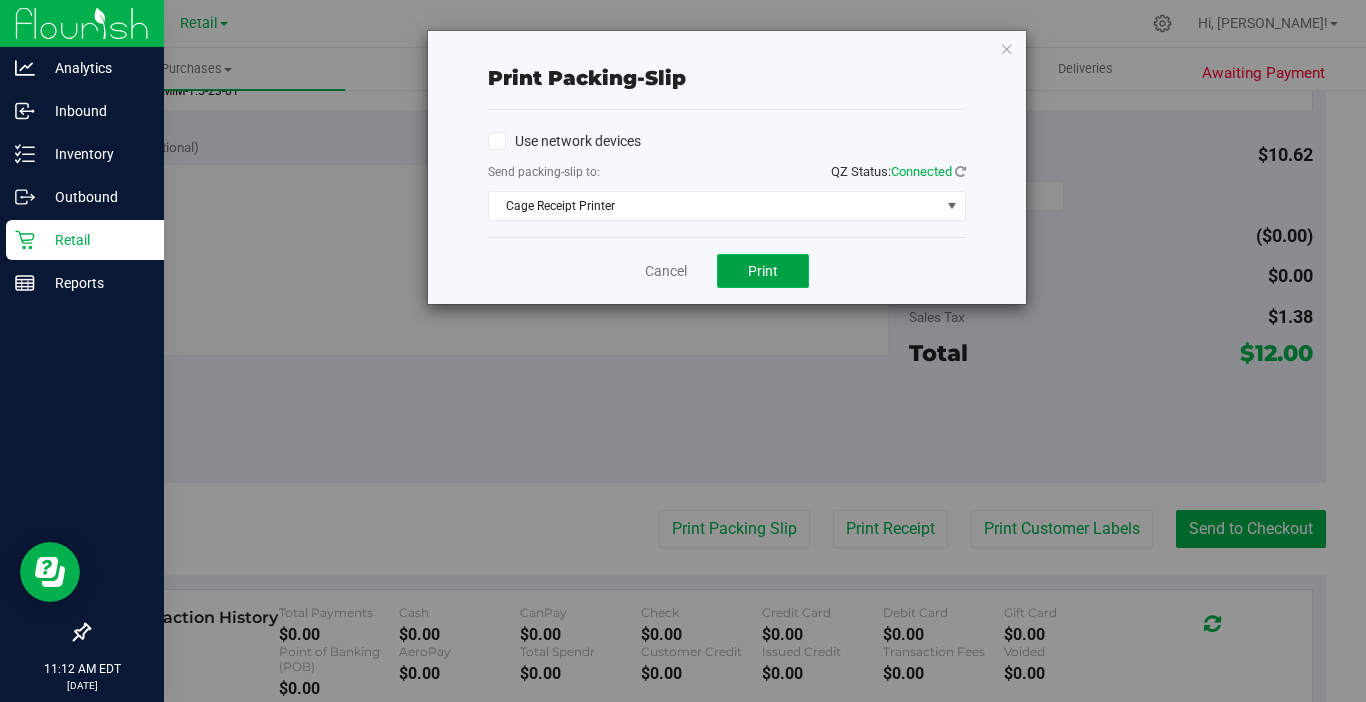 click on "Print" at bounding box center (763, 271) 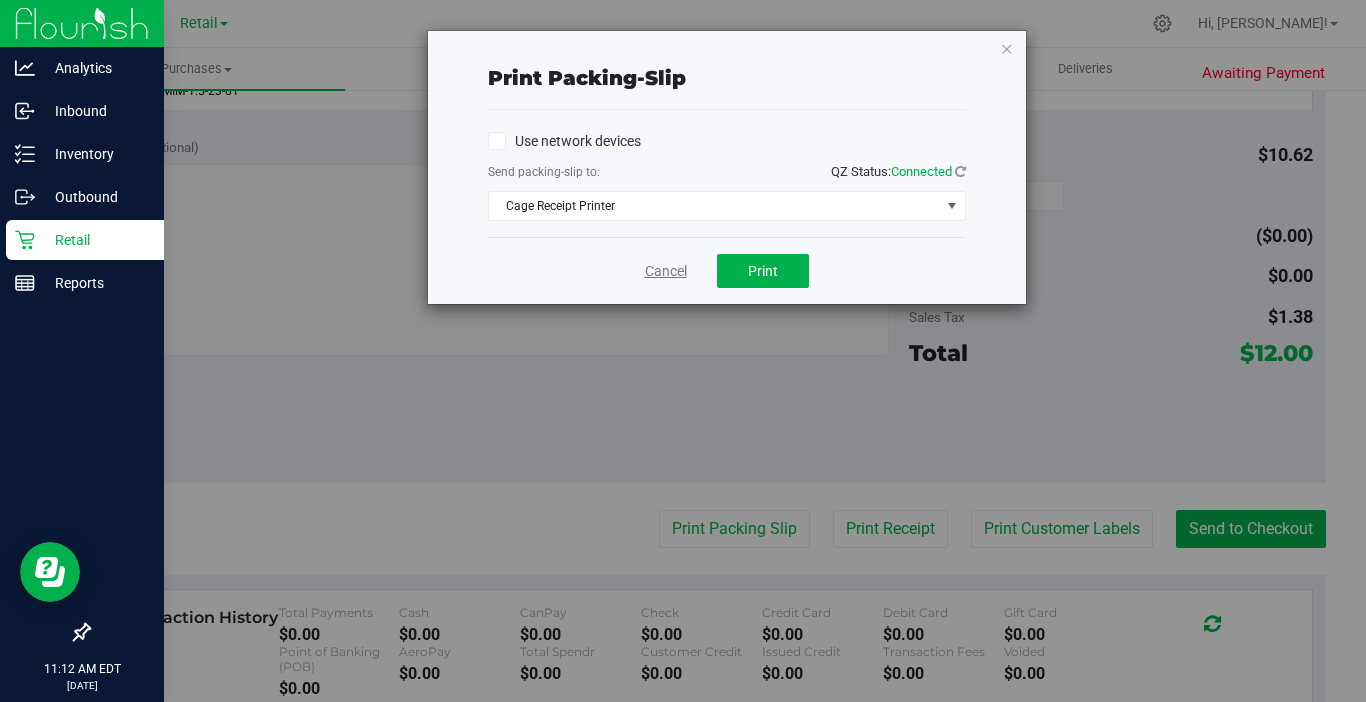 click on "Cancel" at bounding box center [666, 271] 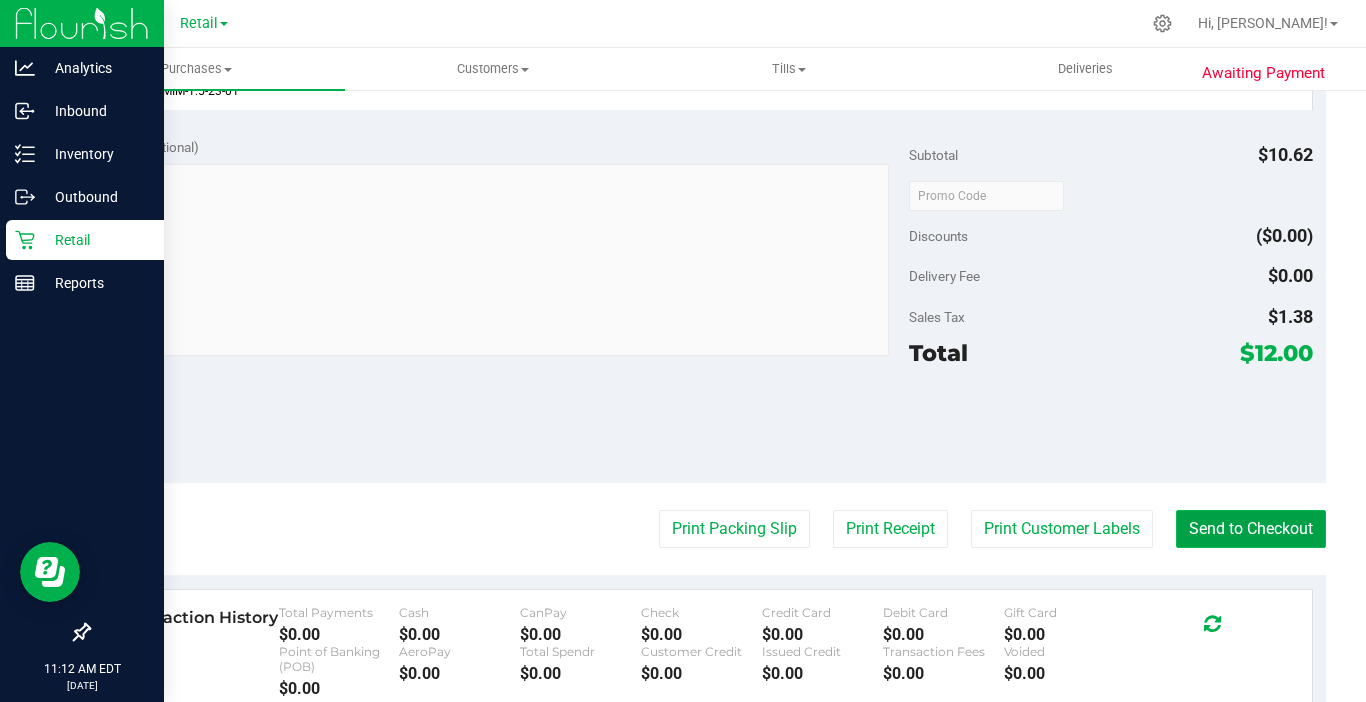 click on "Send to Checkout" at bounding box center (1251, 529) 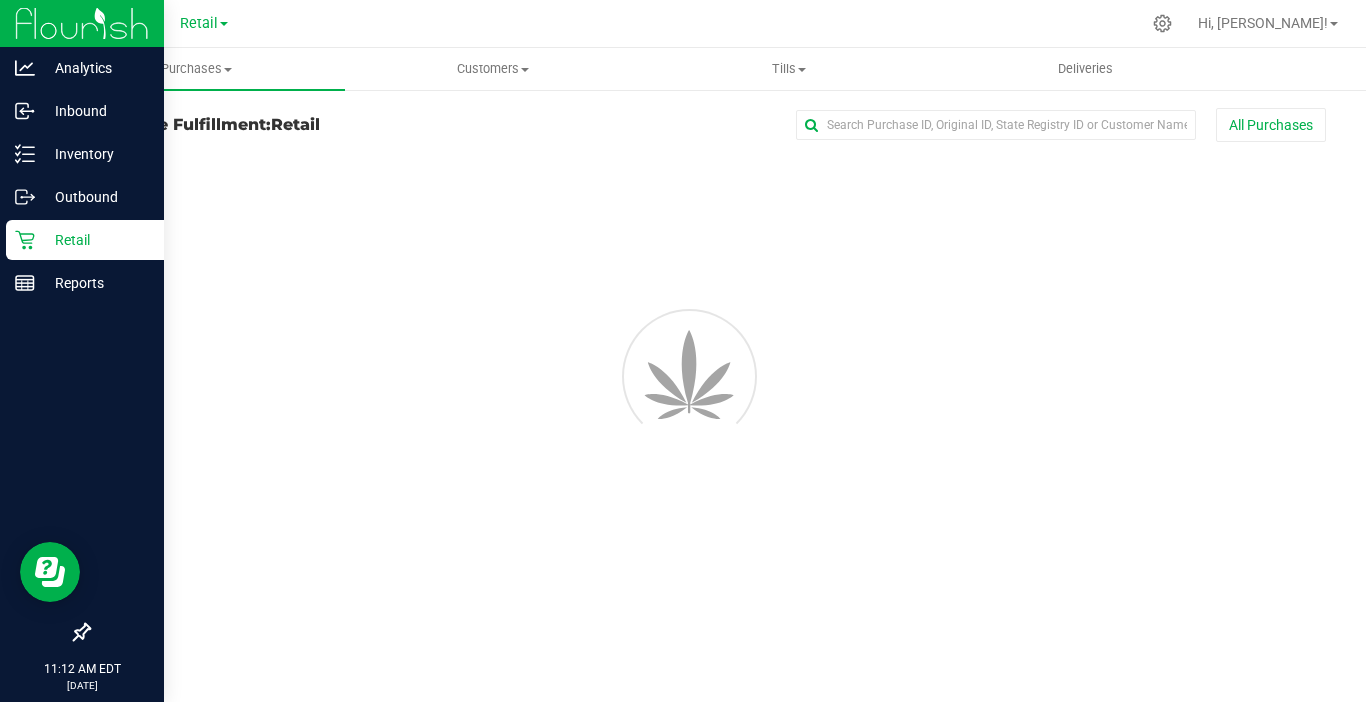 scroll, scrollTop: 0, scrollLeft: 0, axis: both 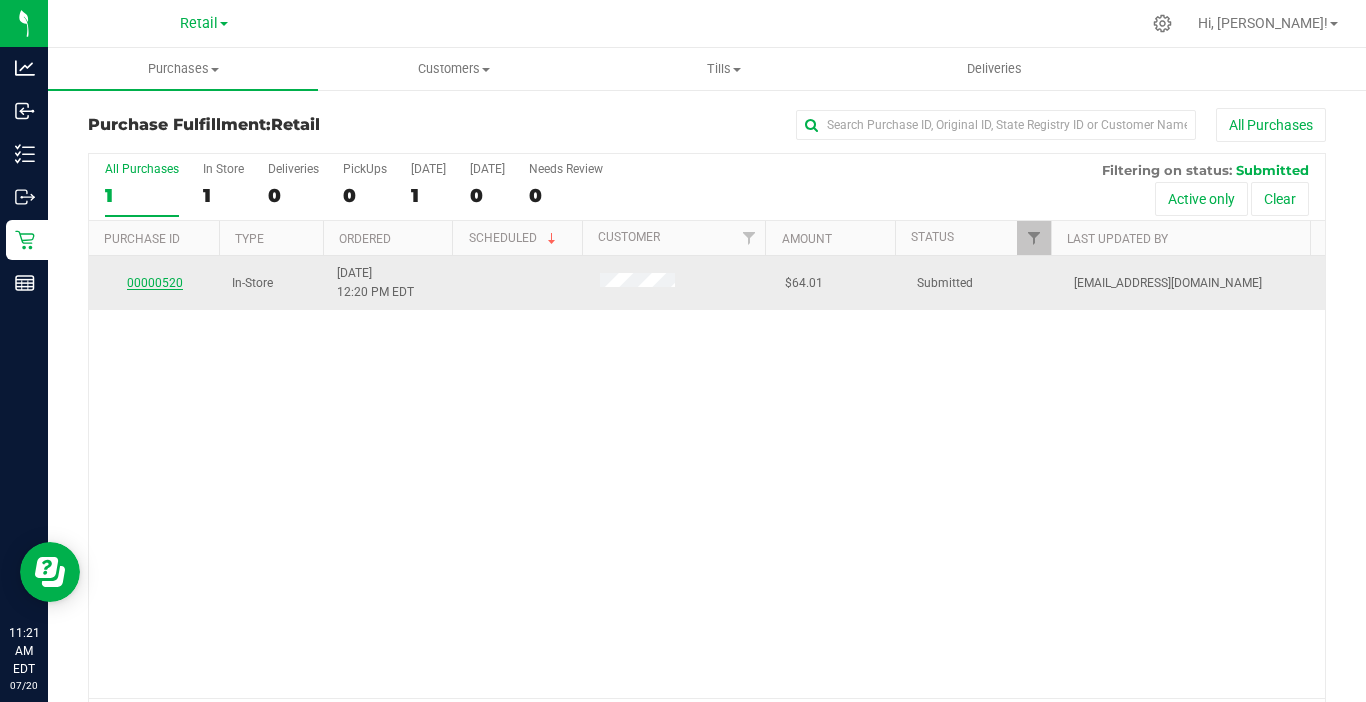 click on "00000520" at bounding box center [155, 283] 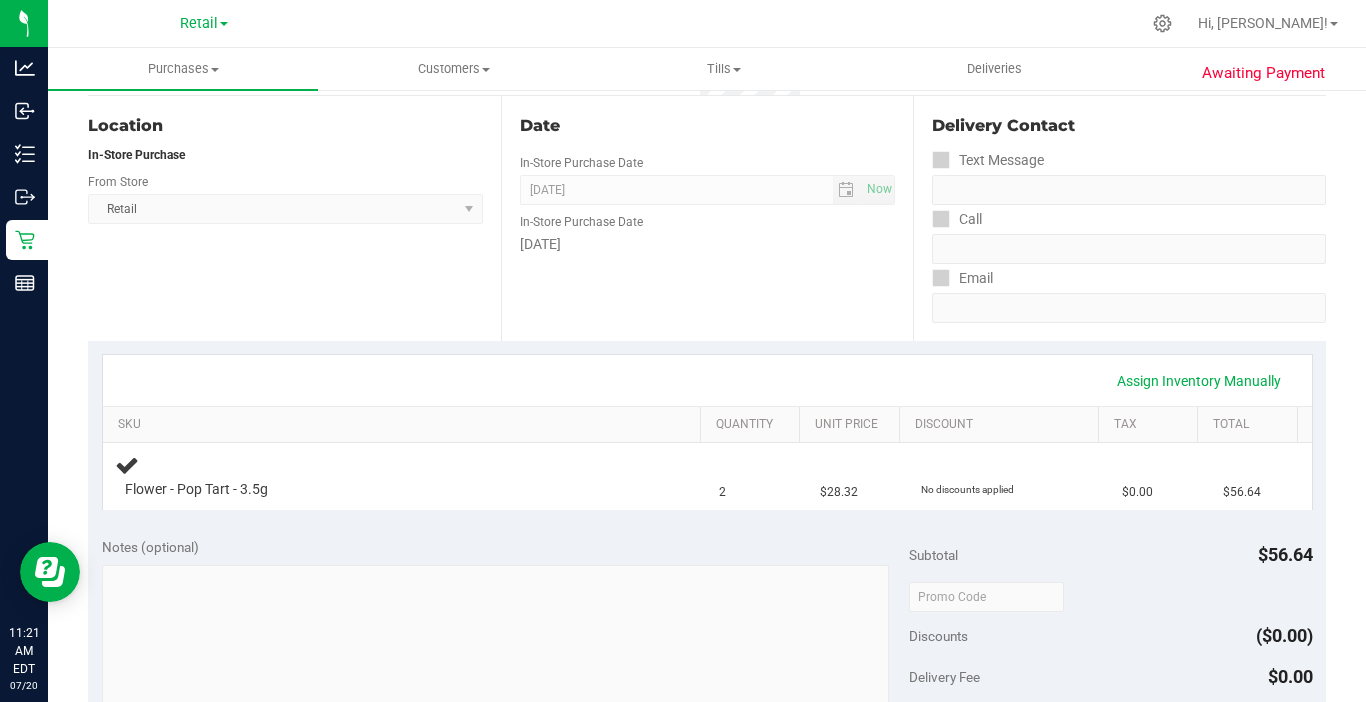 scroll, scrollTop: 300, scrollLeft: 0, axis: vertical 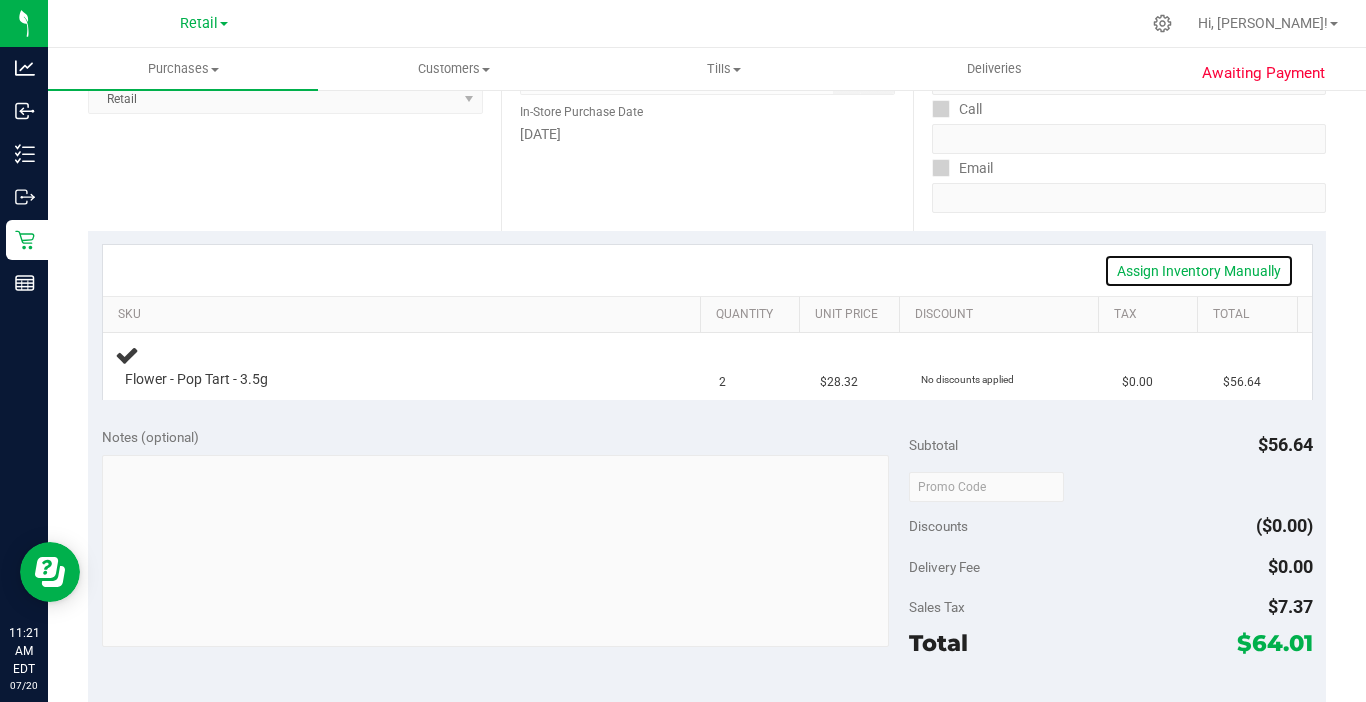 click on "Assign Inventory Manually" at bounding box center [1199, 271] 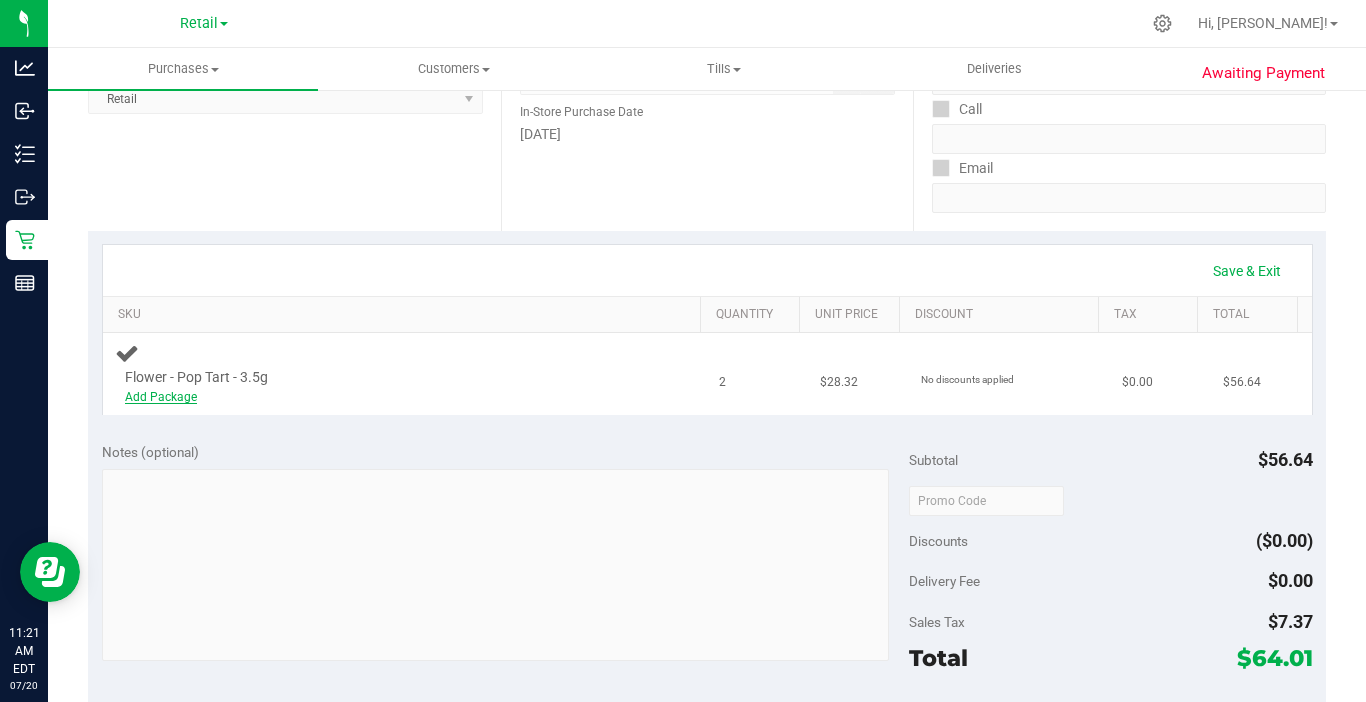 click on "Add Package" at bounding box center [161, 397] 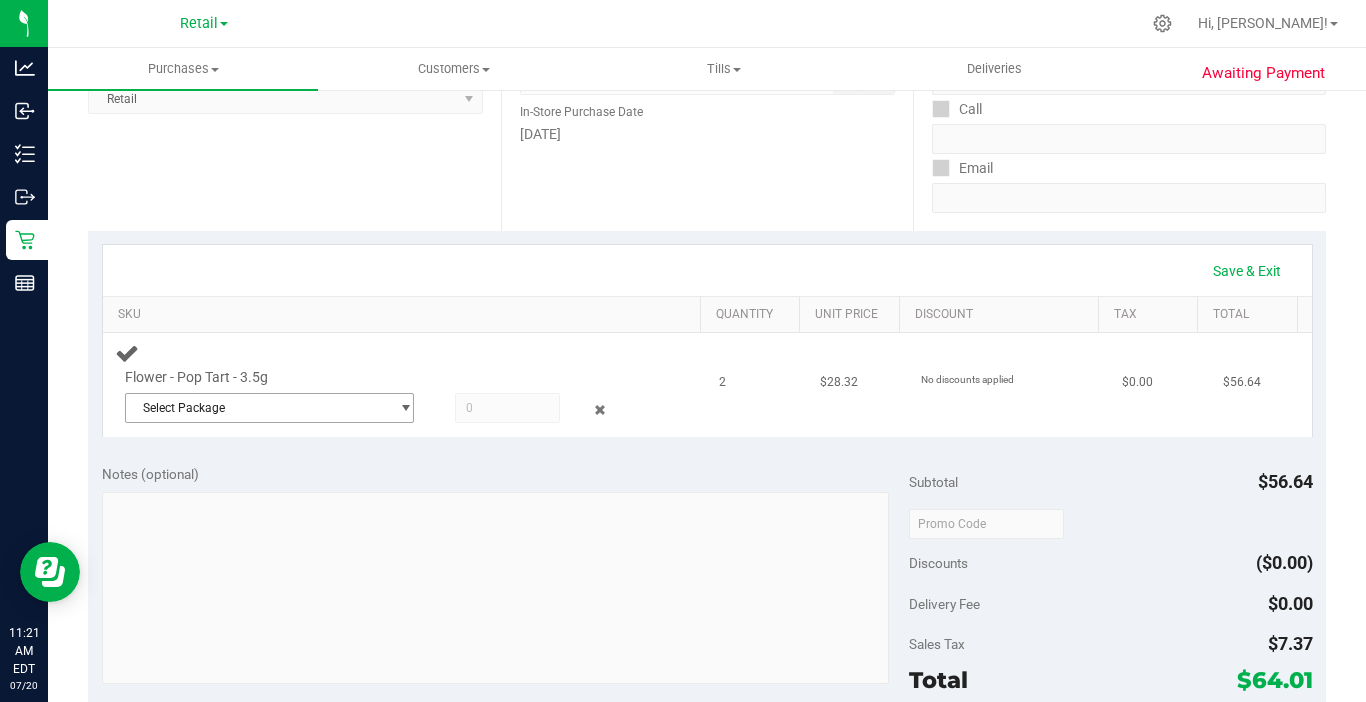 click on "Select Package" at bounding box center [257, 408] 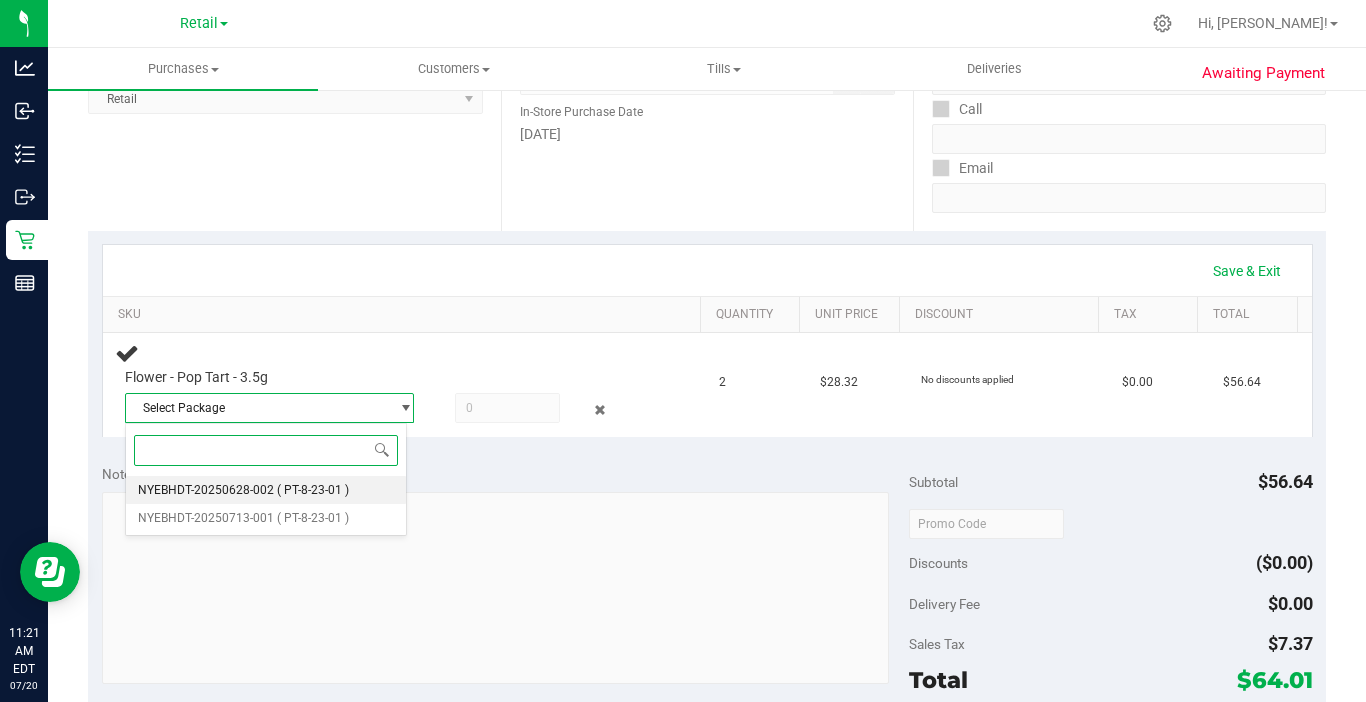 click on "NYEBHDT-20250628-002
(
PT-8-23-01
)" at bounding box center (266, 490) 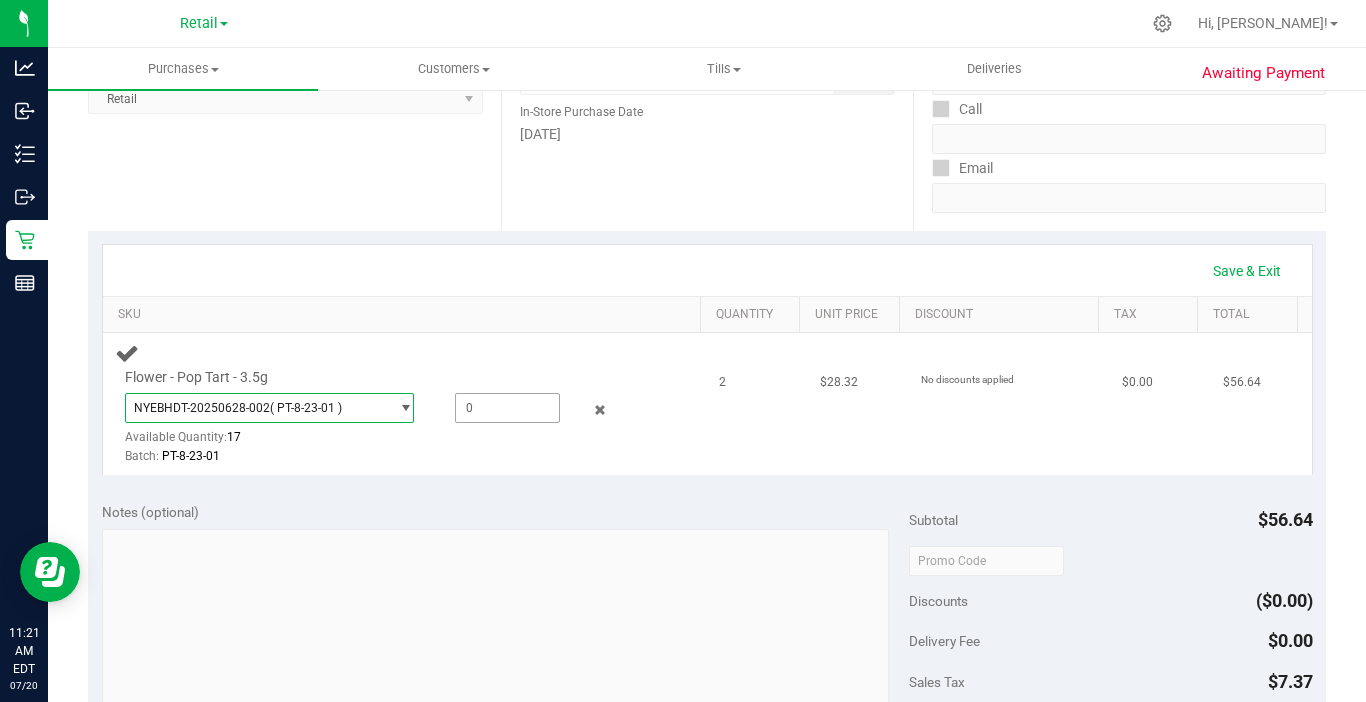 click at bounding box center (507, 408) 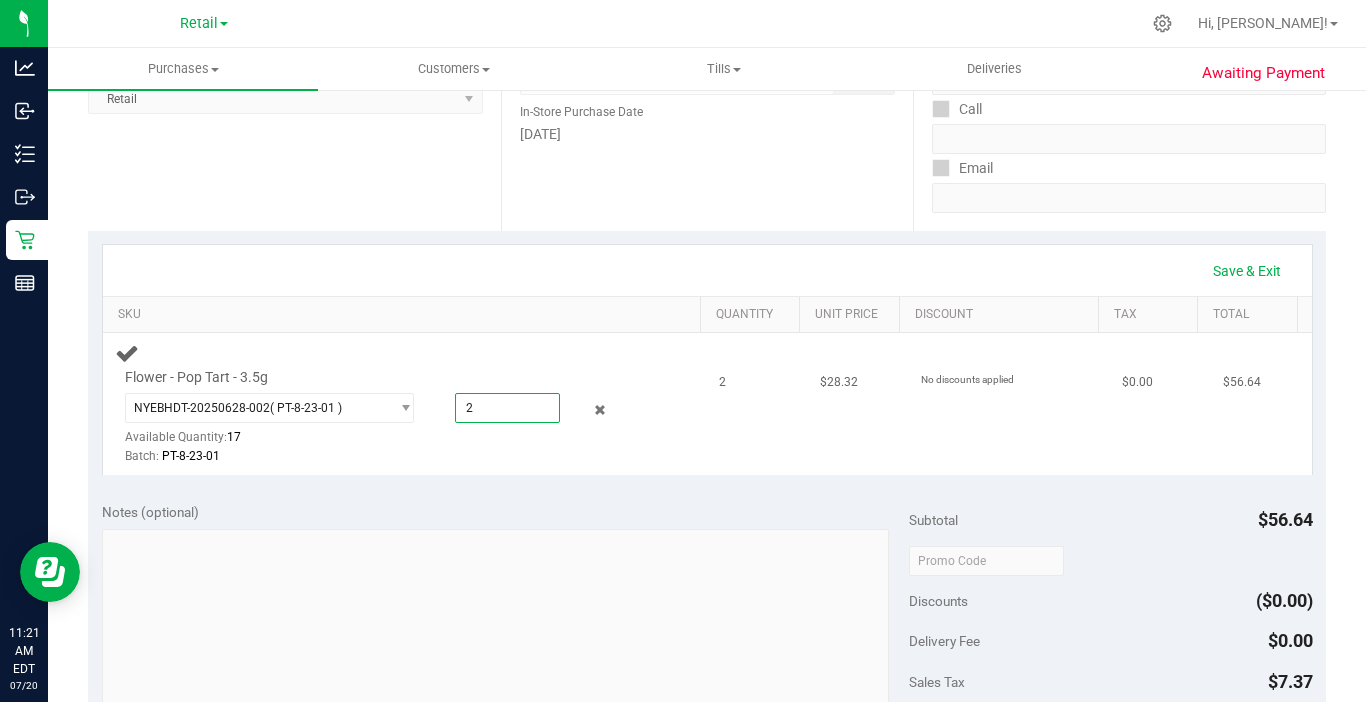 type on "2" 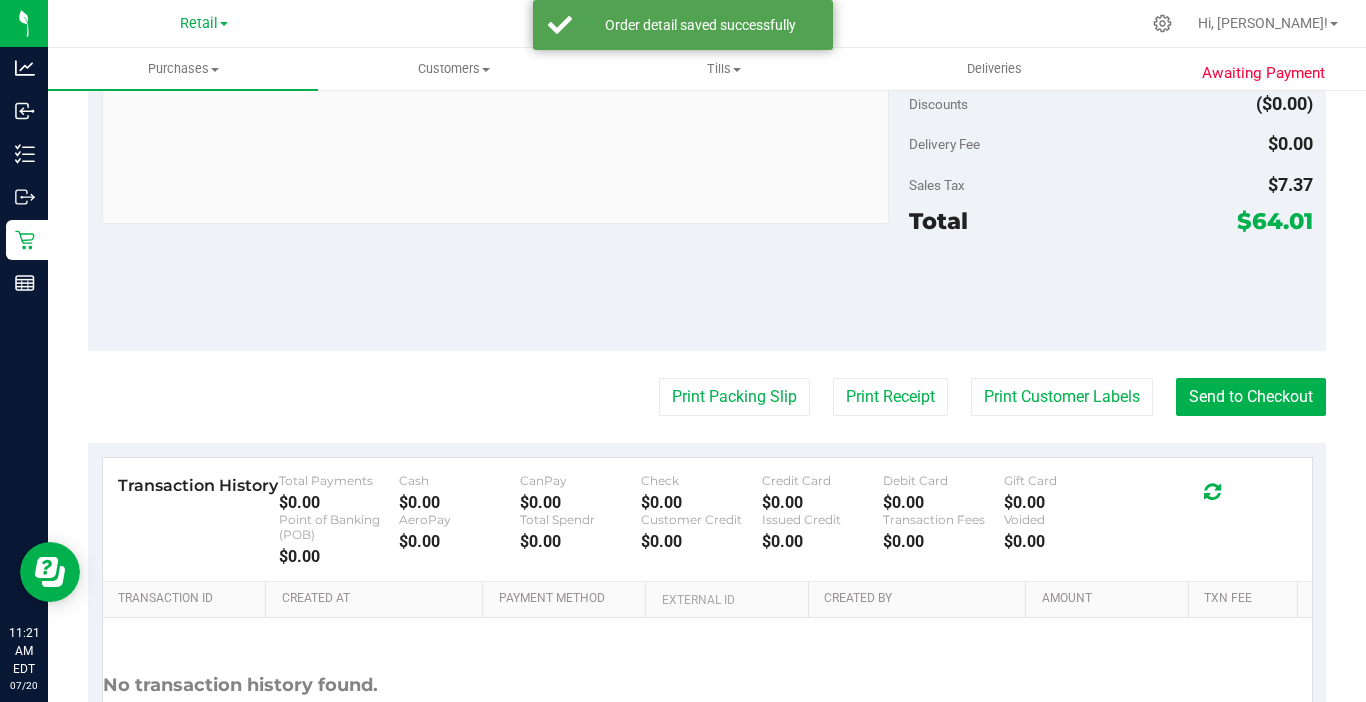 scroll, scrollTop: 800, scrollLeft: 0, axis: vertical 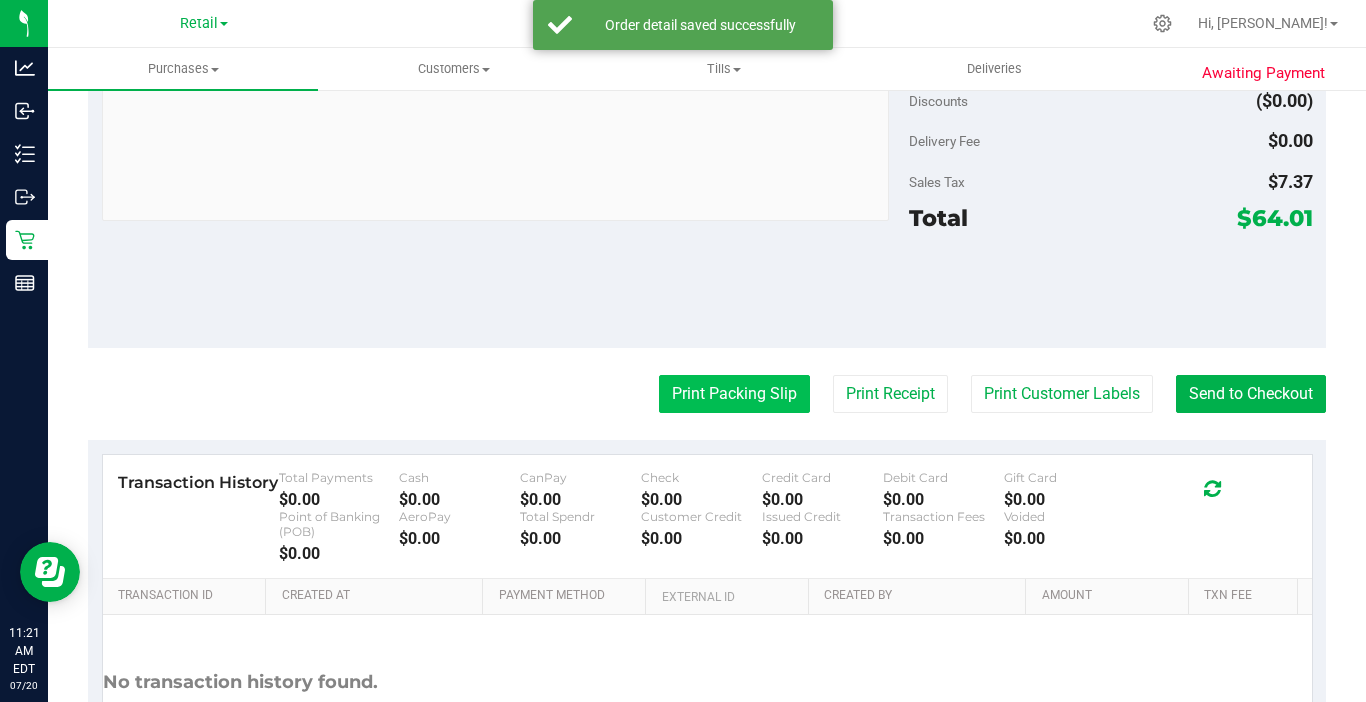 click on "Print Packing Slip" at bounding box center [734, 394] 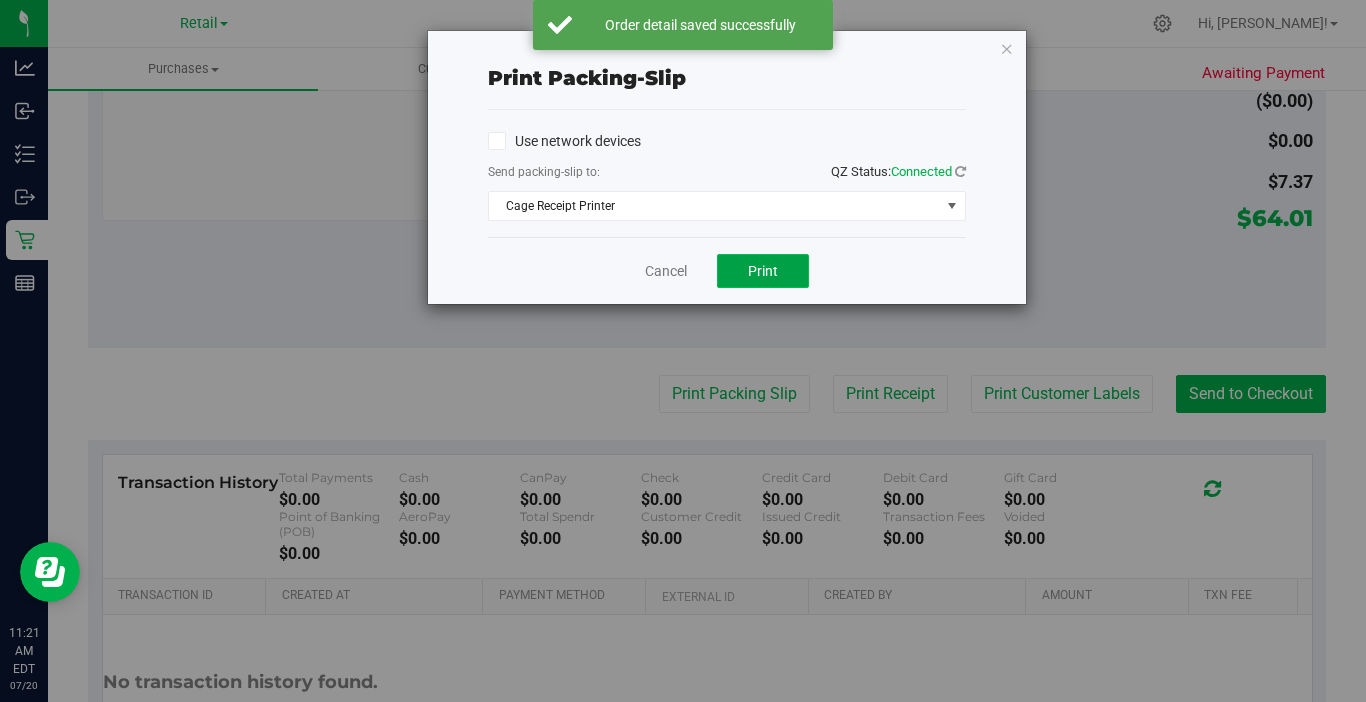 click on "Print" at bounding box center [763, 271] 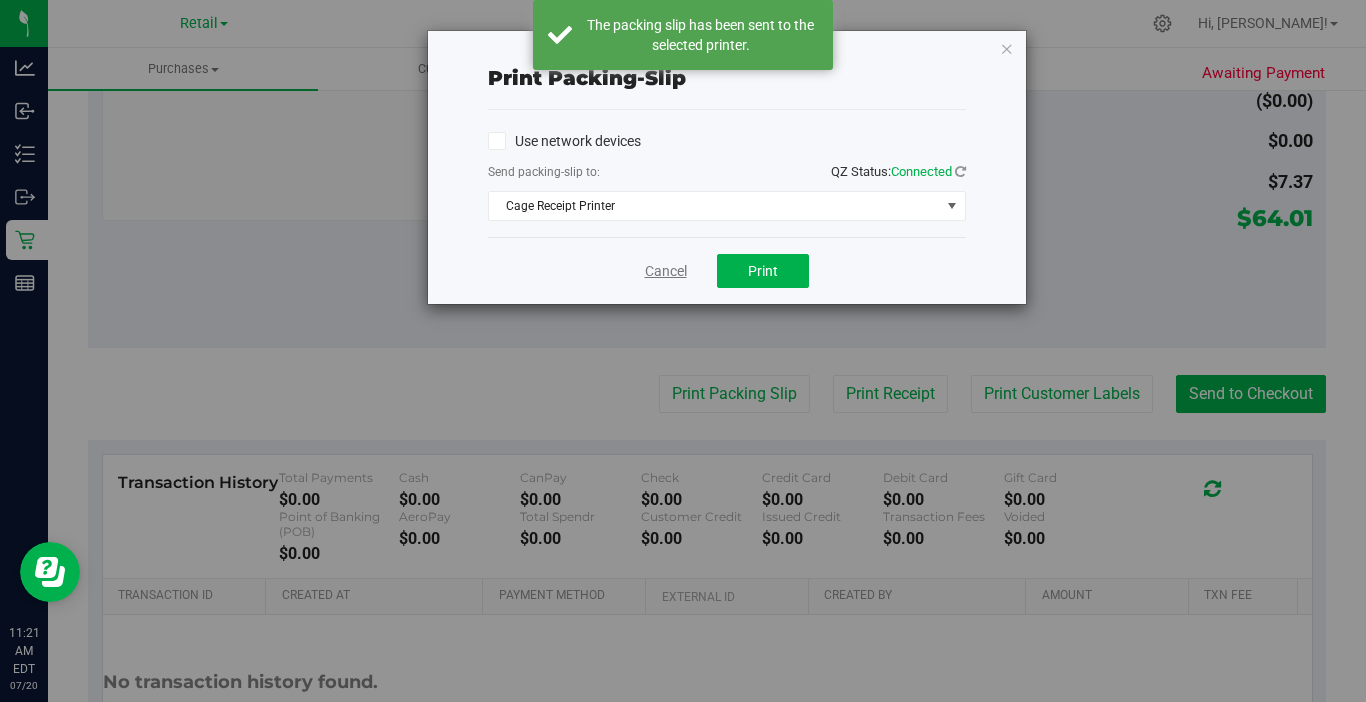 click on "Cancel" at bounding box center (666, 271) 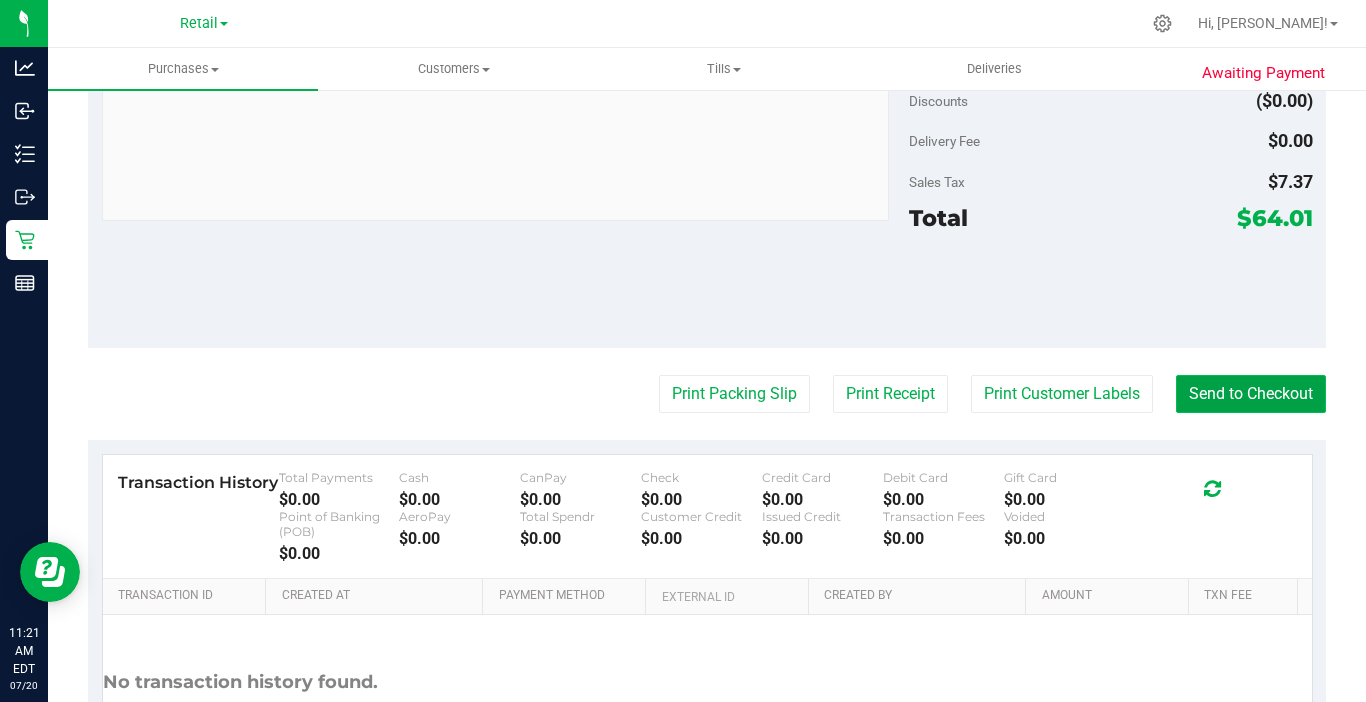 click on "Send to Checkout" at bounding box center (1251, 394) 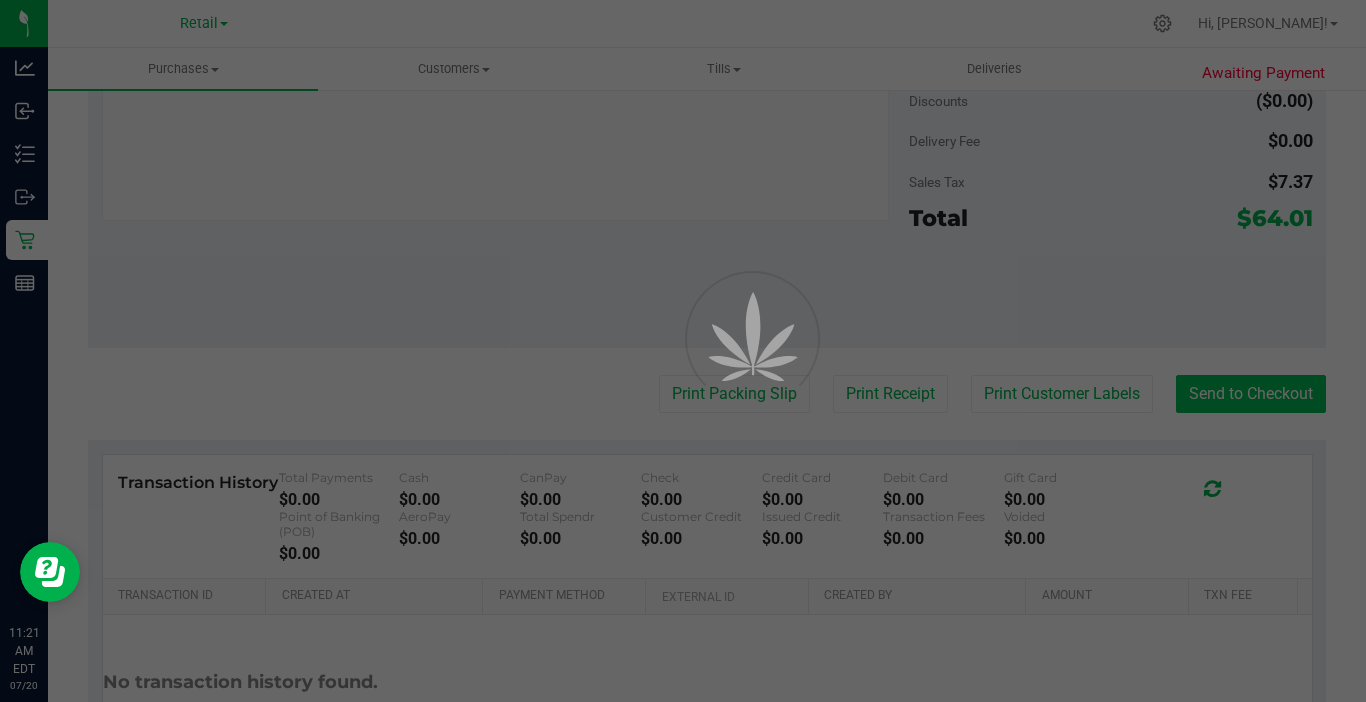 scroll, scrollTop: 0, scrollLeft: 0, axis: both 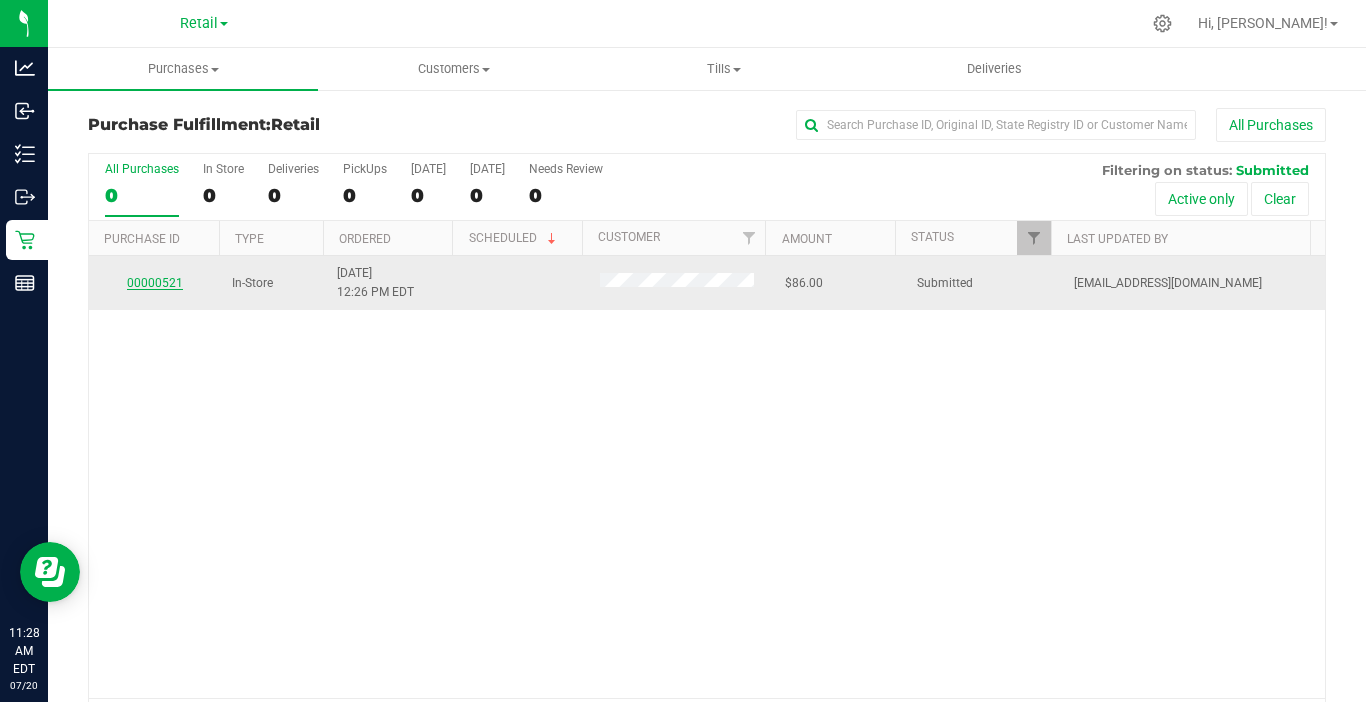 click on "00000521" at bounding box center (155, 283) 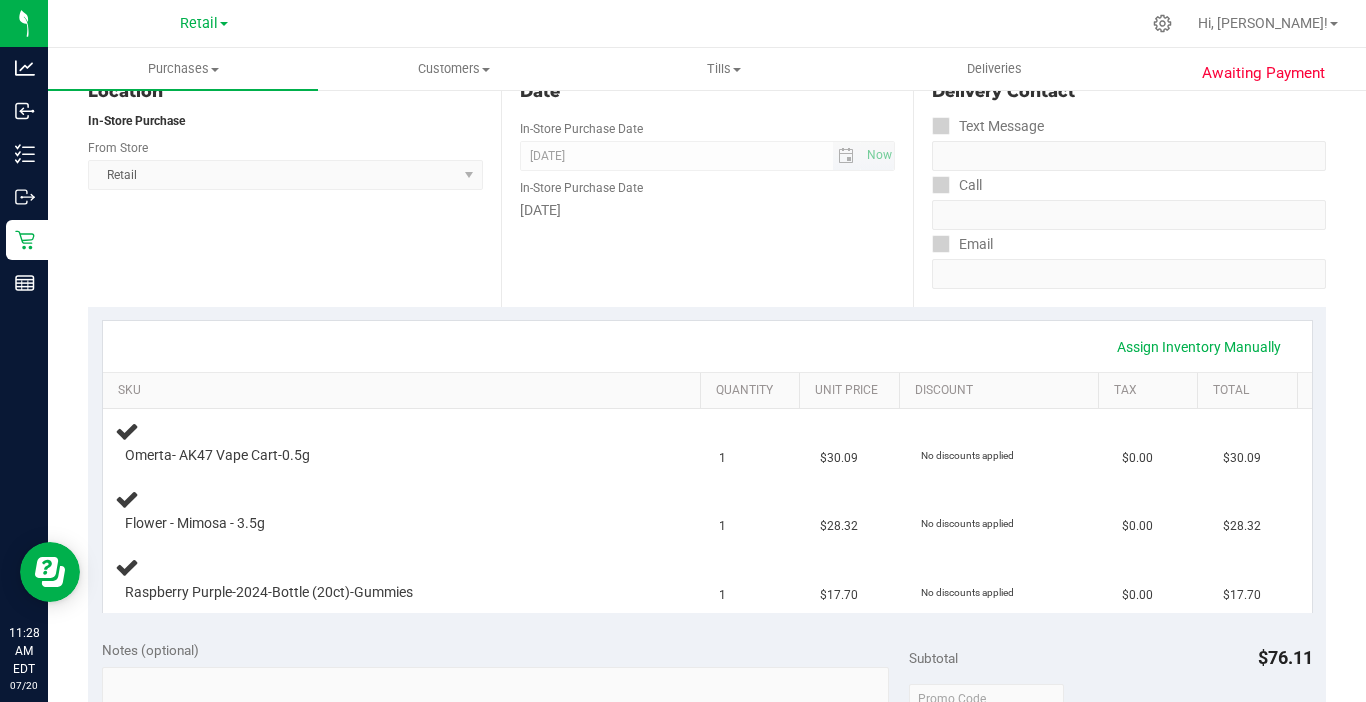 scroll, scrollTop: 300, scrollLeft: 0, axis: vertical 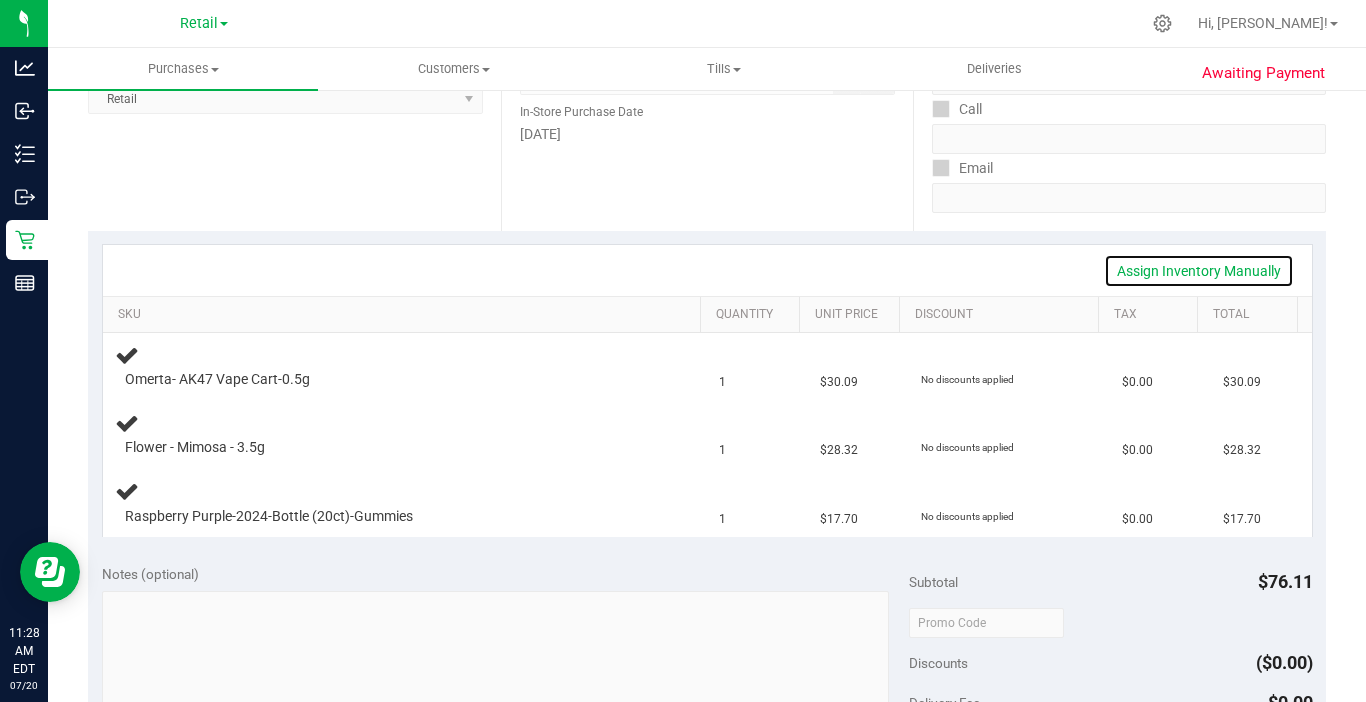 click on "Assign Inventory Manually" at bounding box center [1199, 271] 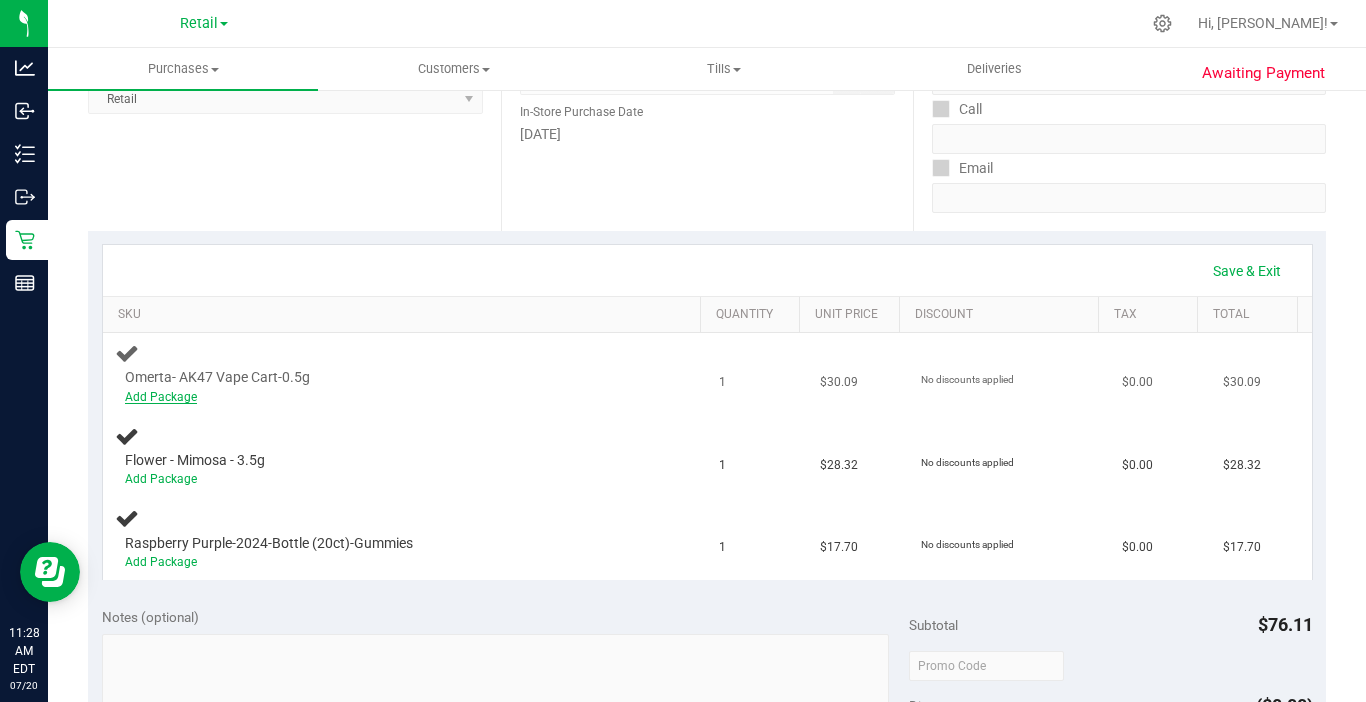 click on "Add Package" at bounding box center [161, 397] 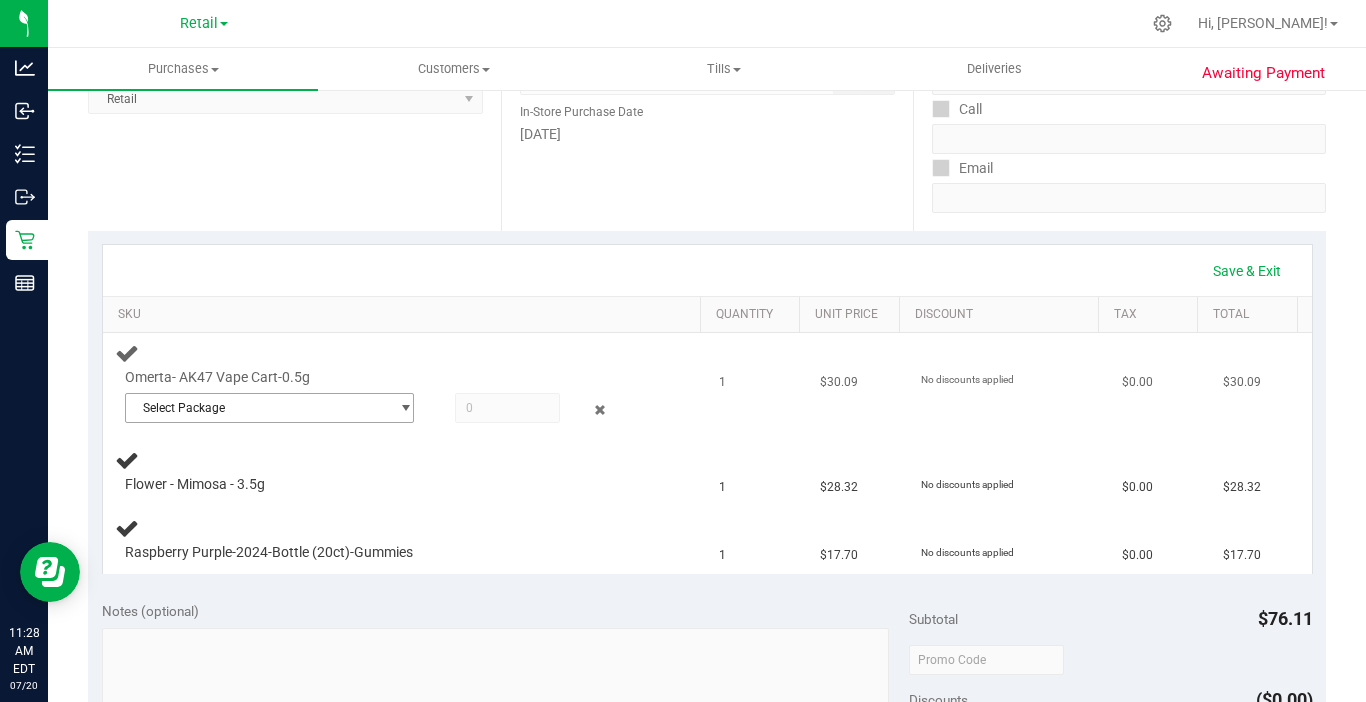 click on "Select Package" at bounding box center (257, 408) 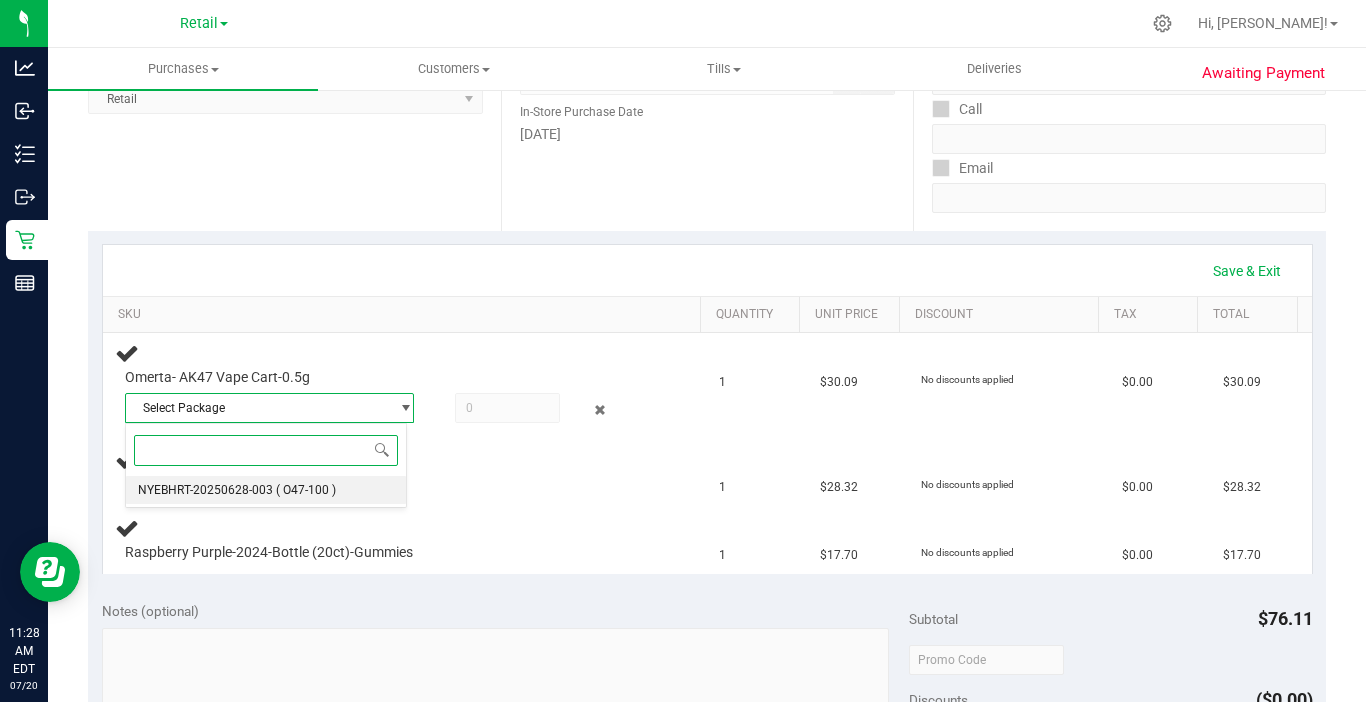 click on "NYEBHRT-20250628-003
(
O47-100
)" at bounding box center (266, 490) 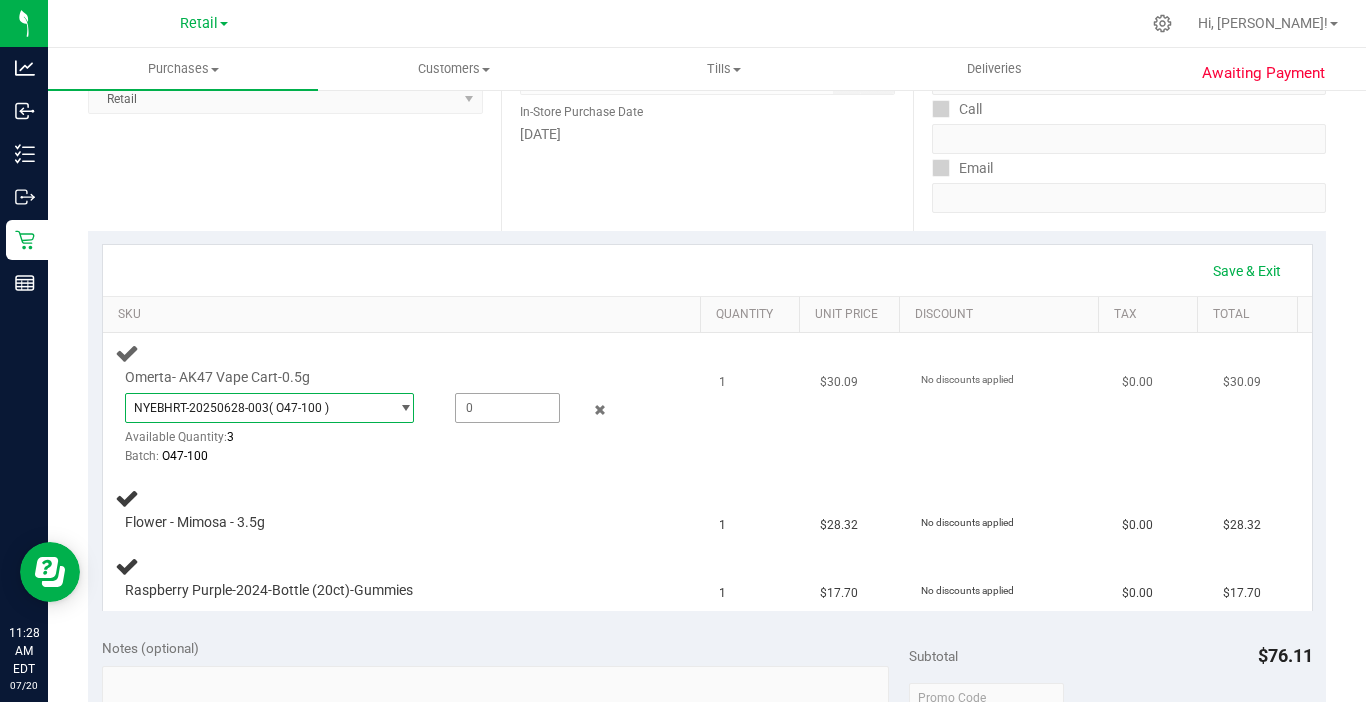 click at bounding box center (507, 408) 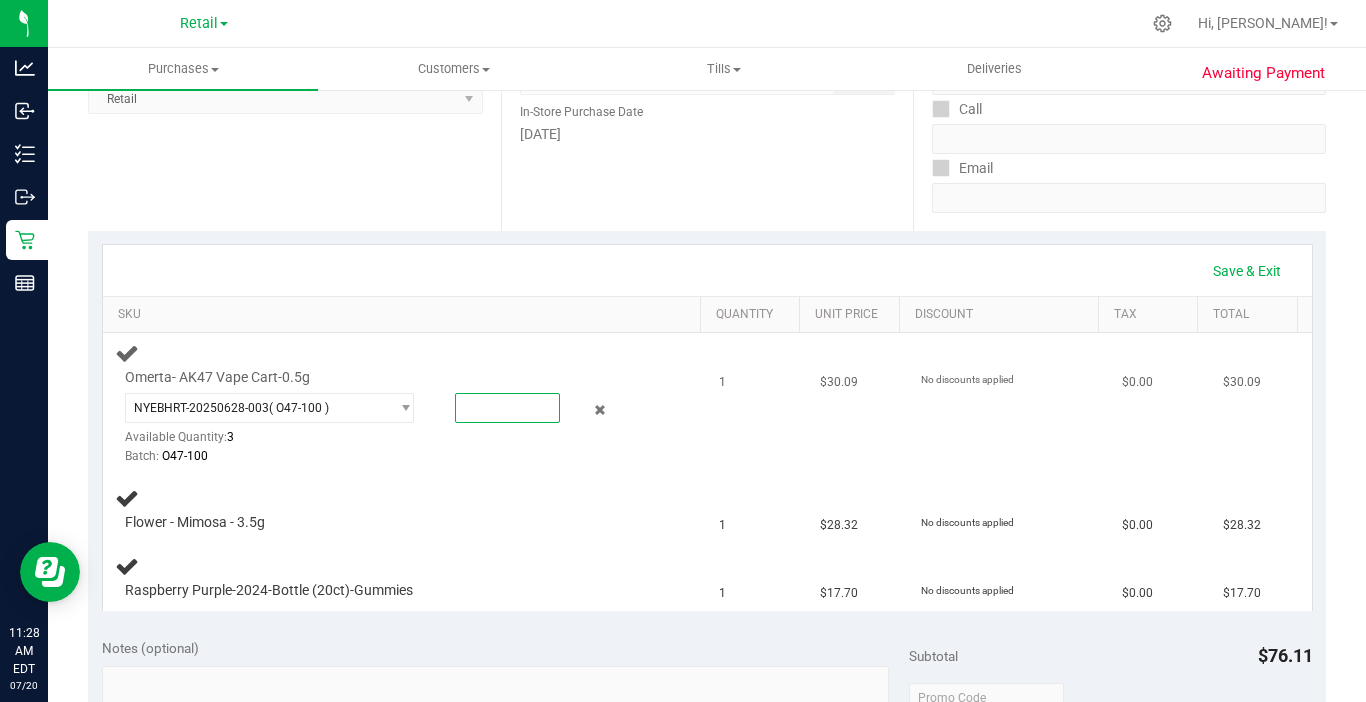 type on "1" 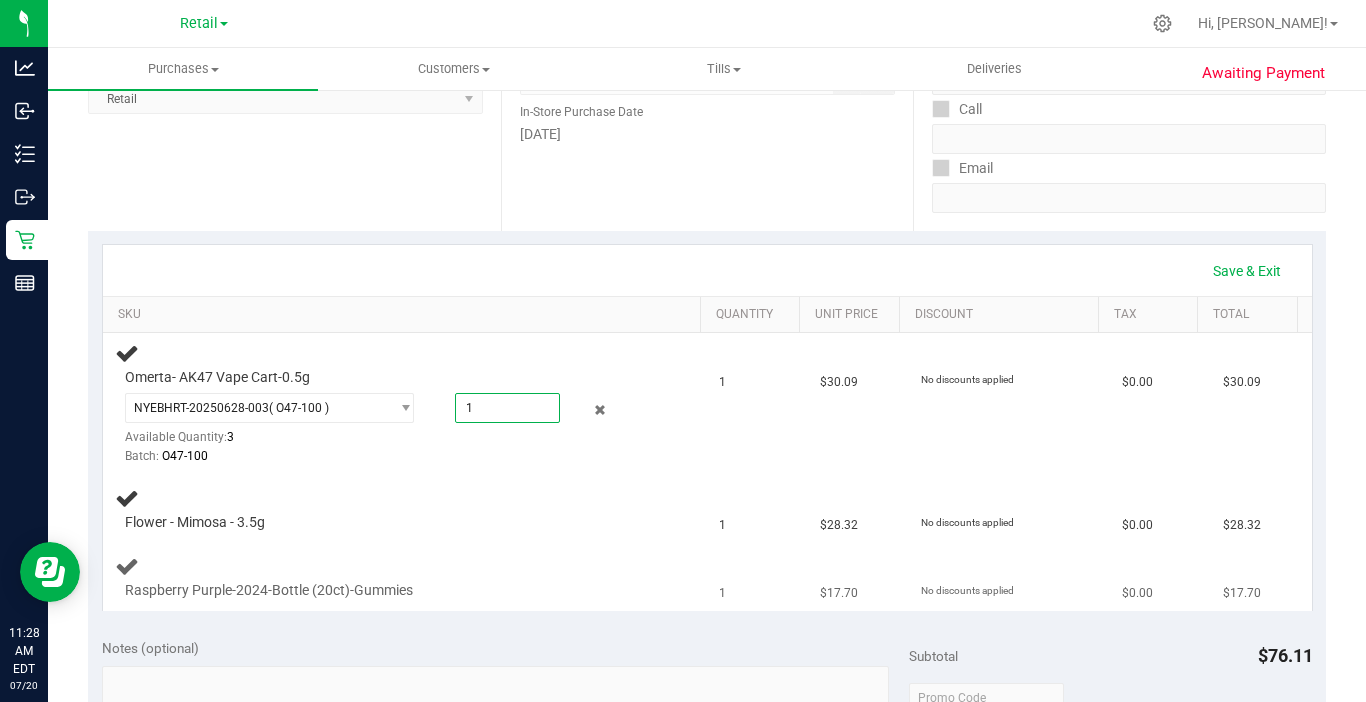 type on "1.0000" 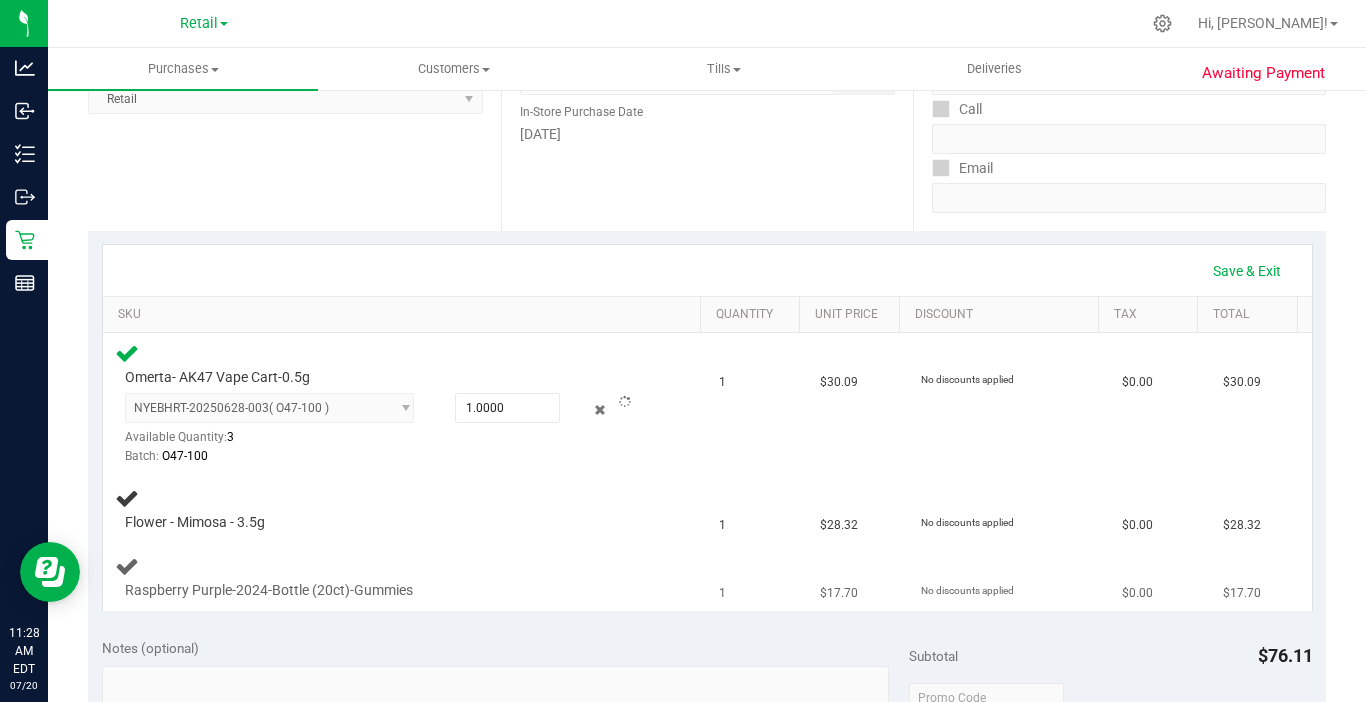 click on "Raspberry Purple-2024-Bottle (20ct)-Gummies" at bounding box center [405, 577] 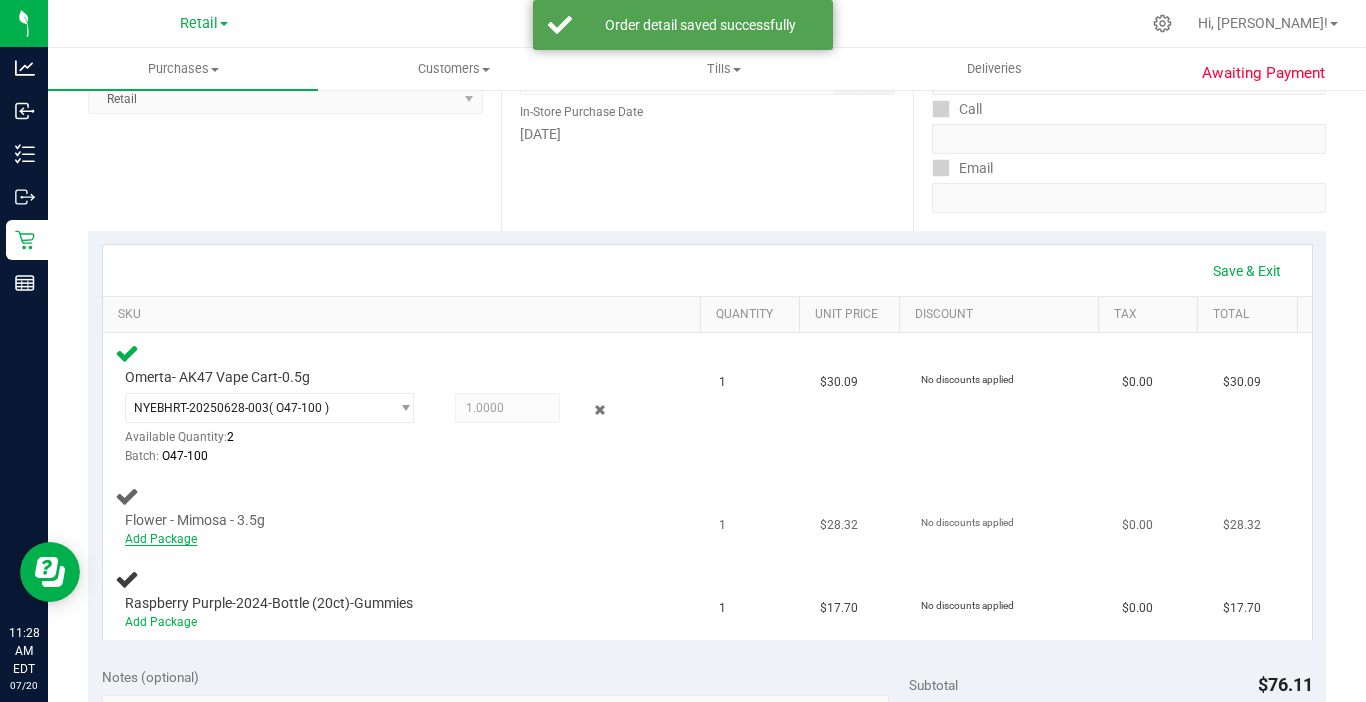 click on "Add Package" at bounding box center [161, 539] 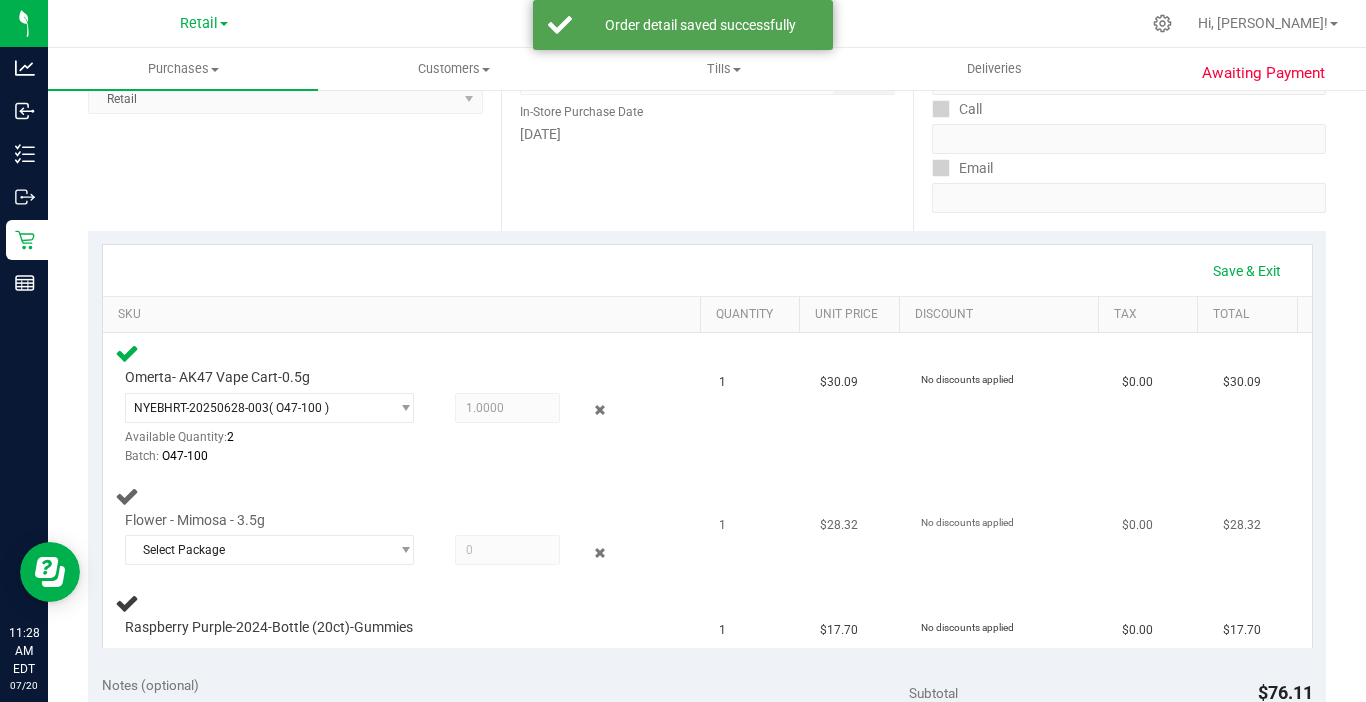 click at bounding box center [507, 550] 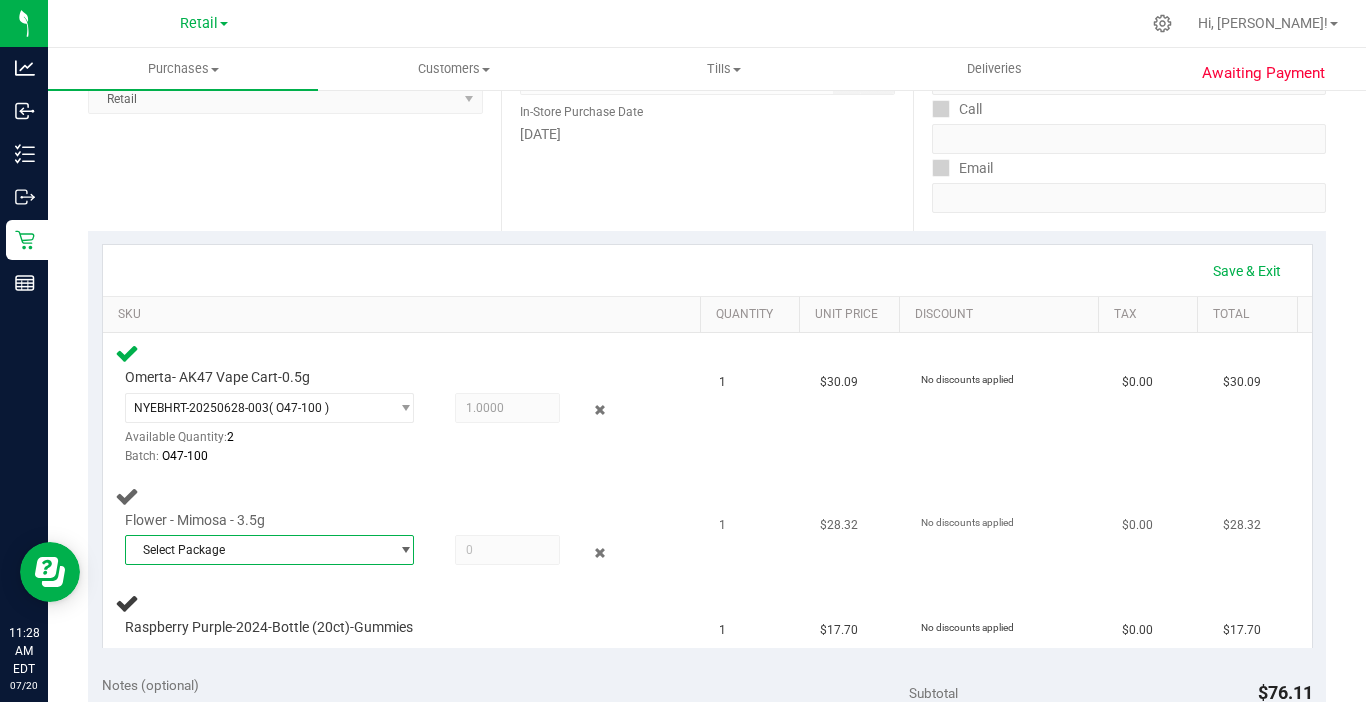 click at bounding box center (400, 550) 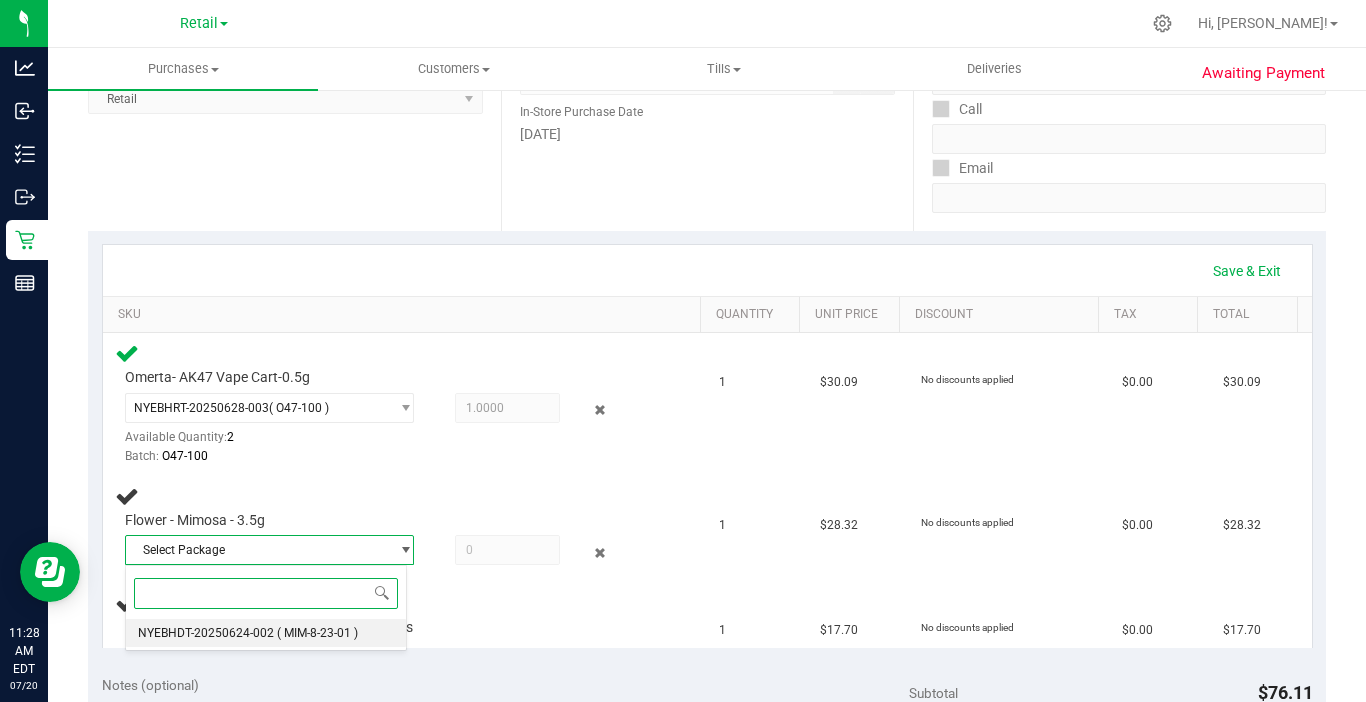 click on "(
MIM-8-23-01
)" at bounding box center (317, 633) 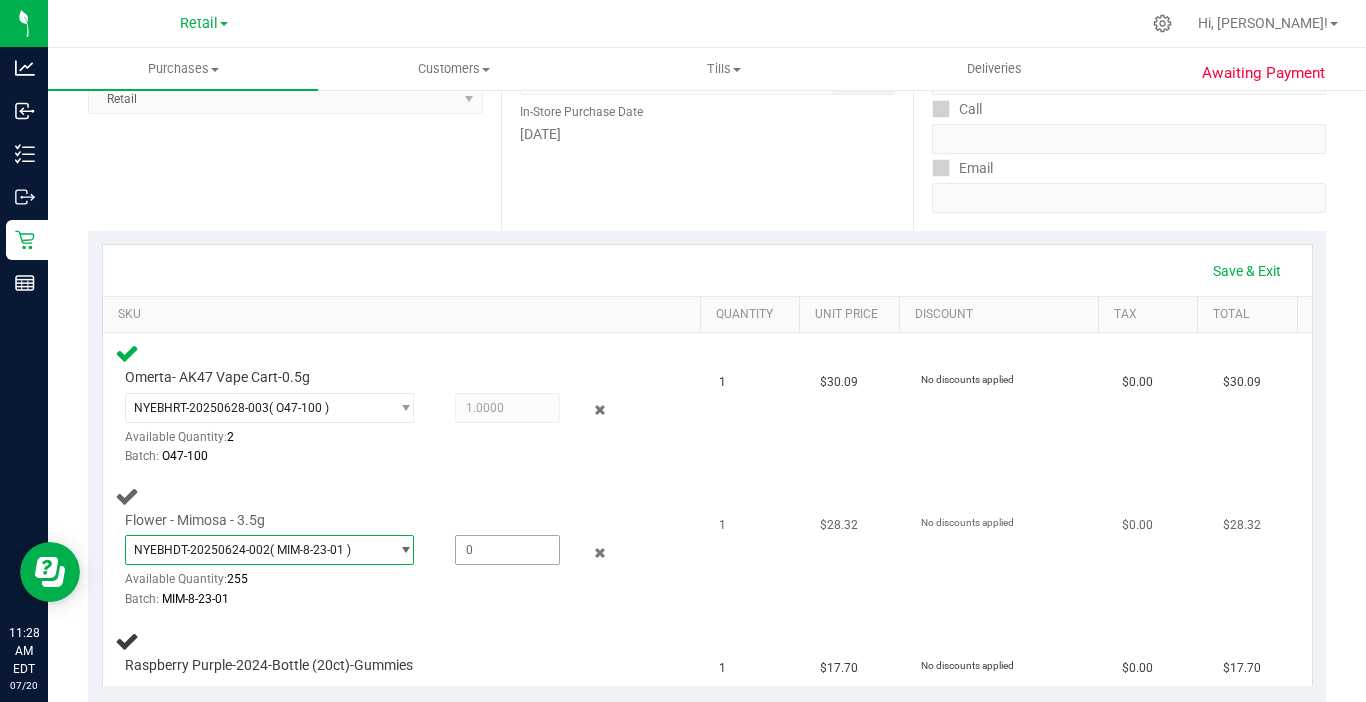 click at bounding box center (507, 550) 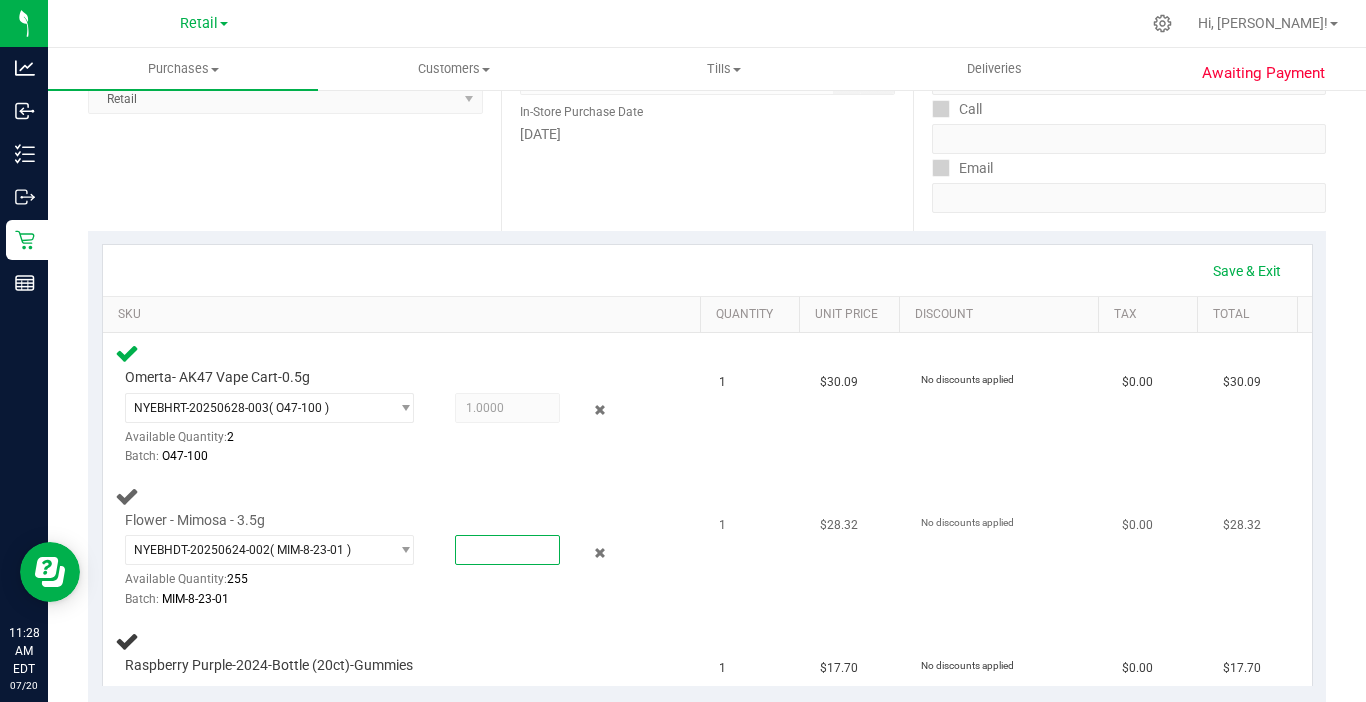 type on "1" 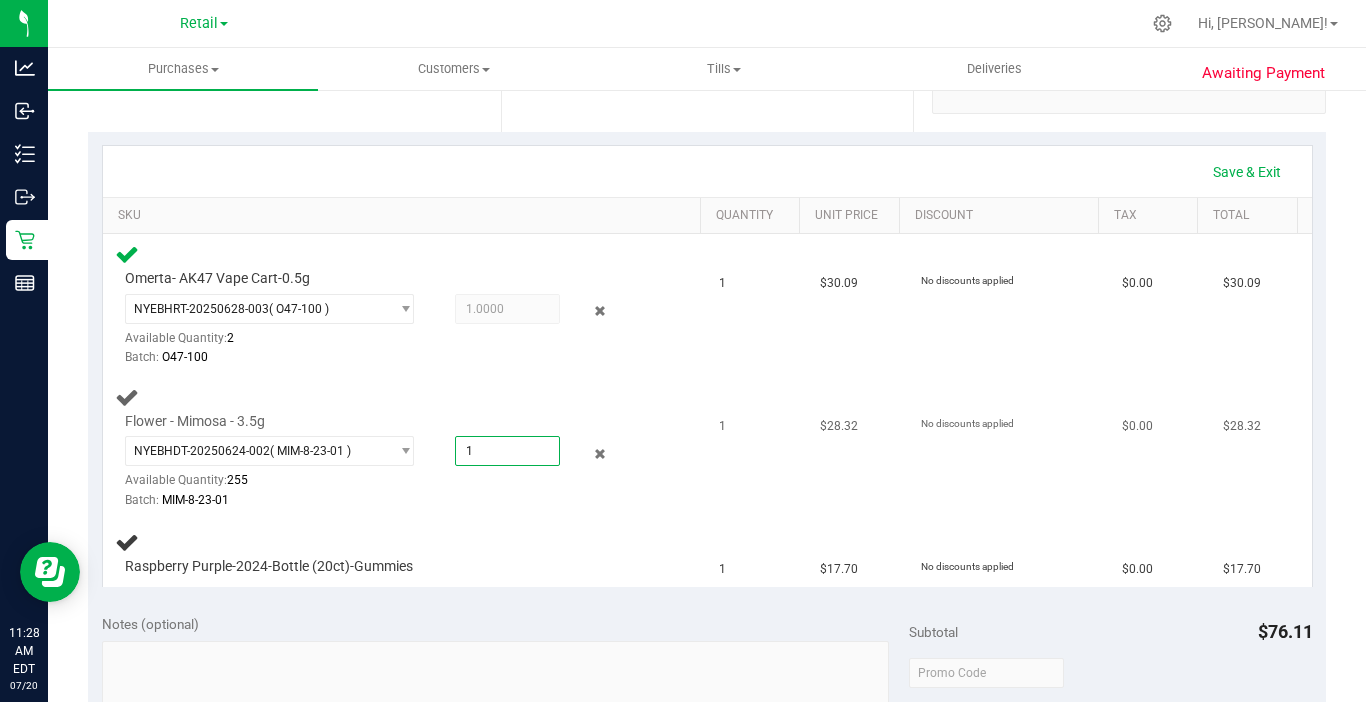 scroll, scrollTop: 400, scrollLeft: 0, axis: vertical 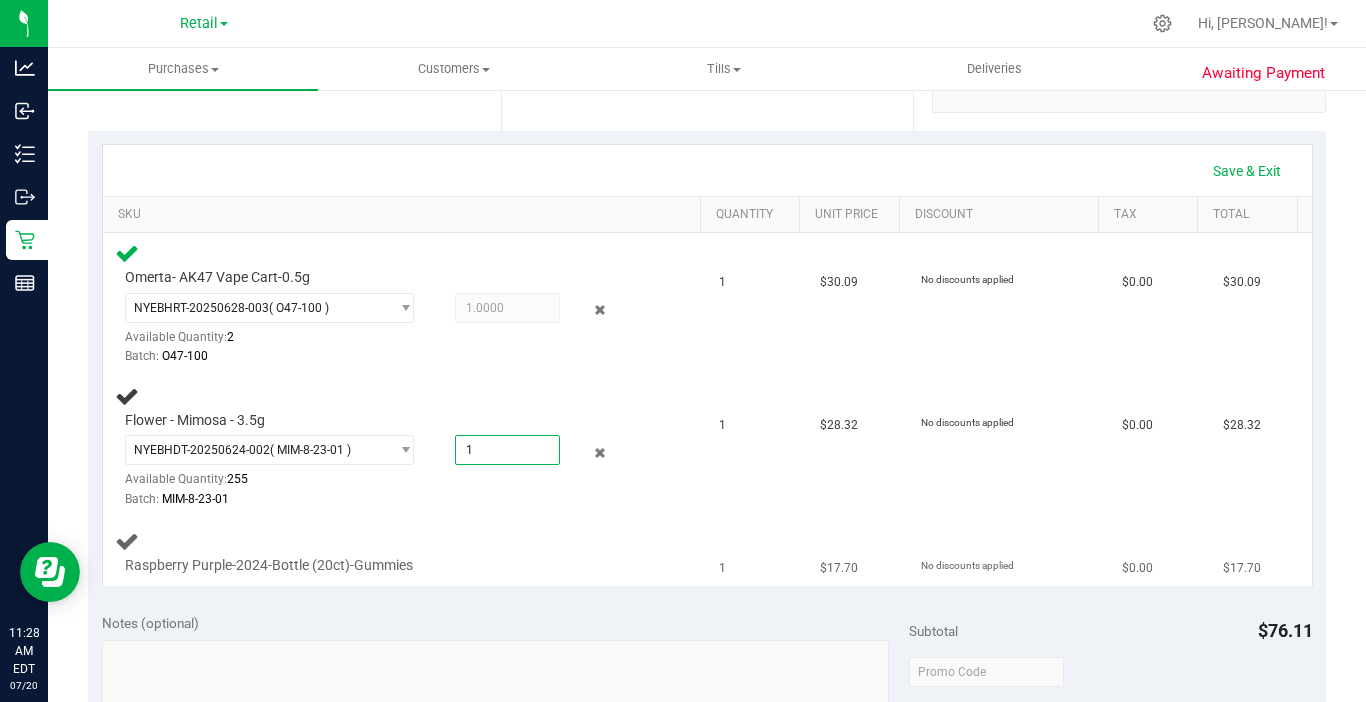 type on "1.0000" 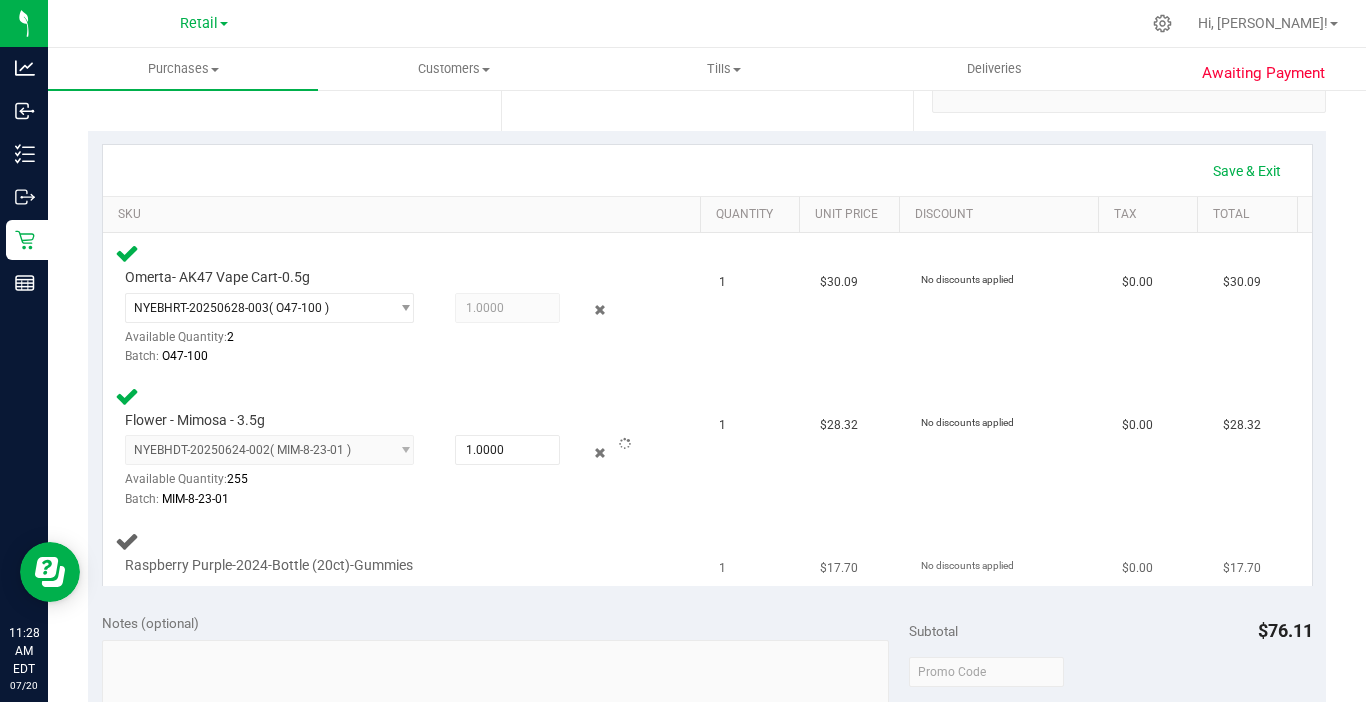 click on "Raspberry Purple-2024-Bottle (20ct)-Gummies" at bounding box center (269, 565) 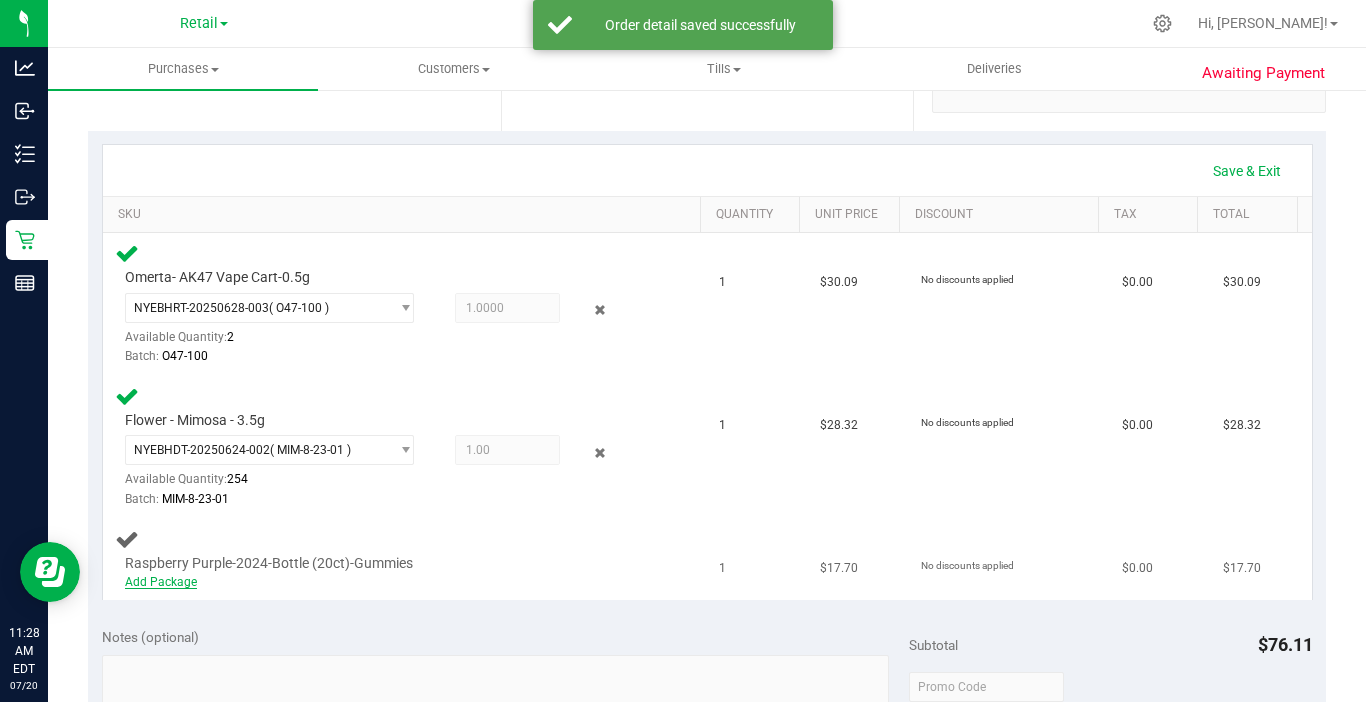 click on "Add Package" at bounding box center (161, 582) 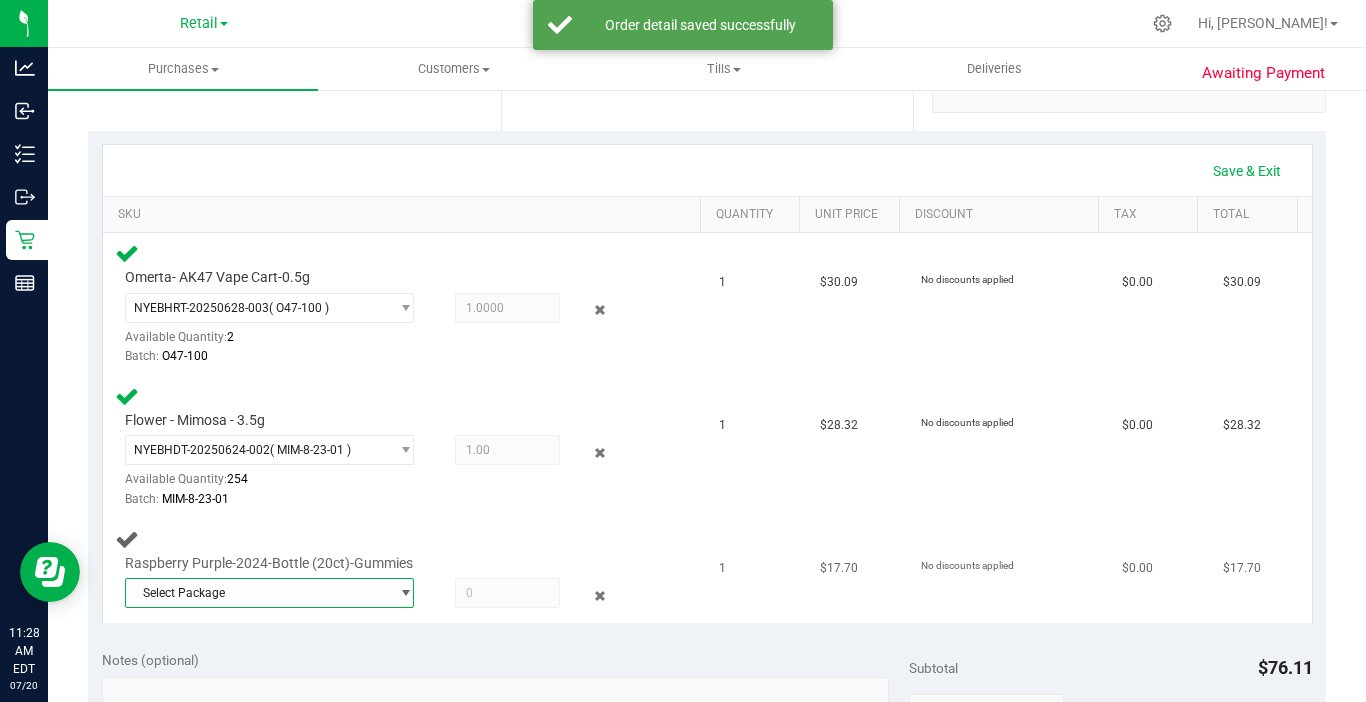 click on "Select Package" at bounding box center (257, 593) 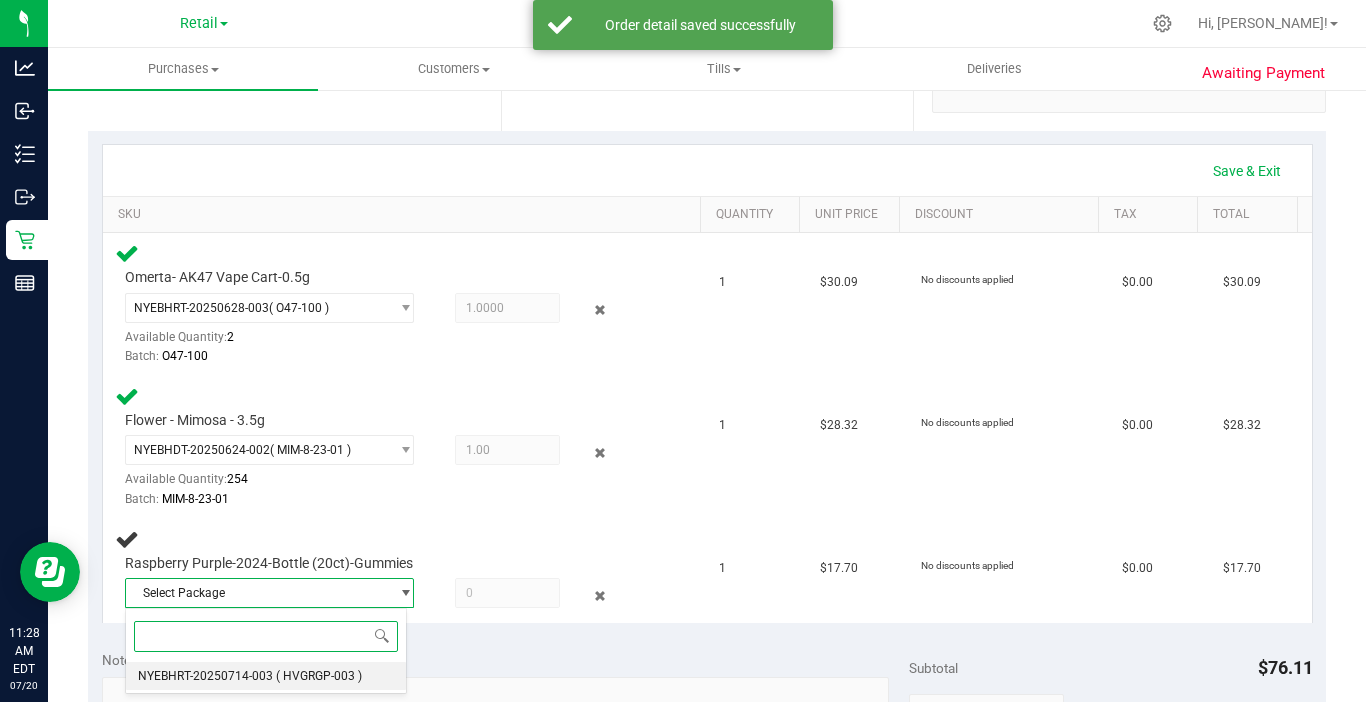 click on "NYEBHRT-20250714-003
(
HVGRGP-003
)" at bounding box center (266, 676) 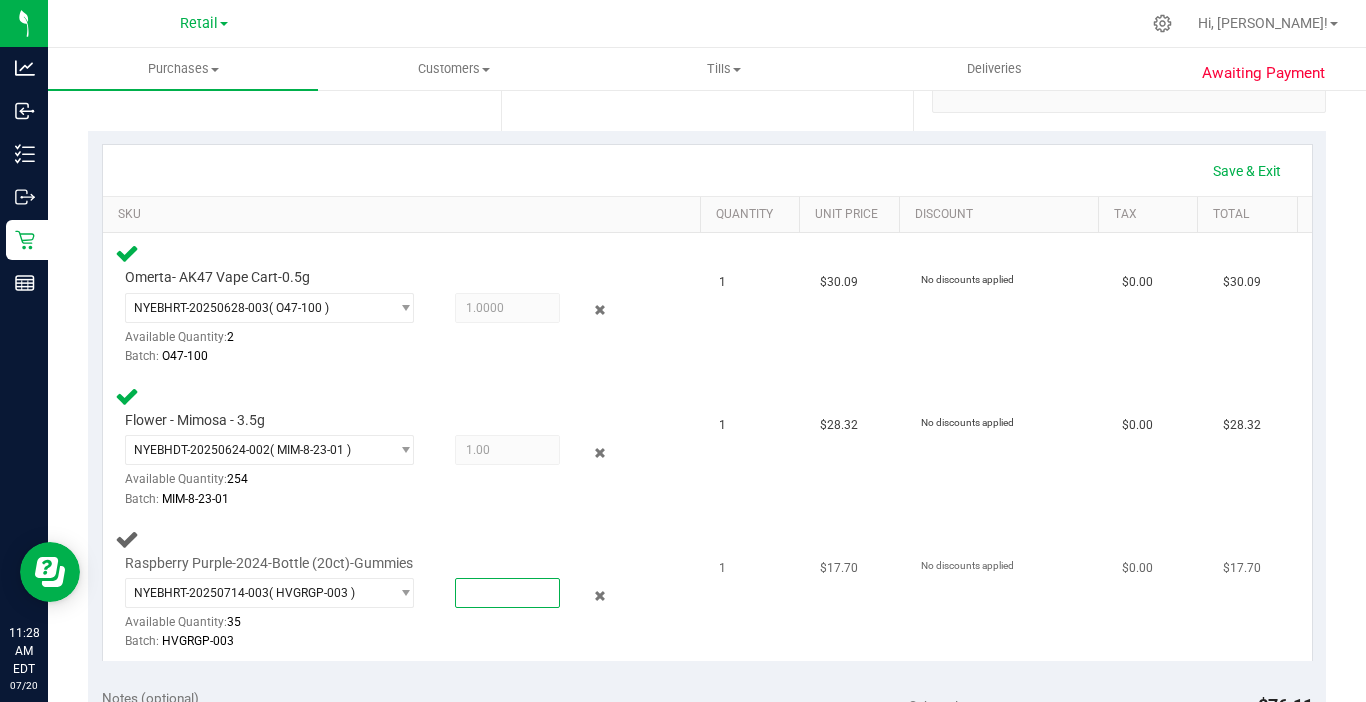 click at bounding box center [507, 593] 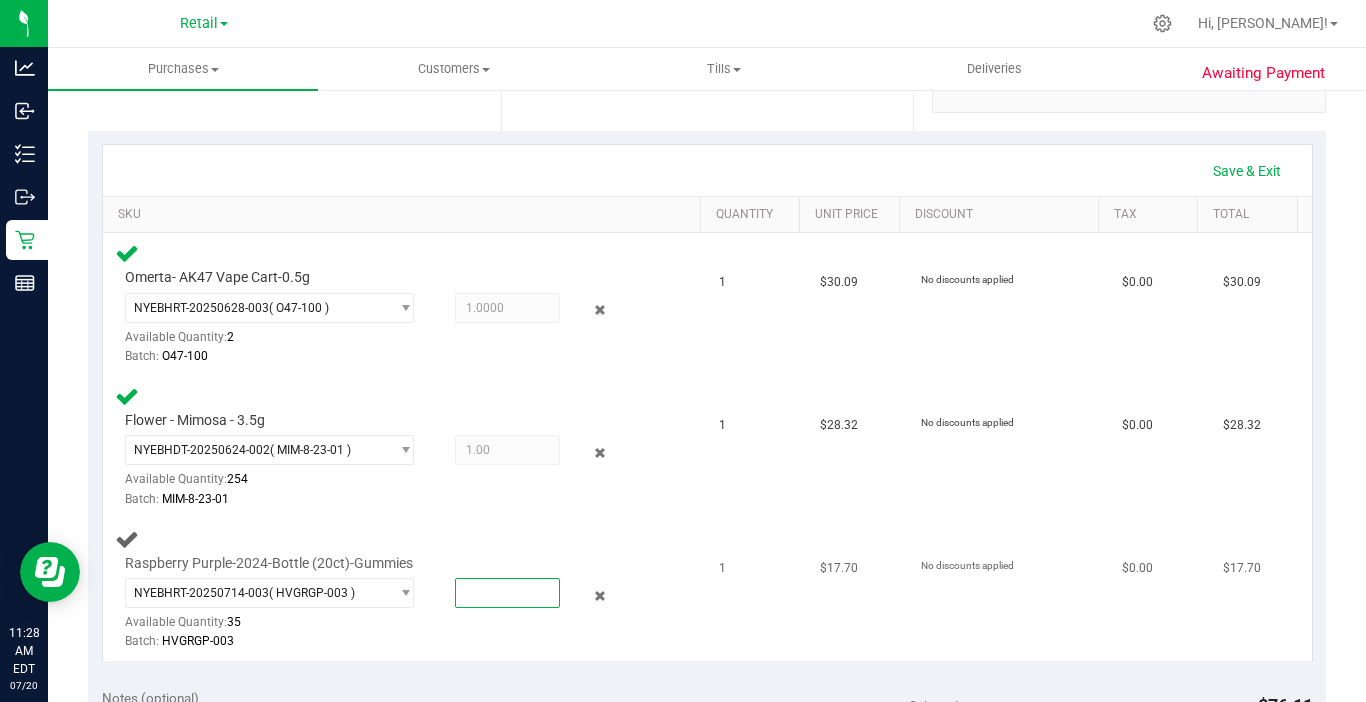 type on "1" 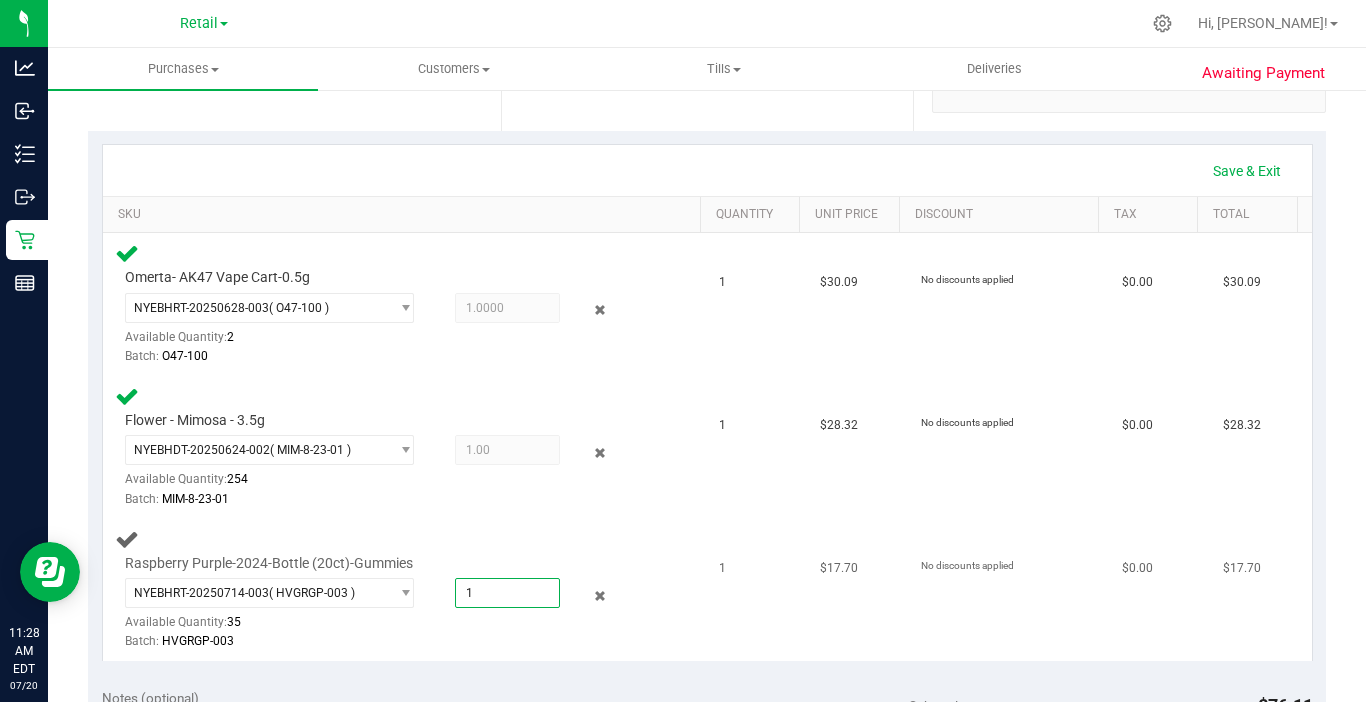 type on "1.0000" 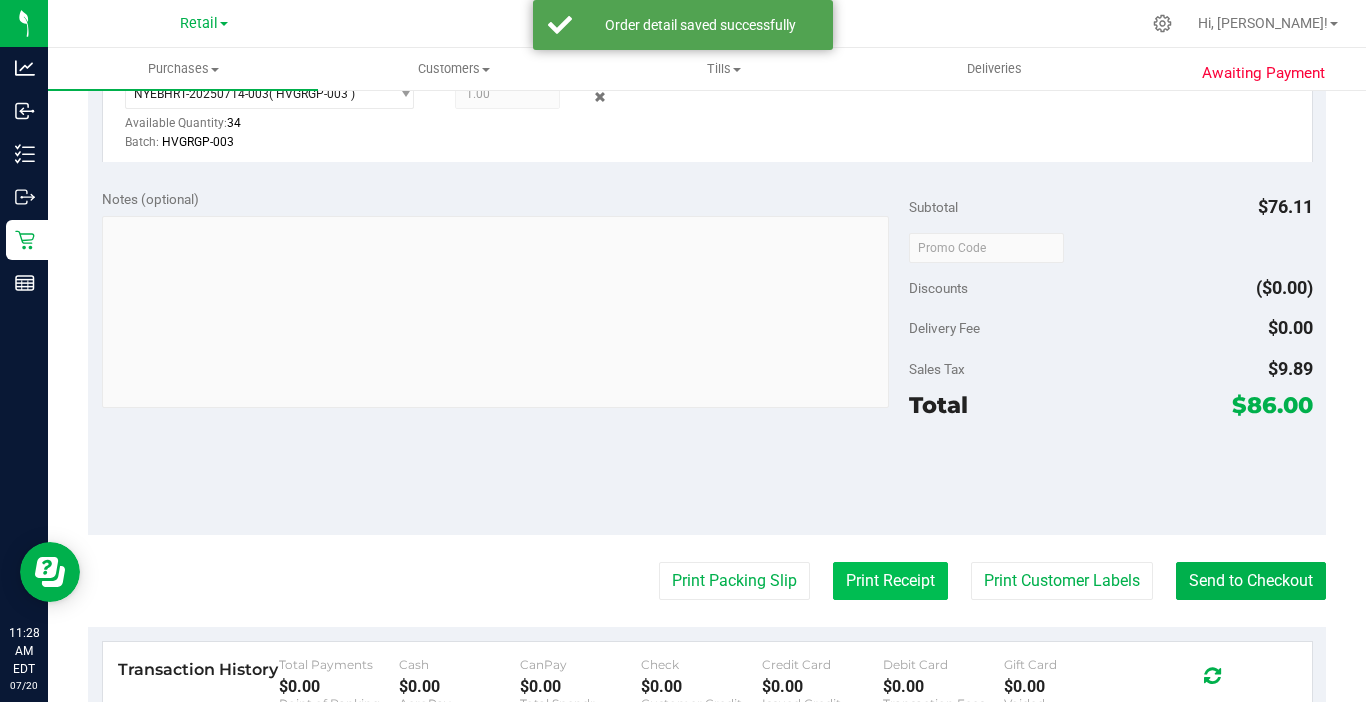 scroll, scrollTop: 900, scrollLeft: 0, axis: vertical 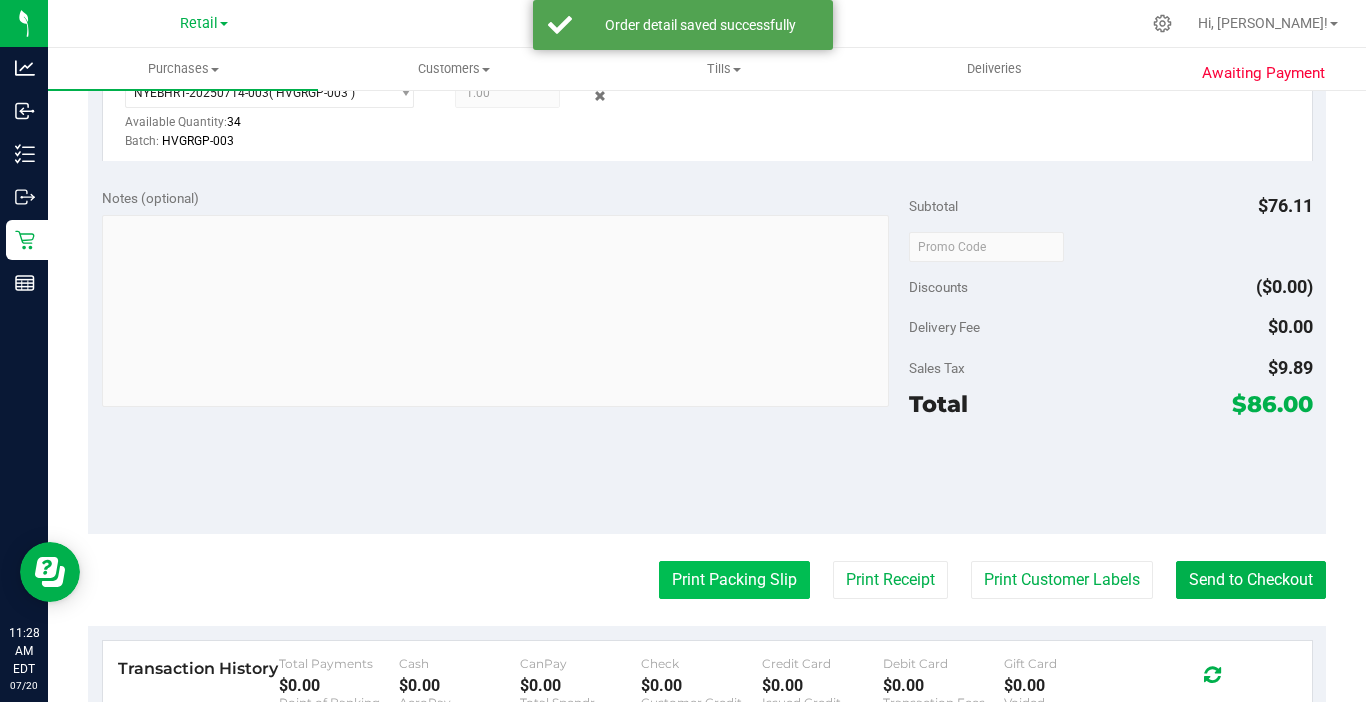 click on "Print Packing Slip" at bounding box center (734, 580) 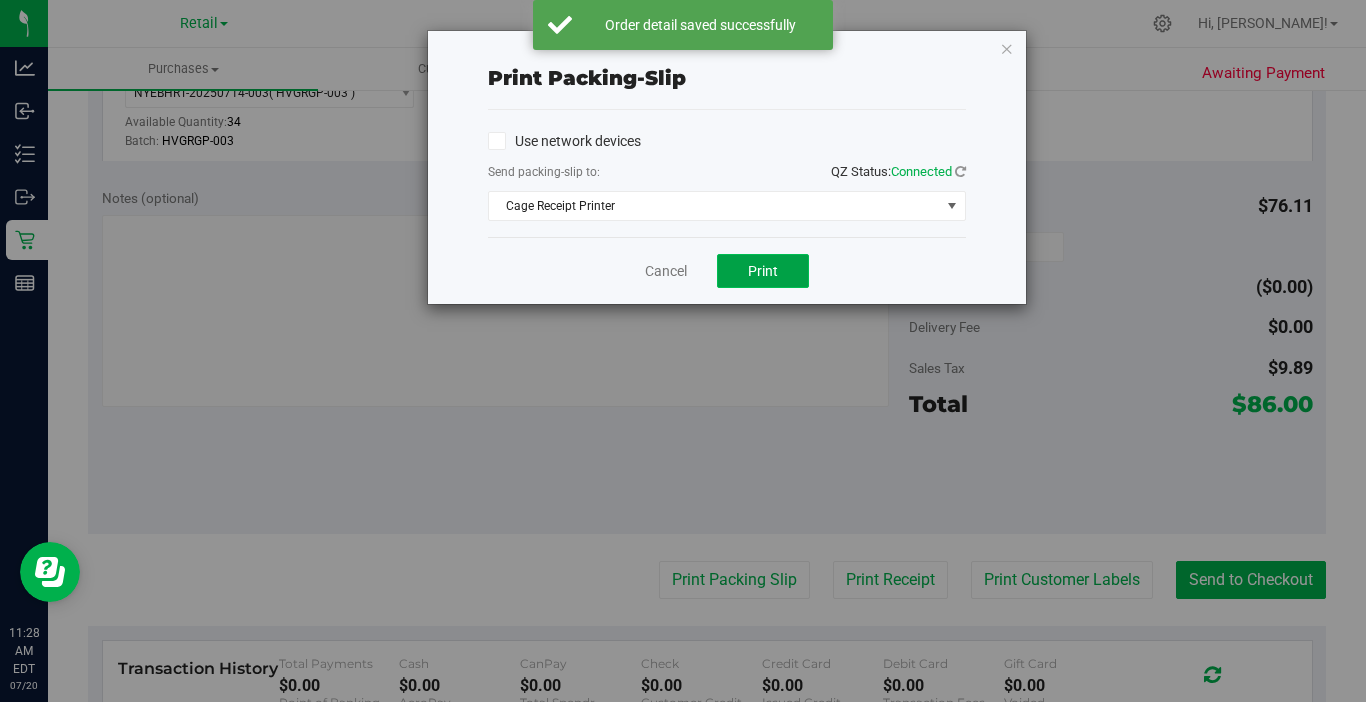 click on "Print" at bounding box center (763, 271) 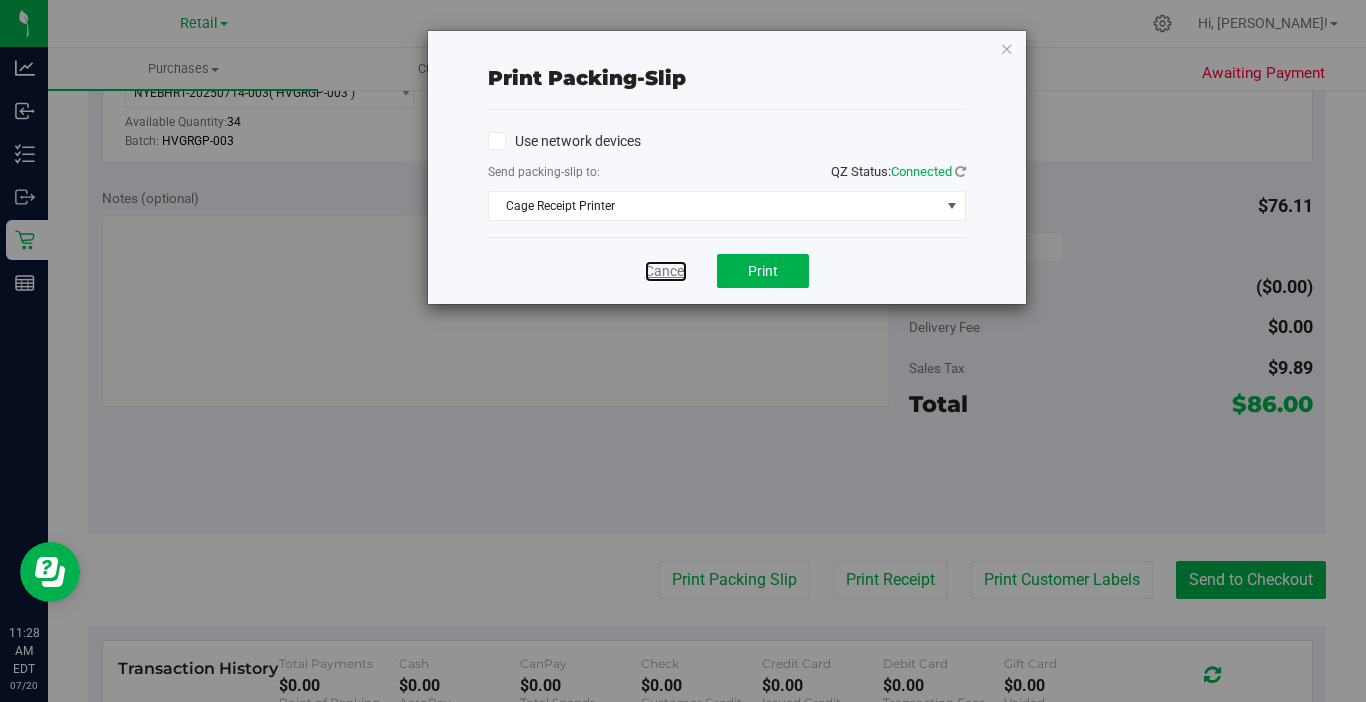 click on "Cancel" at bounding box center (666, 271) 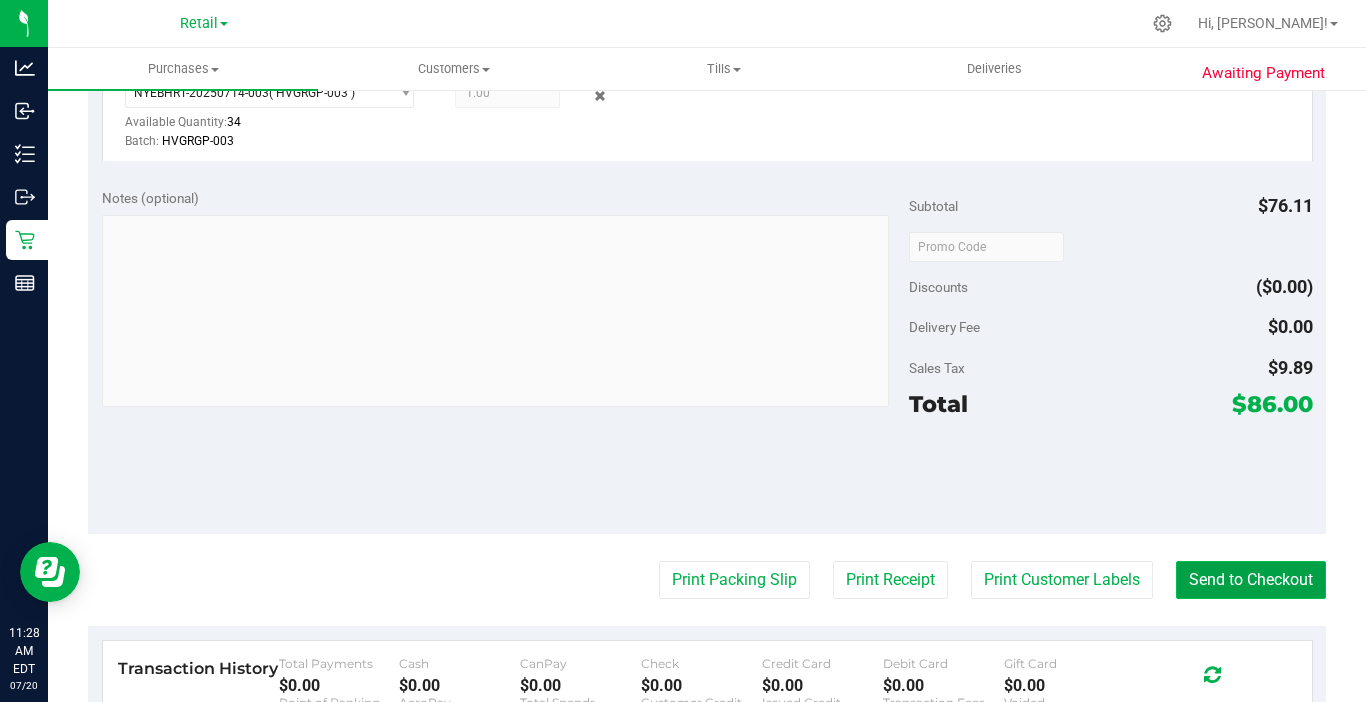 click on "Send to Checkout" at bounding box center (1251, 580) 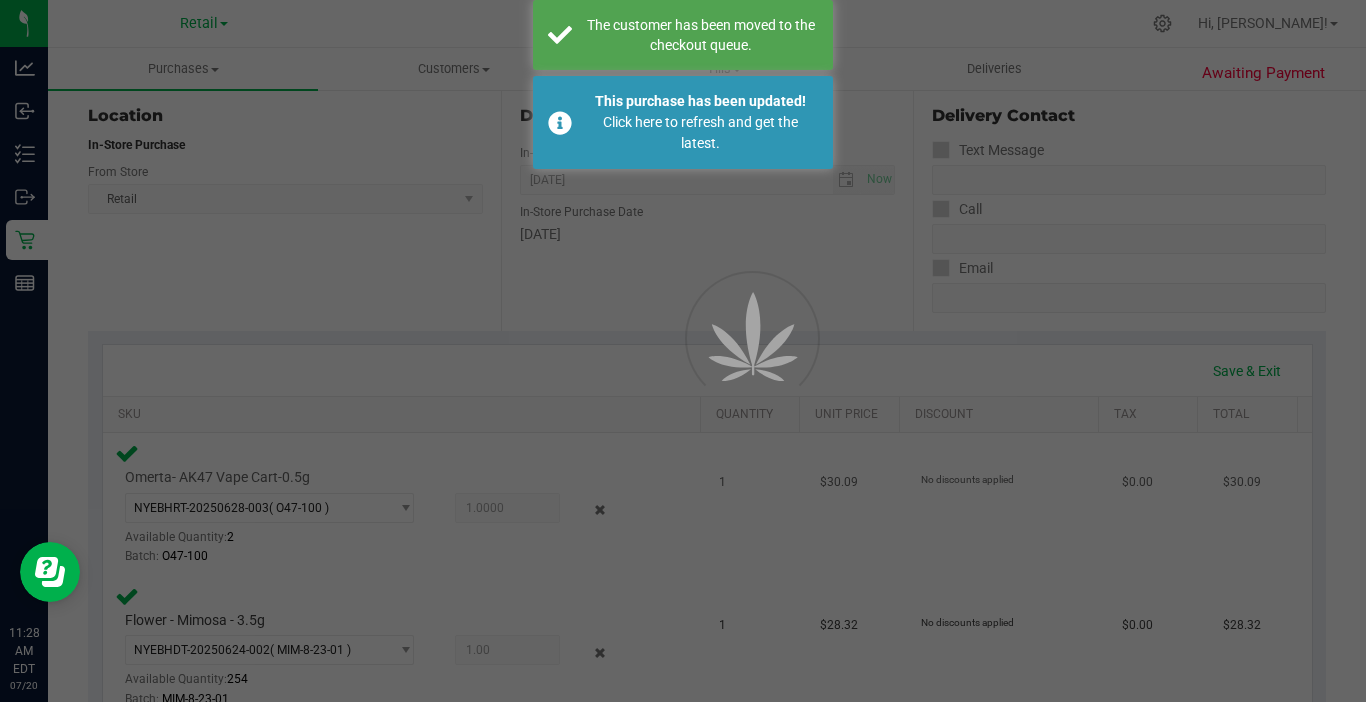 scroll, scrollTop: 254, scrollLeft: 0, axis: vertical 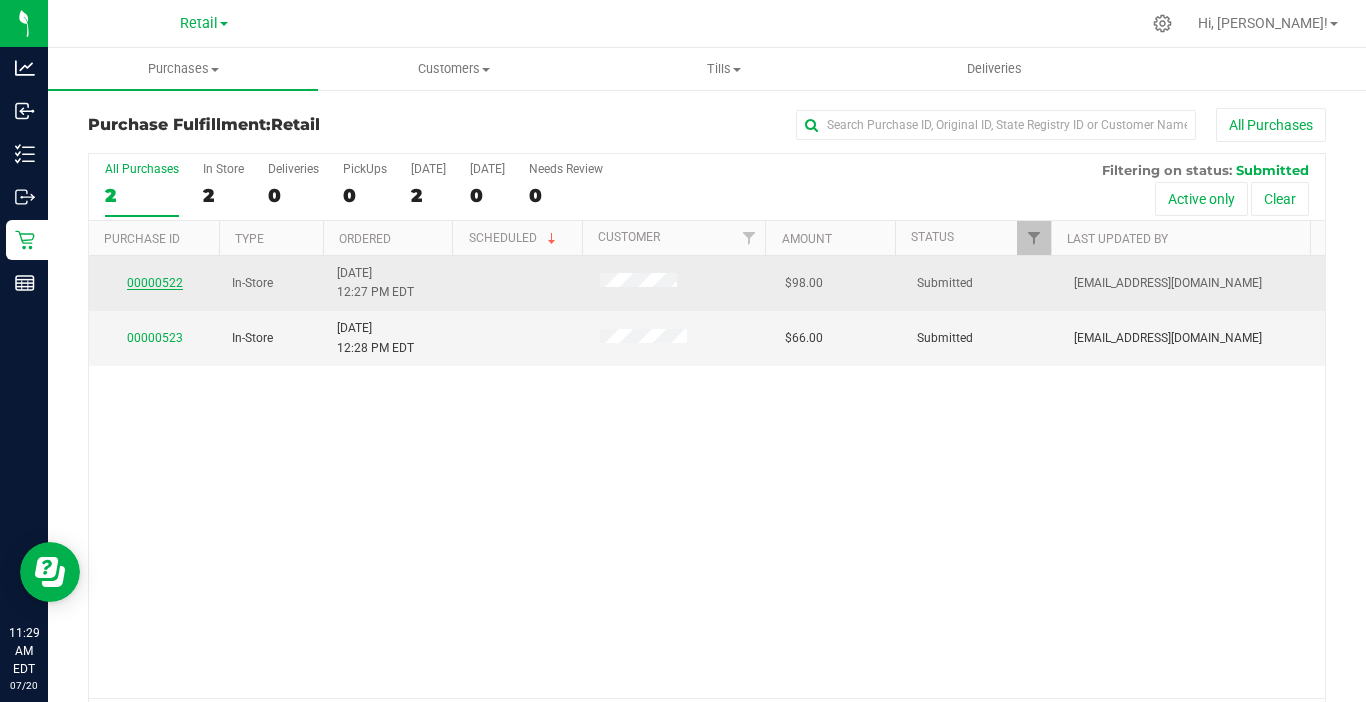 click on "00000522" at bounding box center [155, 283] 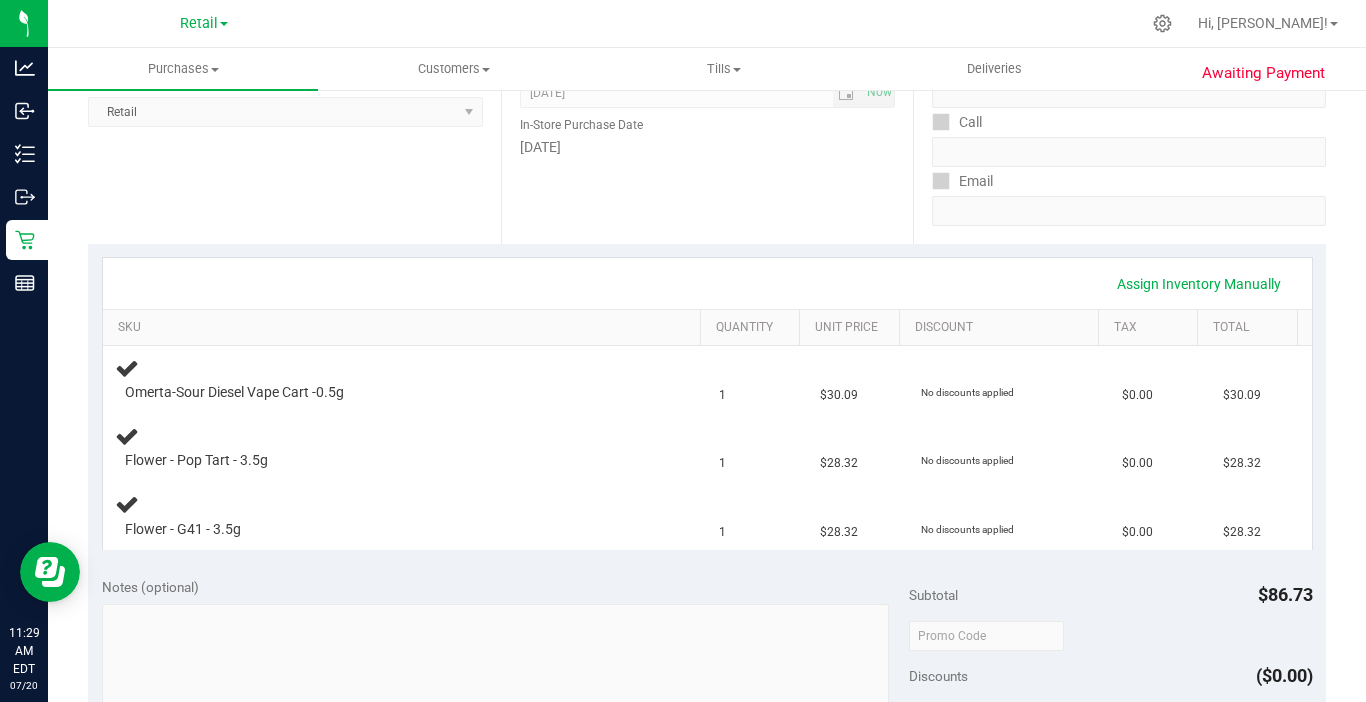 scroll, scrollTop: 300, scrollLeft: 0, axis: vertical 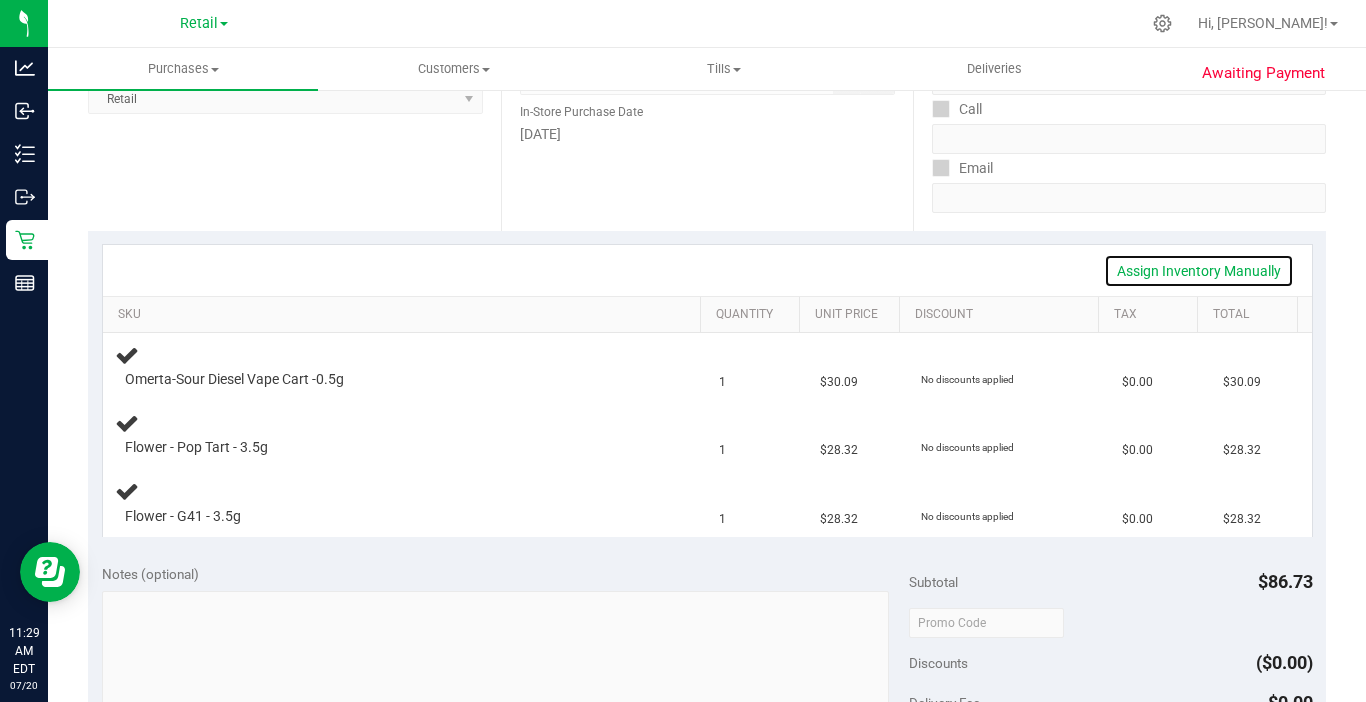 click on "Assign Inventory Manually" at bounding box center [1199, 271] 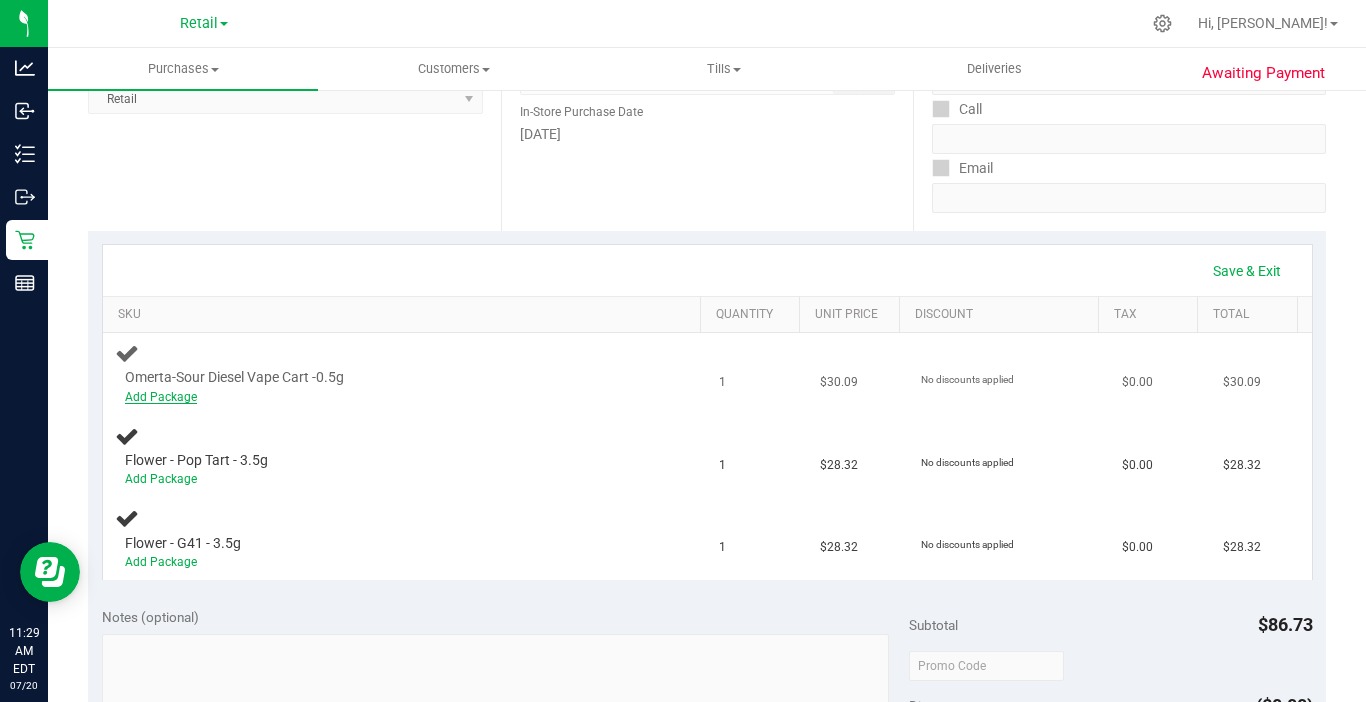 click on "Add Package" at bounding box center [161, 397] 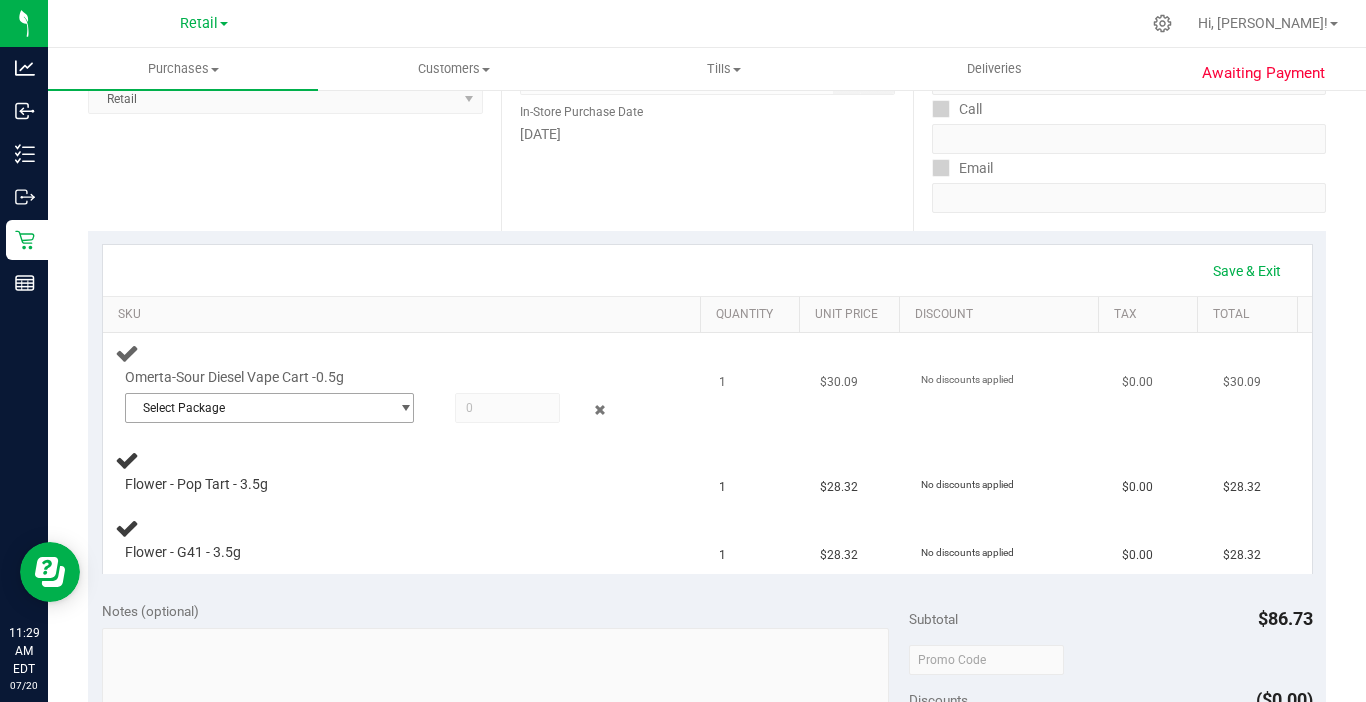 click on "Select Package" at bounding box center [257, 408] 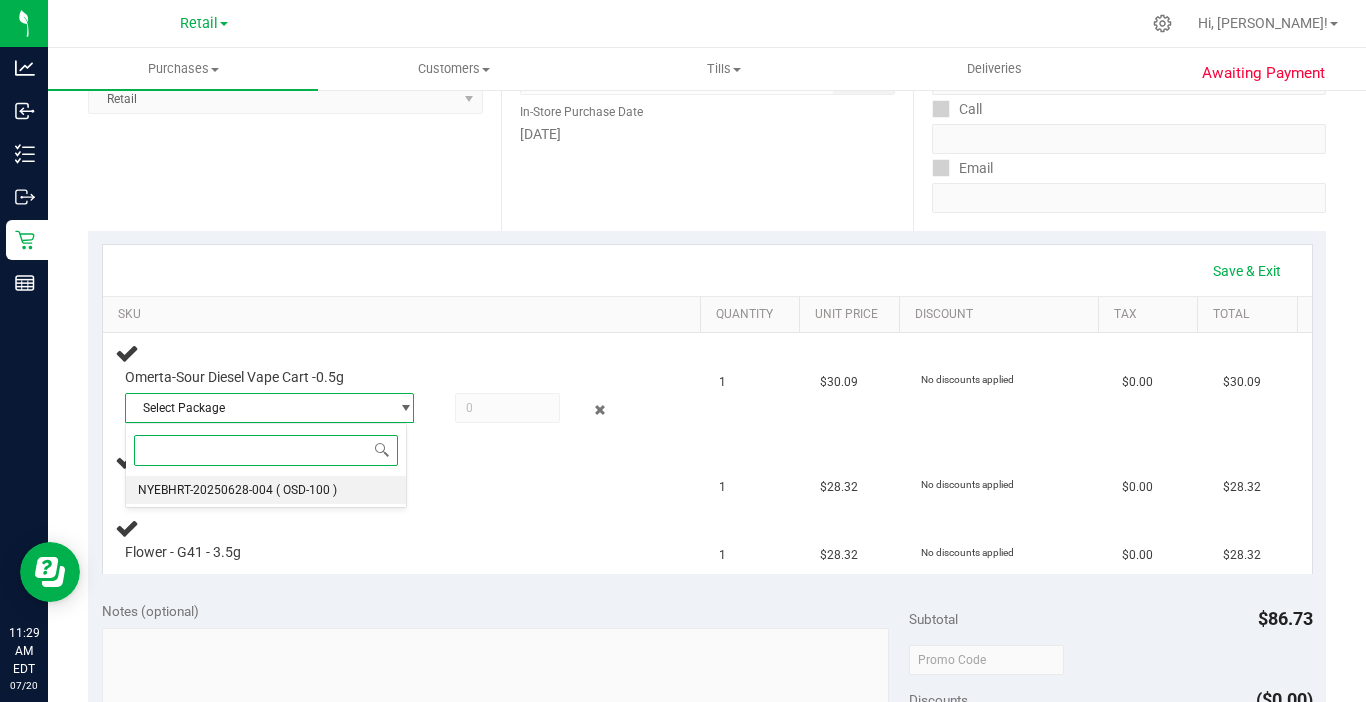 click on "NYEBHRT-20250628-004" at bounding box center (205, 490) 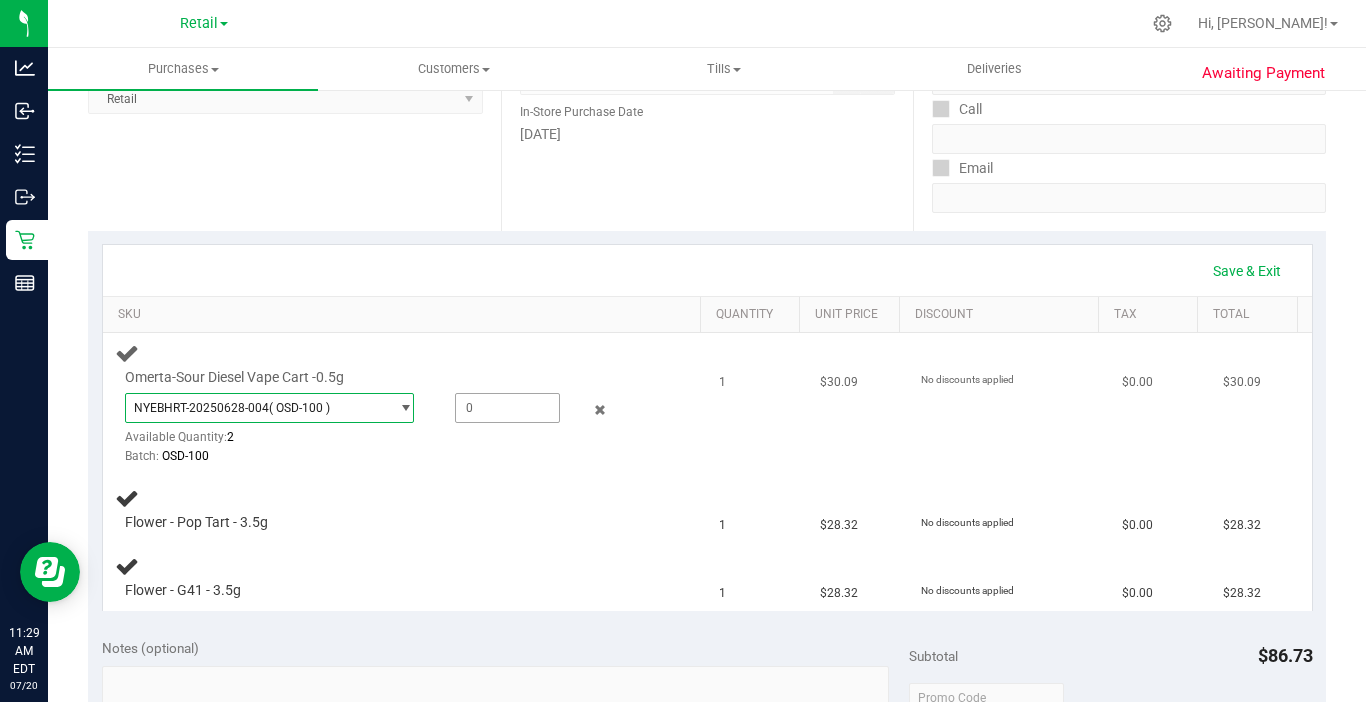 click at bounding box center (507, 408) 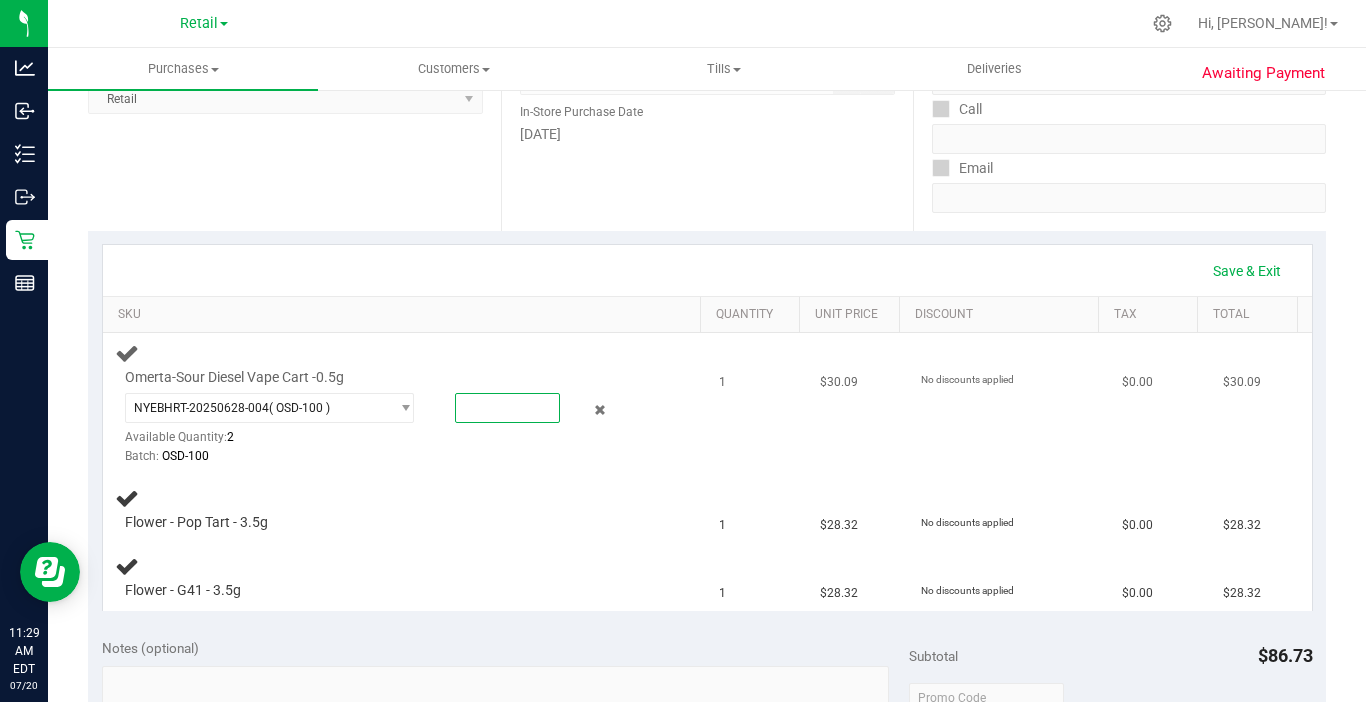 type on "1" 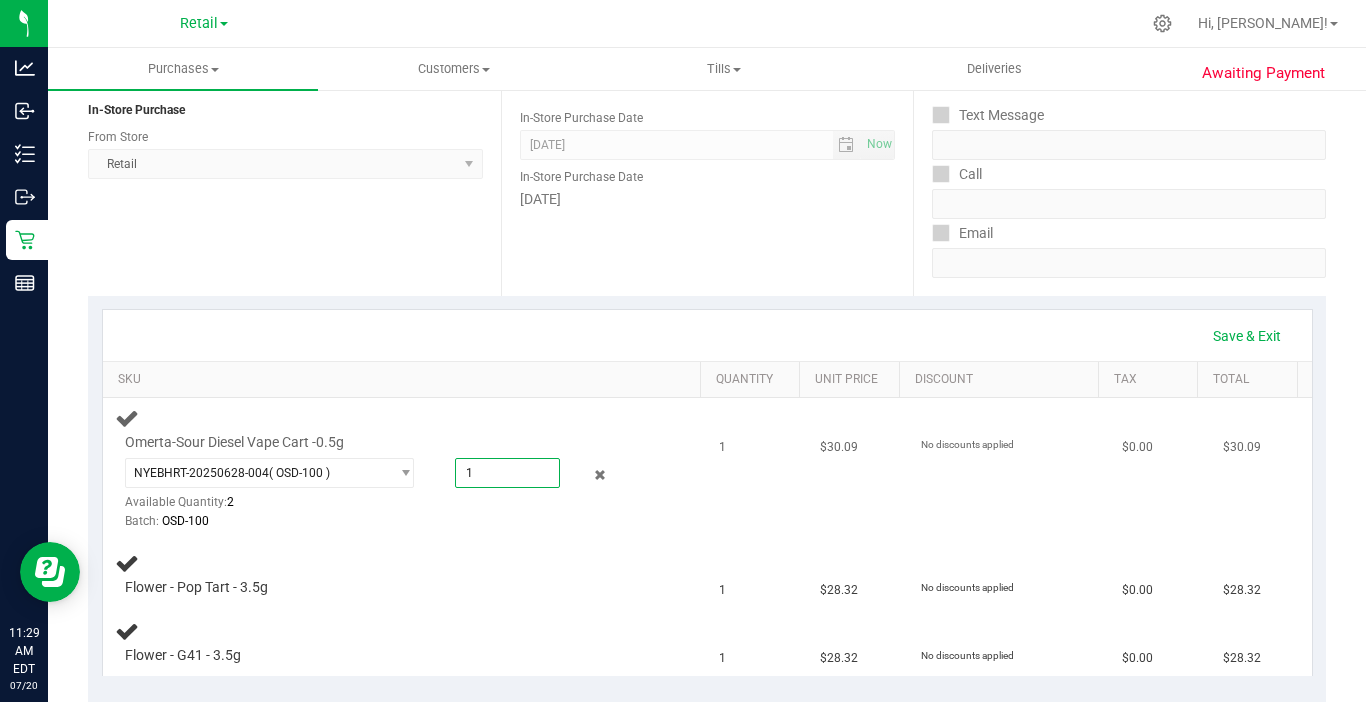 scroll, scrollTop: 200, scrollLeft: 0, axis: vertical 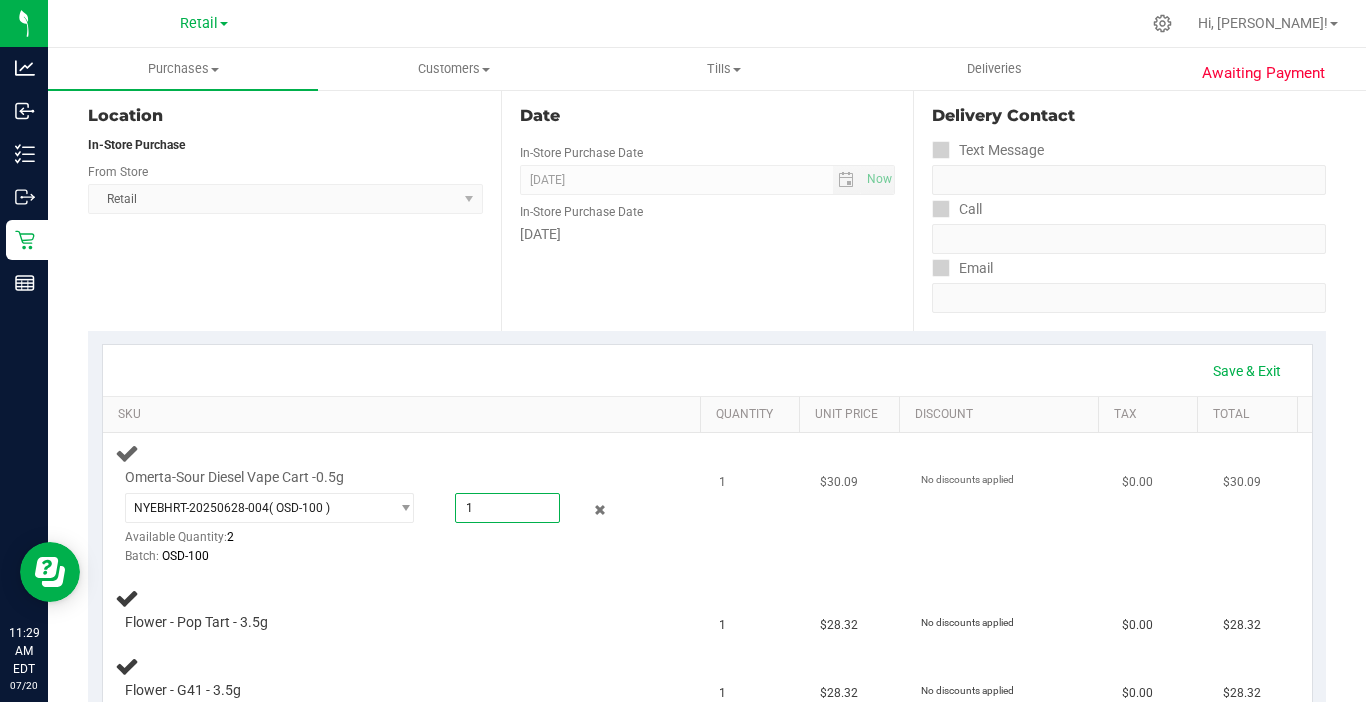 type on "1.0000" 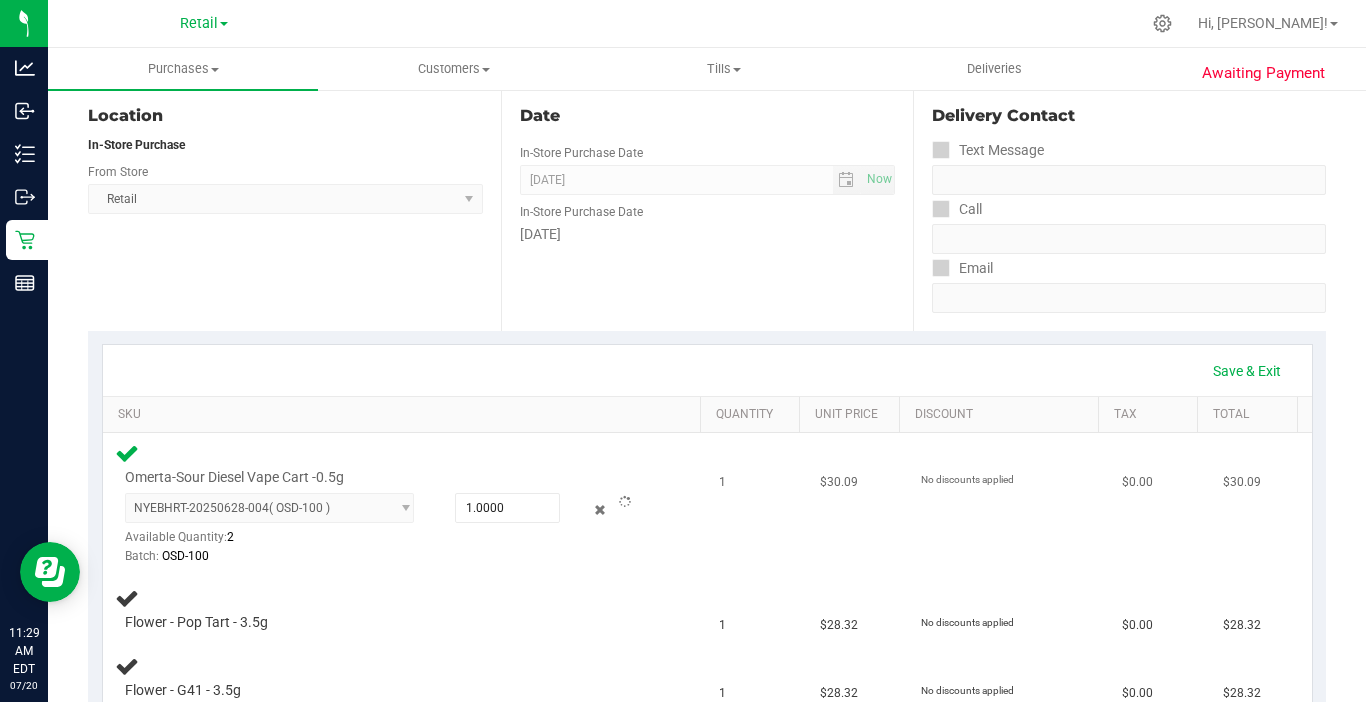 click on "Batch:
OSD-100" at bounding box center [386, 556] 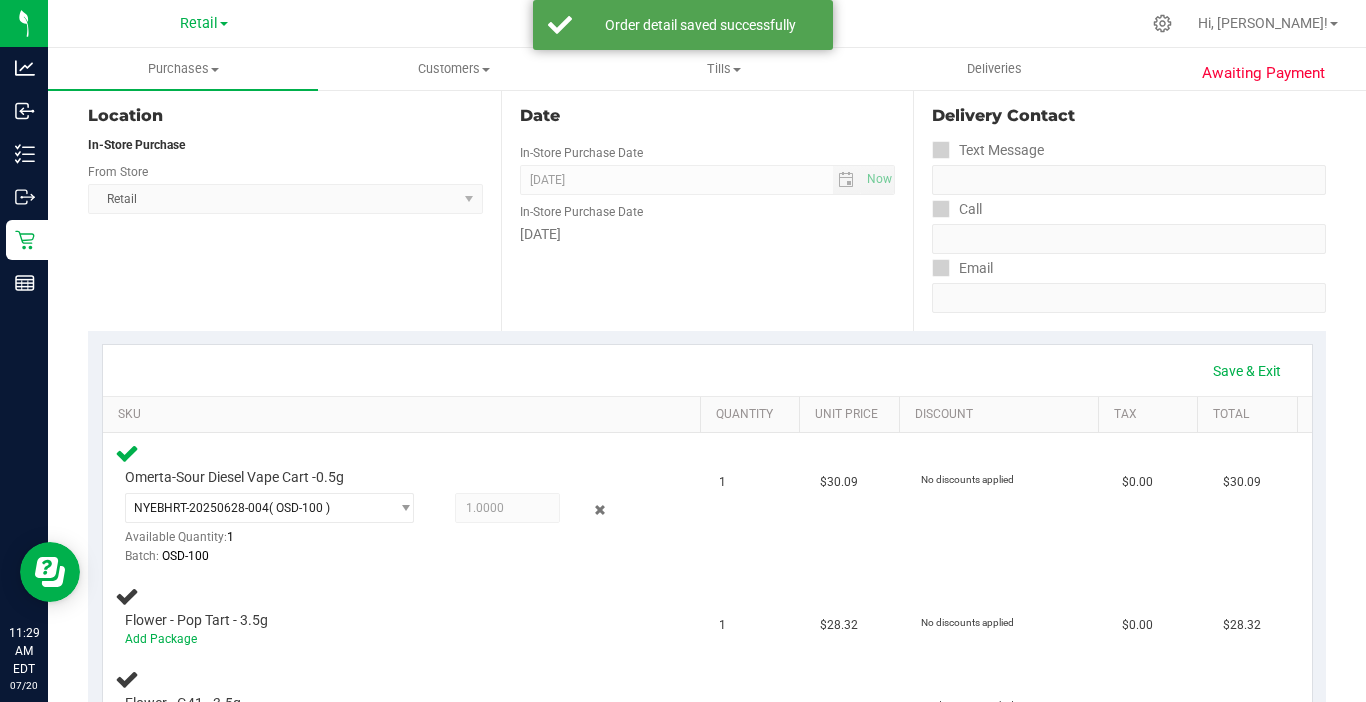 scroll, scrollTop: 300, scrollLeft: 0, axis: vertical 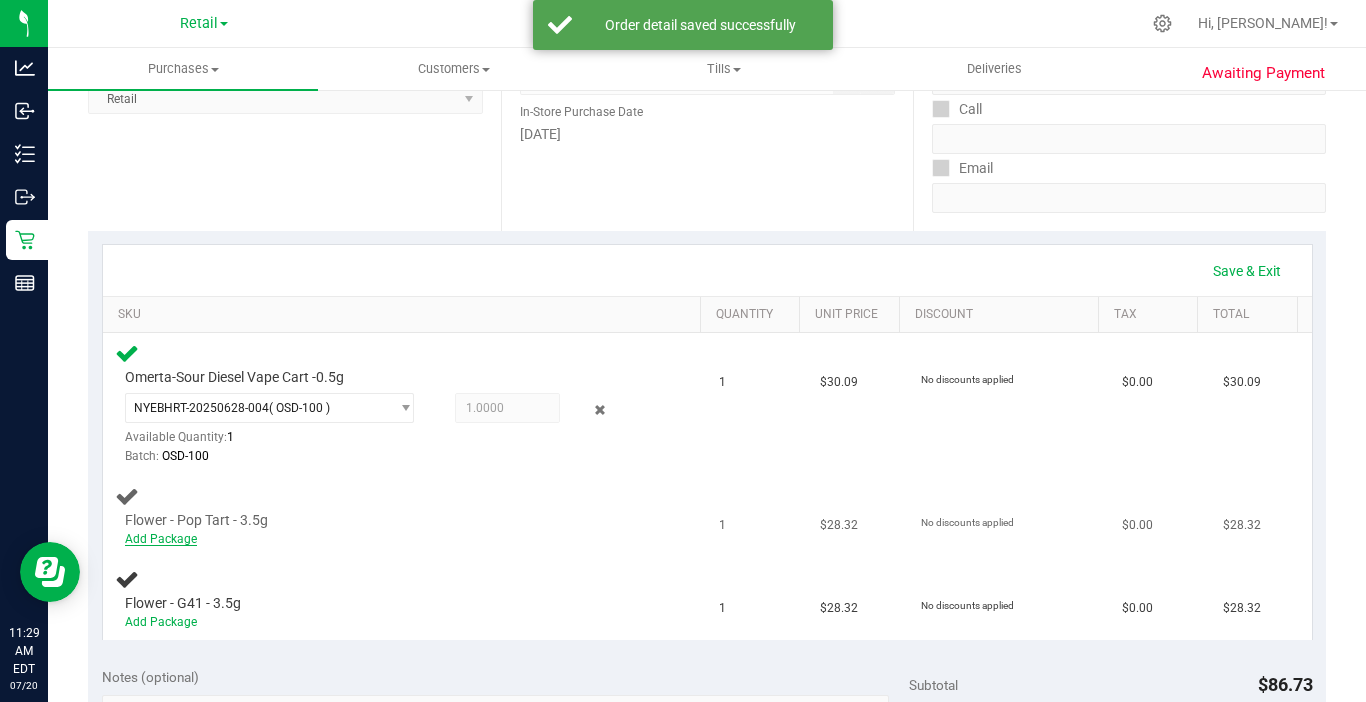 click on "Add Package" at bounding box center [161, 539] 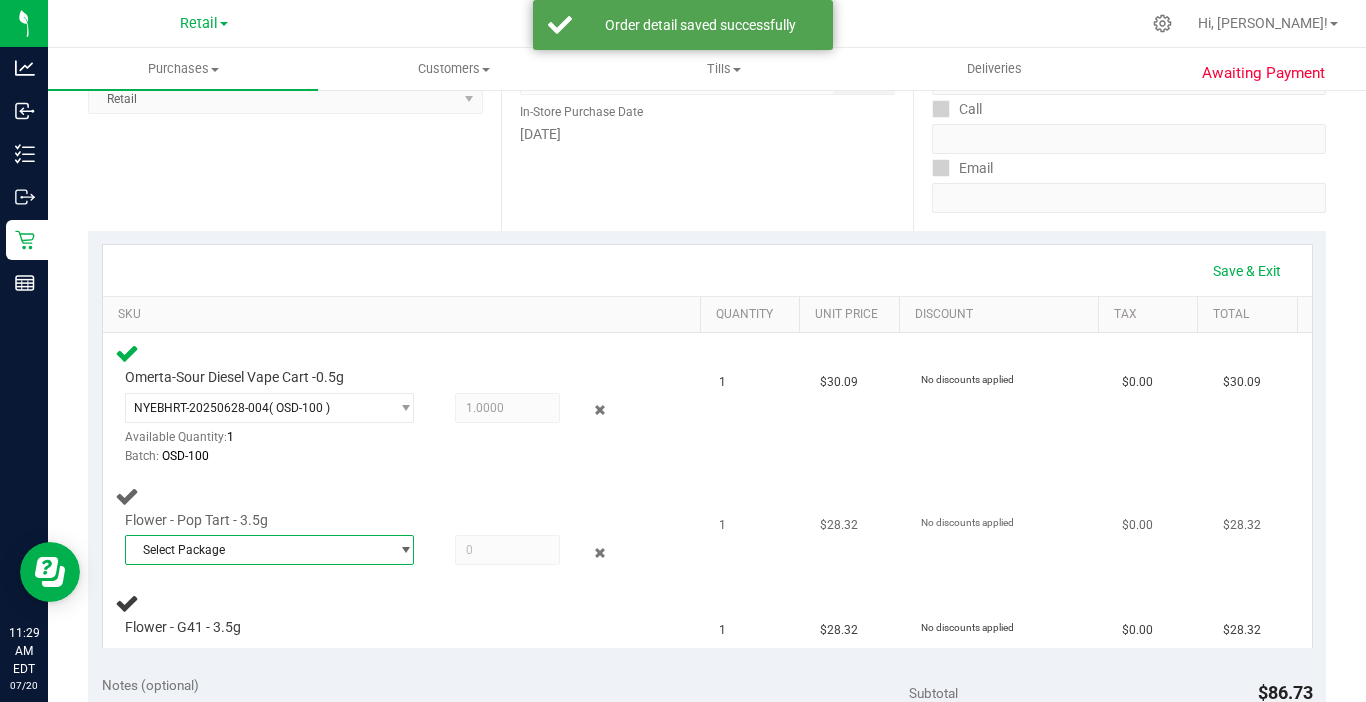 click at bounding box center [405, 550] 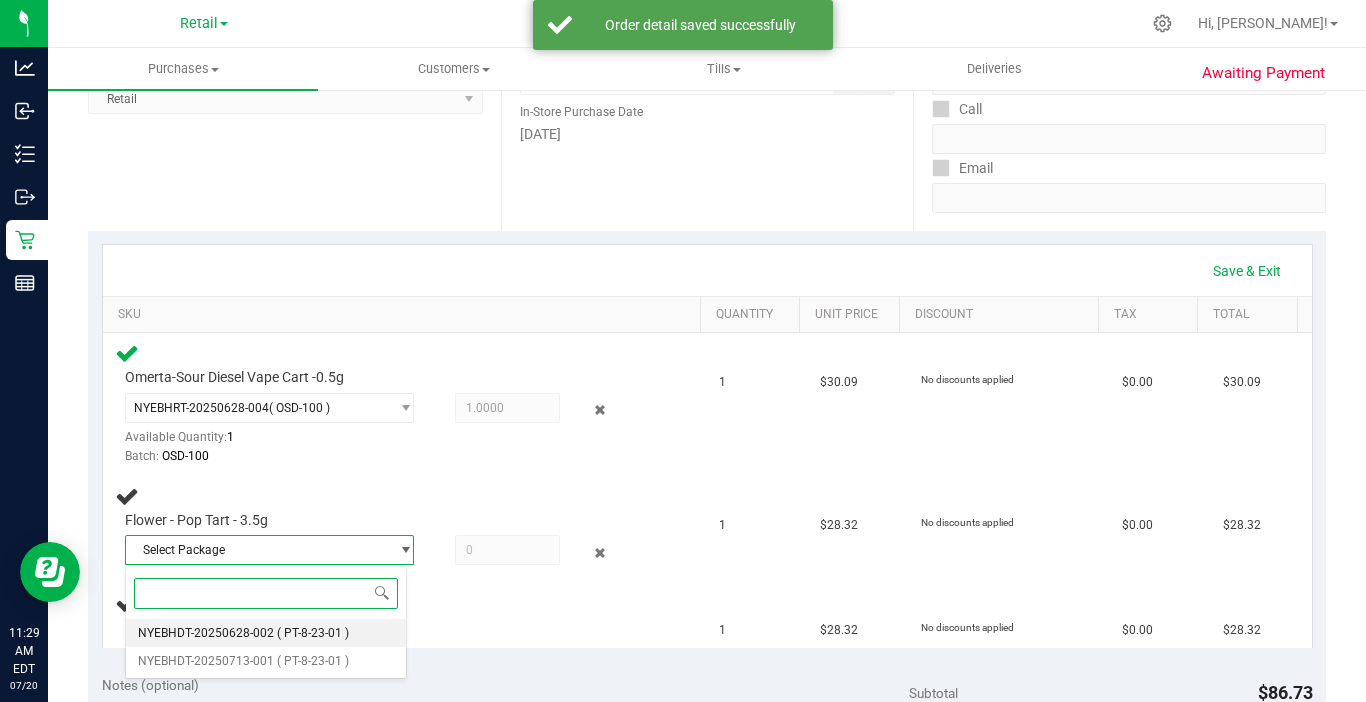 click on "(
PT-8-23-01
)" at bounding box center (313, 633) 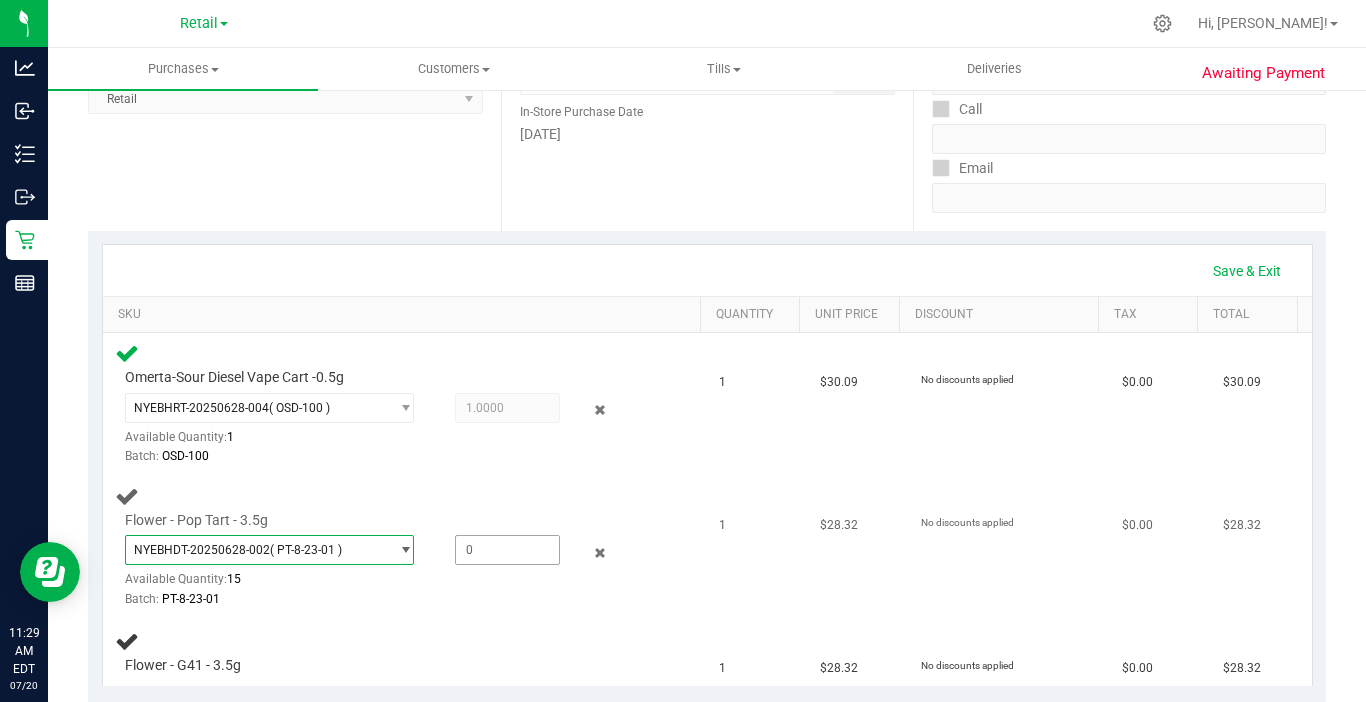 click at bounding box center (507, 550) 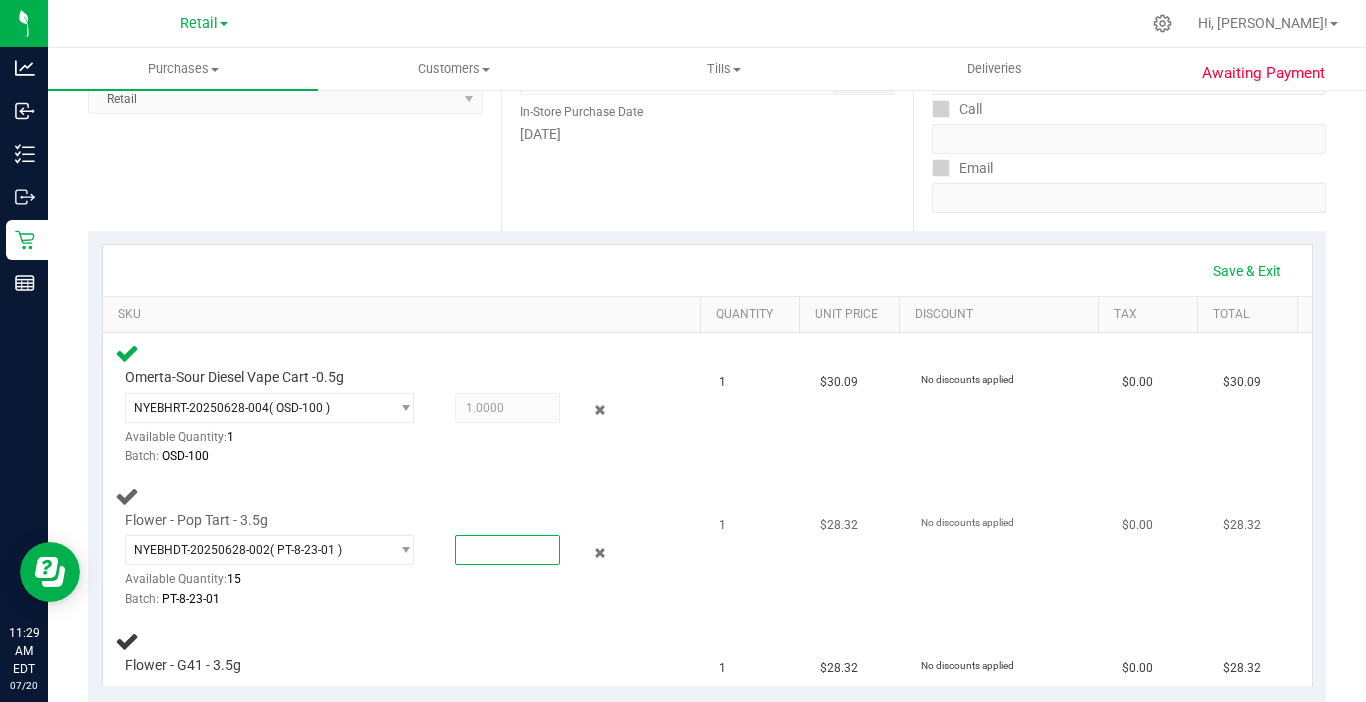 type on "1" 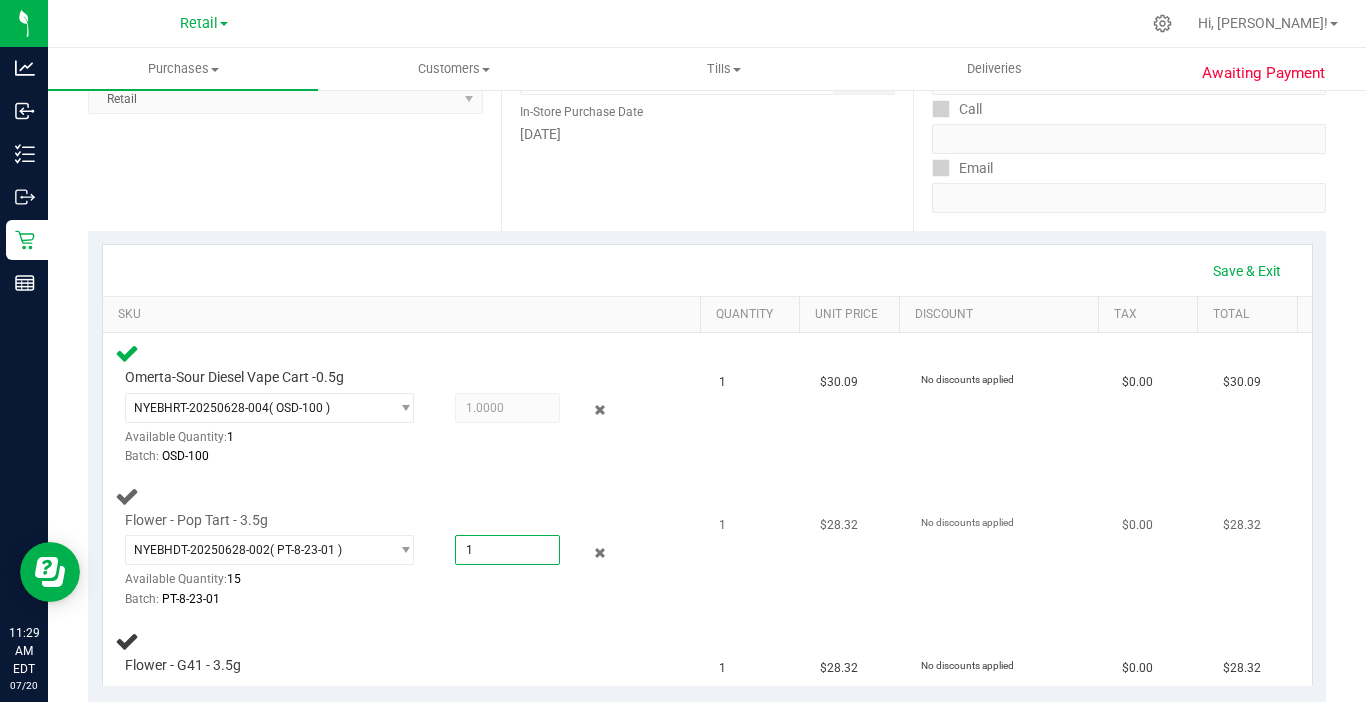 type on "1.0000" 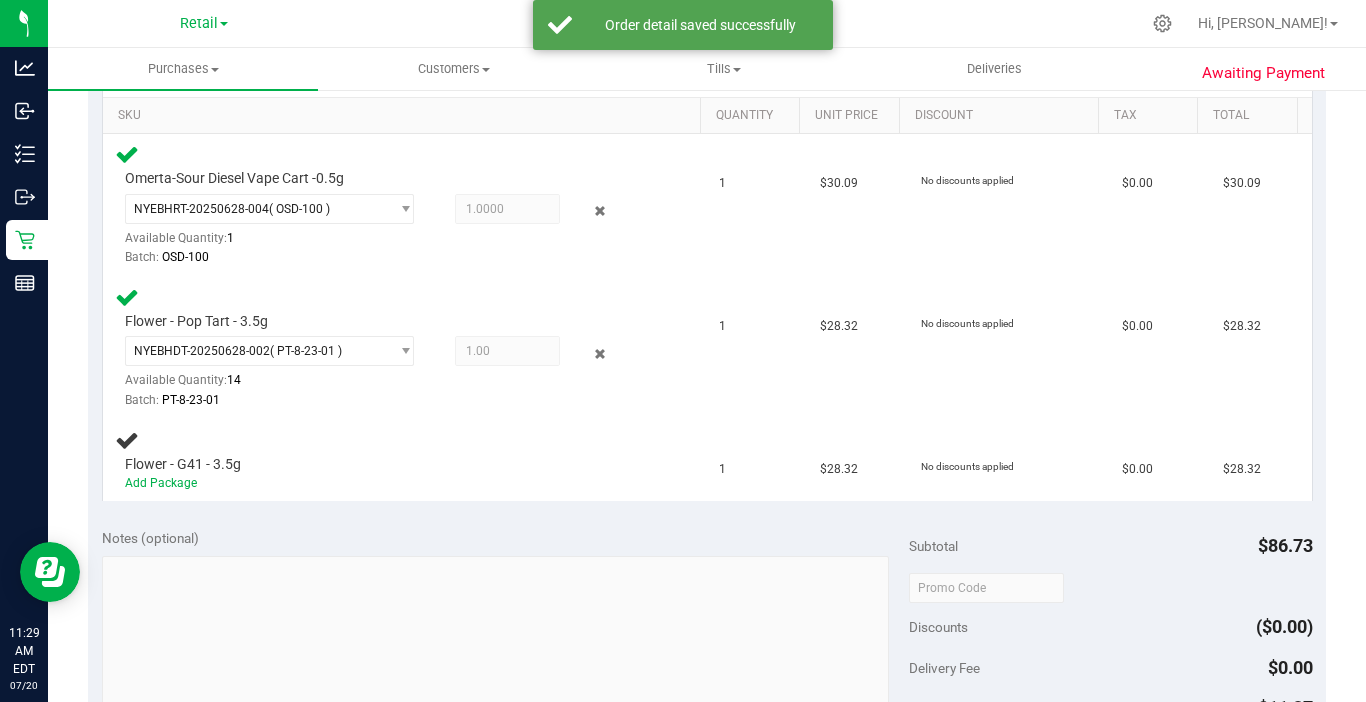 scroll, scrollTop: 500, scrollLeft: 0, axis: vertical 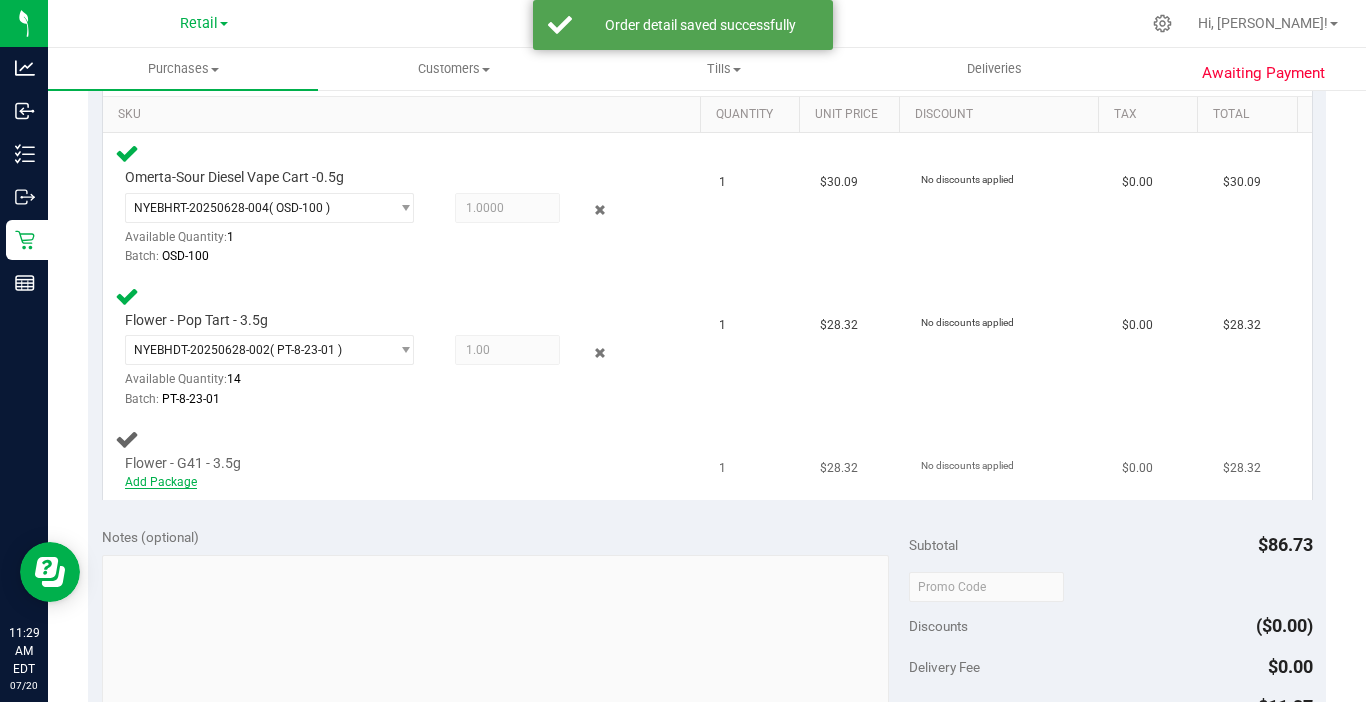 click on "Add Package" at bounding box center [161, 482] 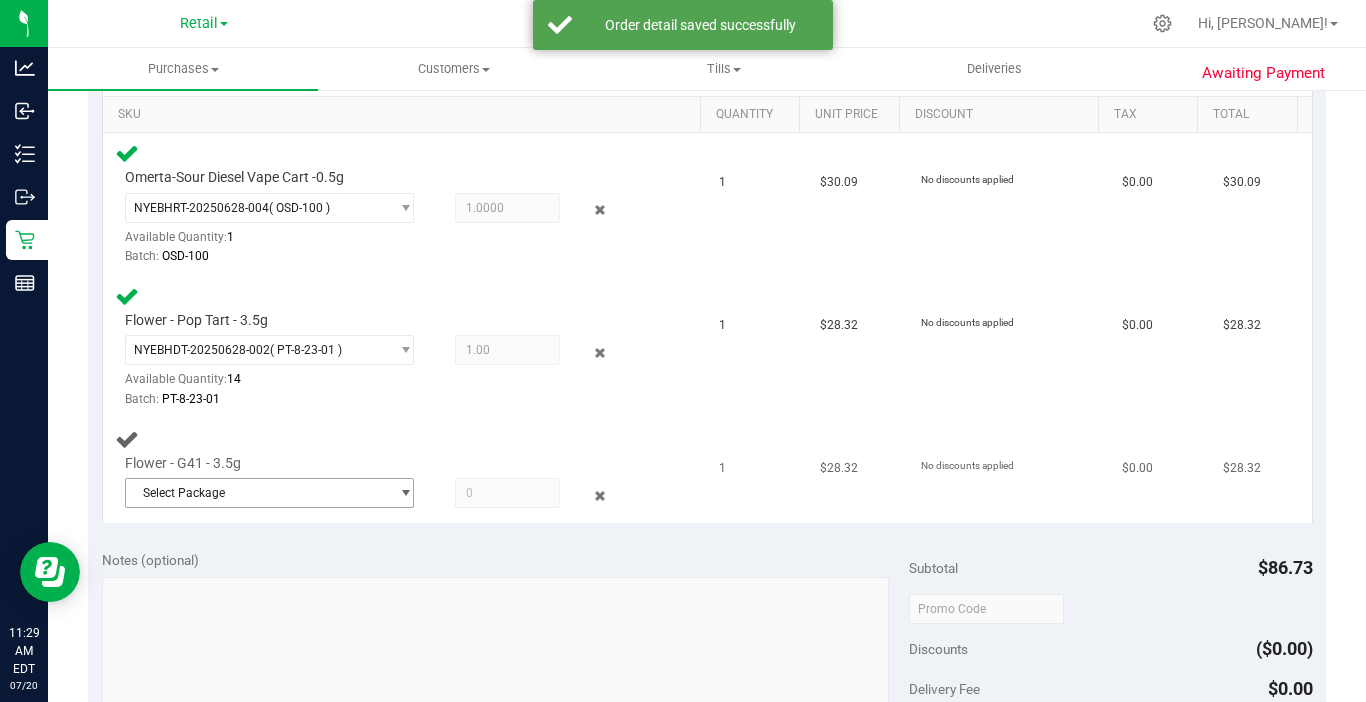 click on "Select Package" at bounding box center [257, 493] 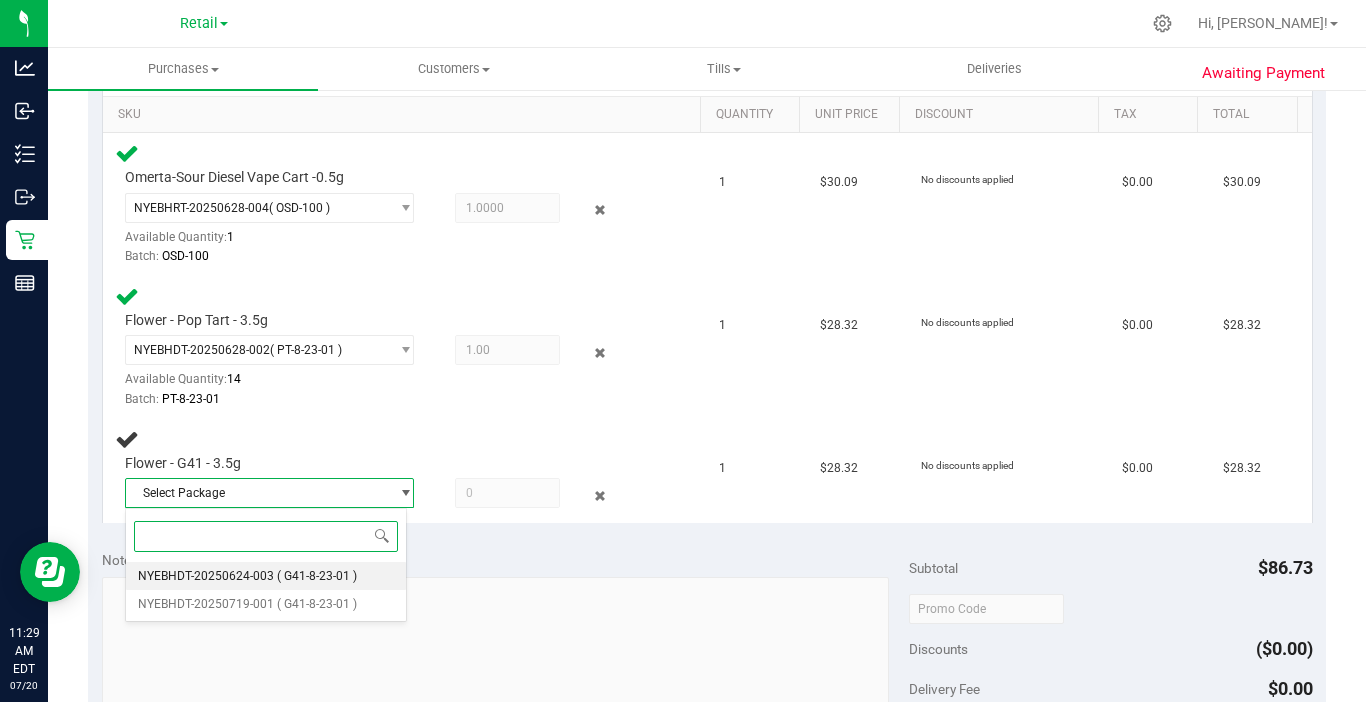 click on "(
G41-8-23-01
)" at bounding box center [317, 576] 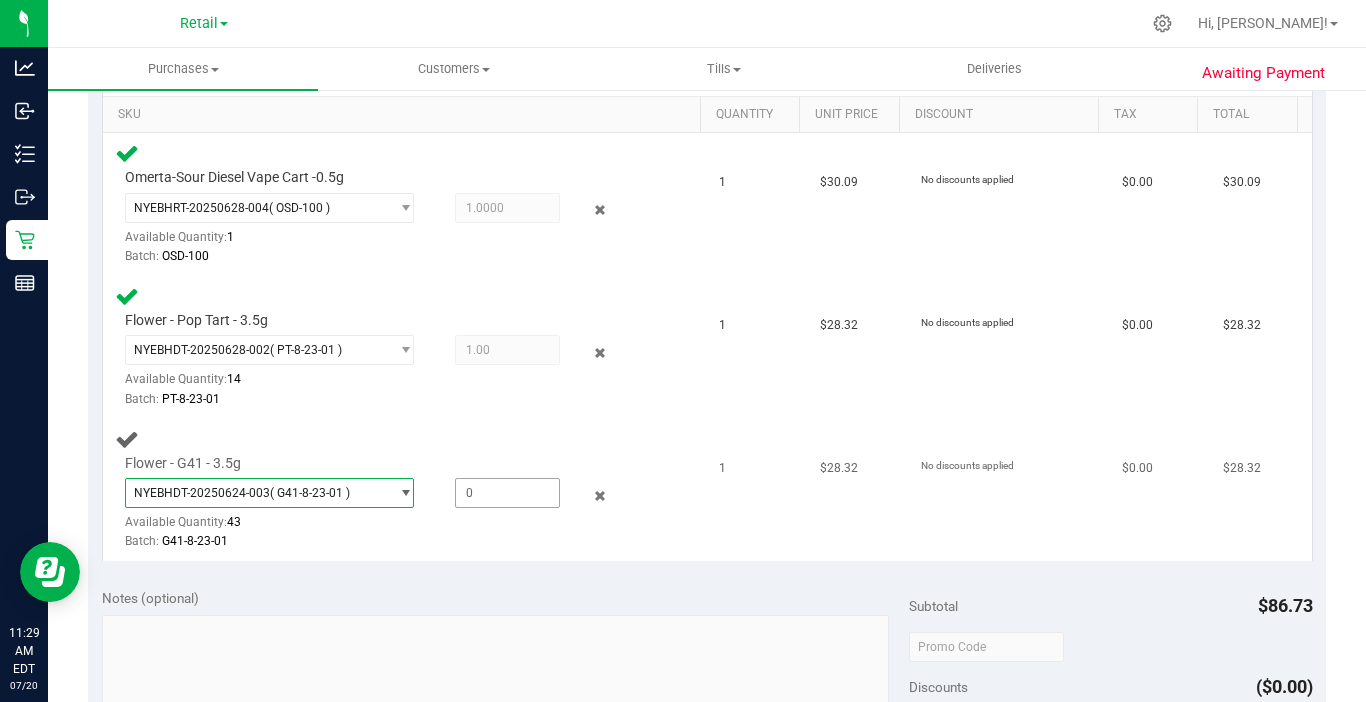 click at bounding box center (507, 493) 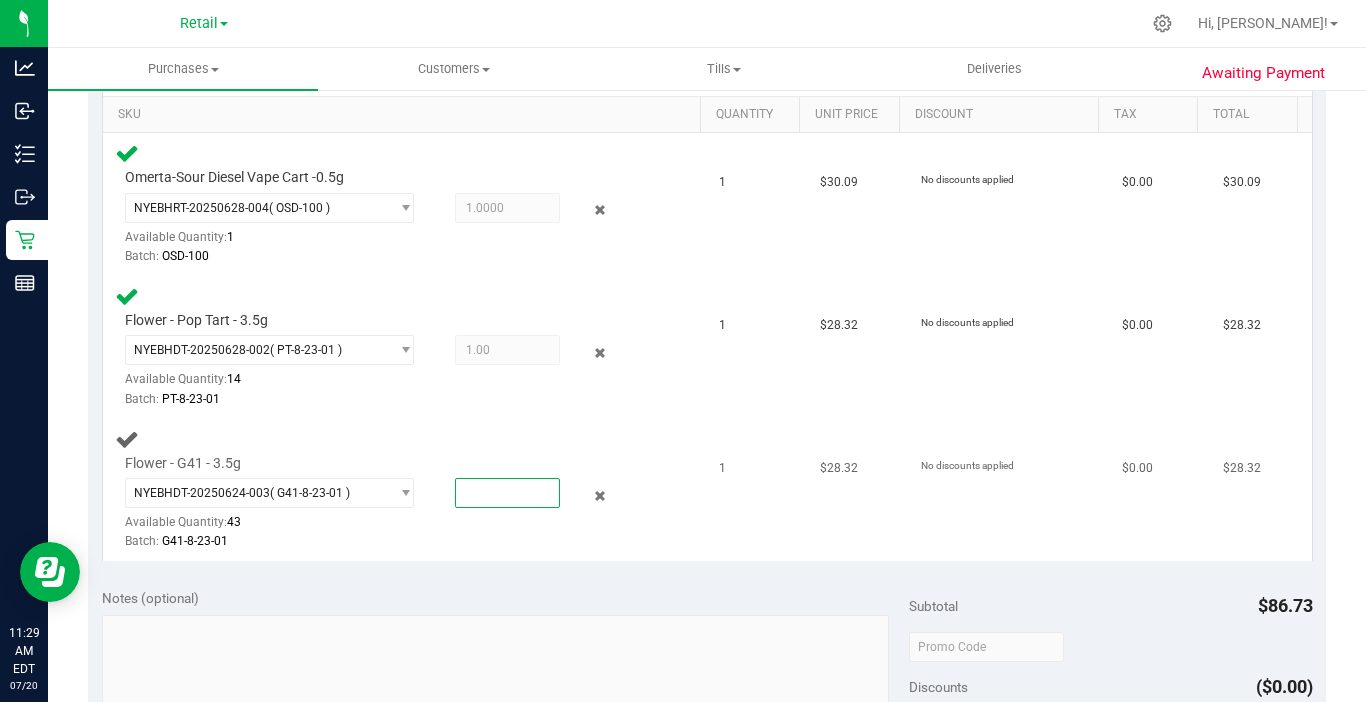 type on "1" 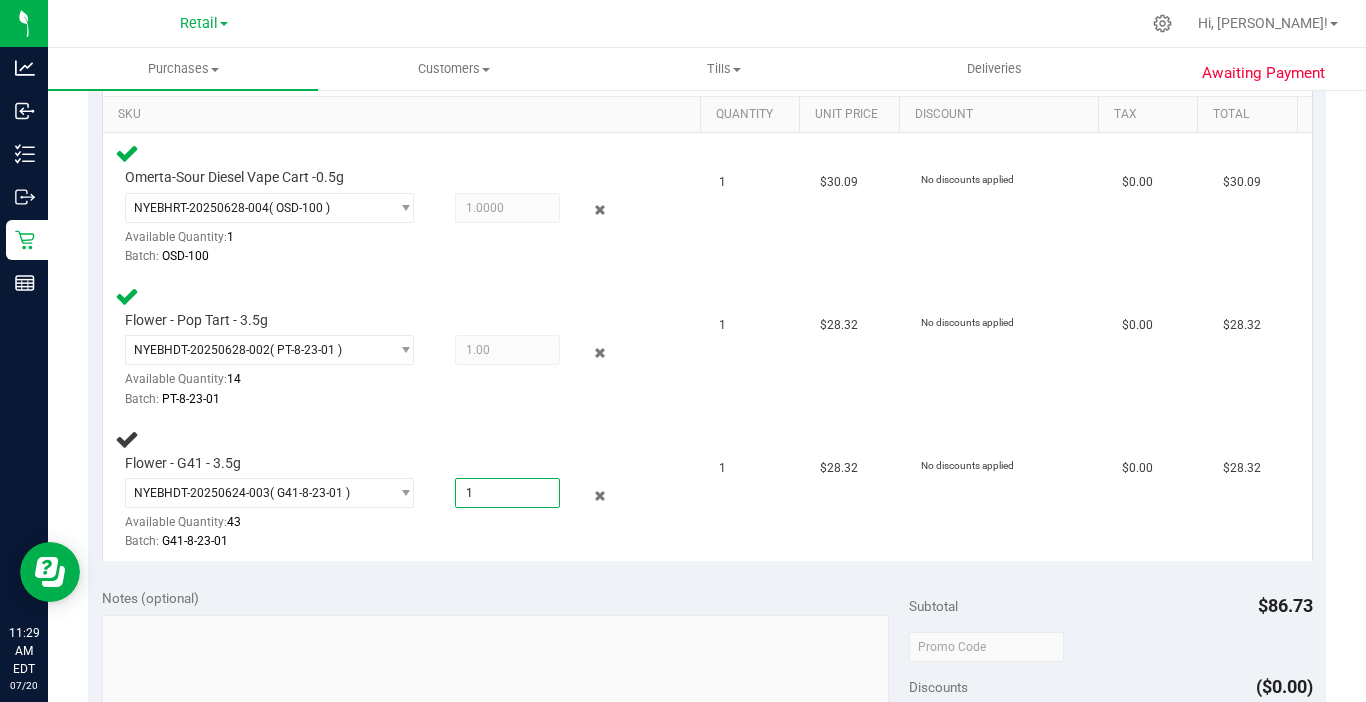 type on "1.0000" 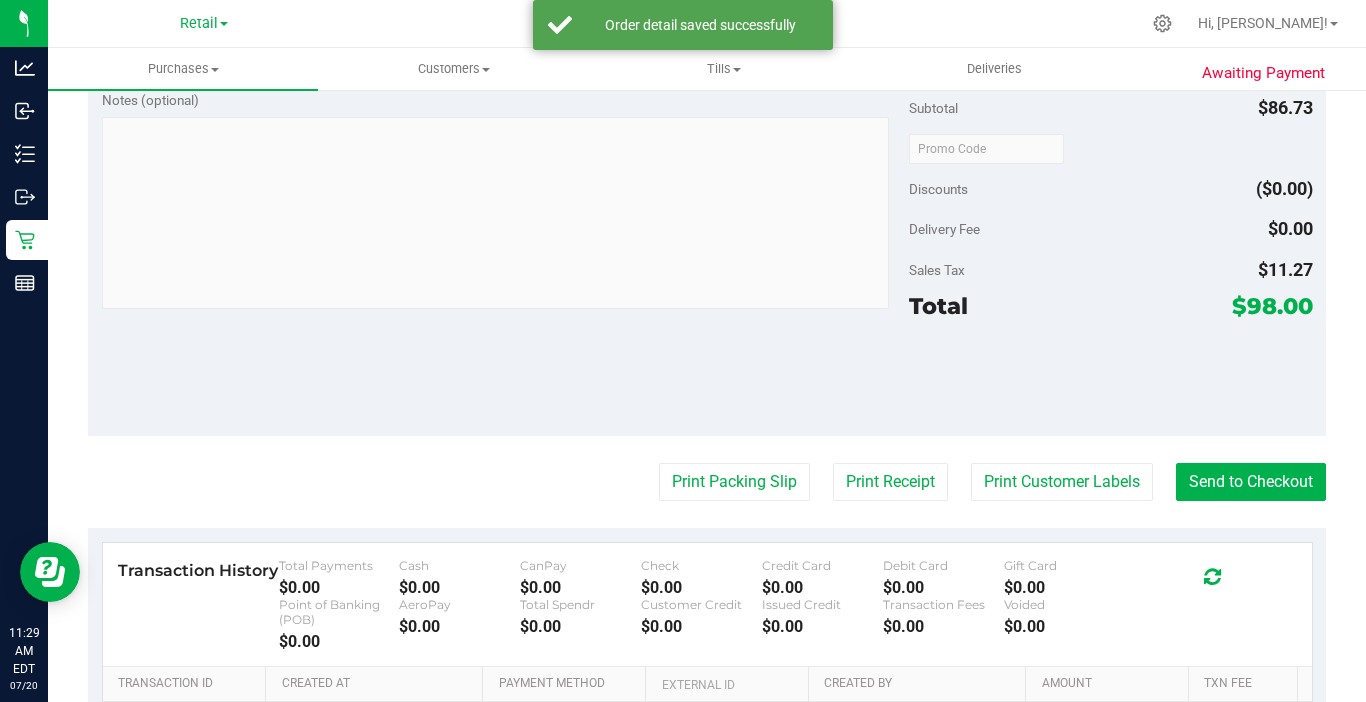 scroll, scrollTop: 1000, scrollLeft: 0, axis: vertical 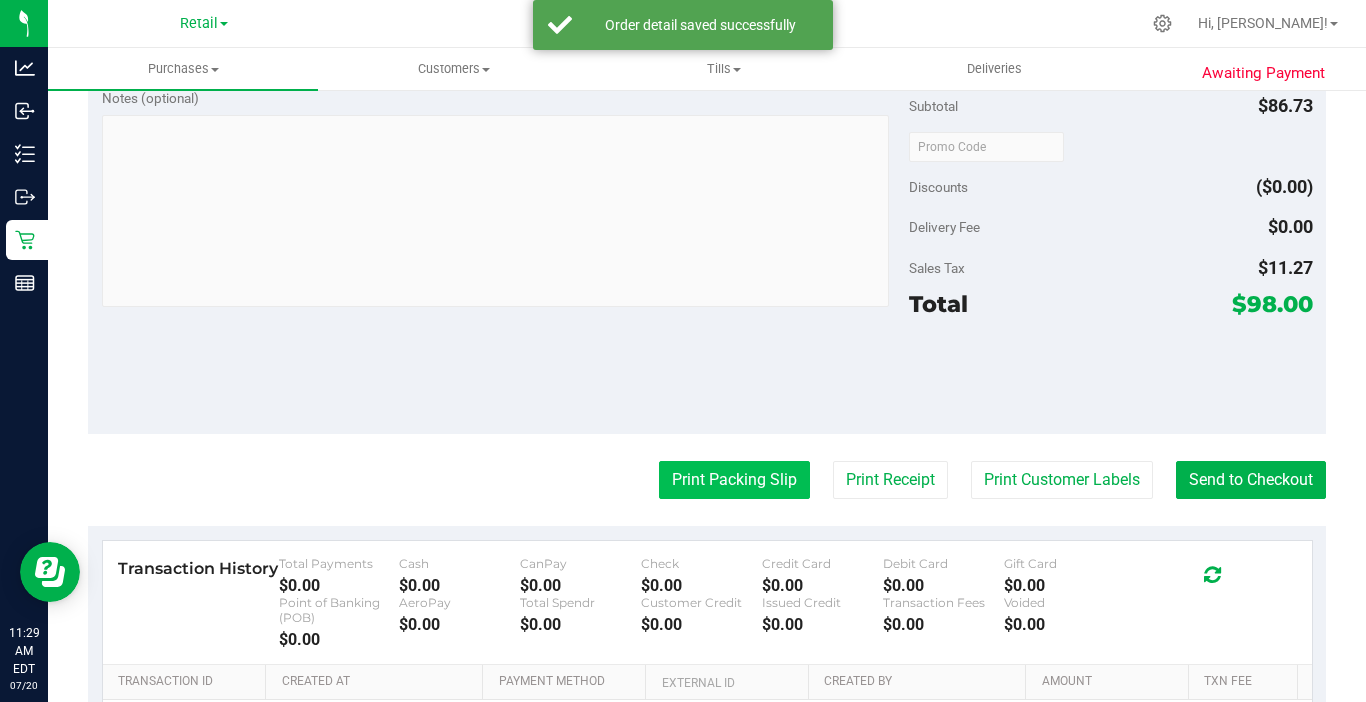 click on "Print Packing Slip" at bounding box center [734, 480] 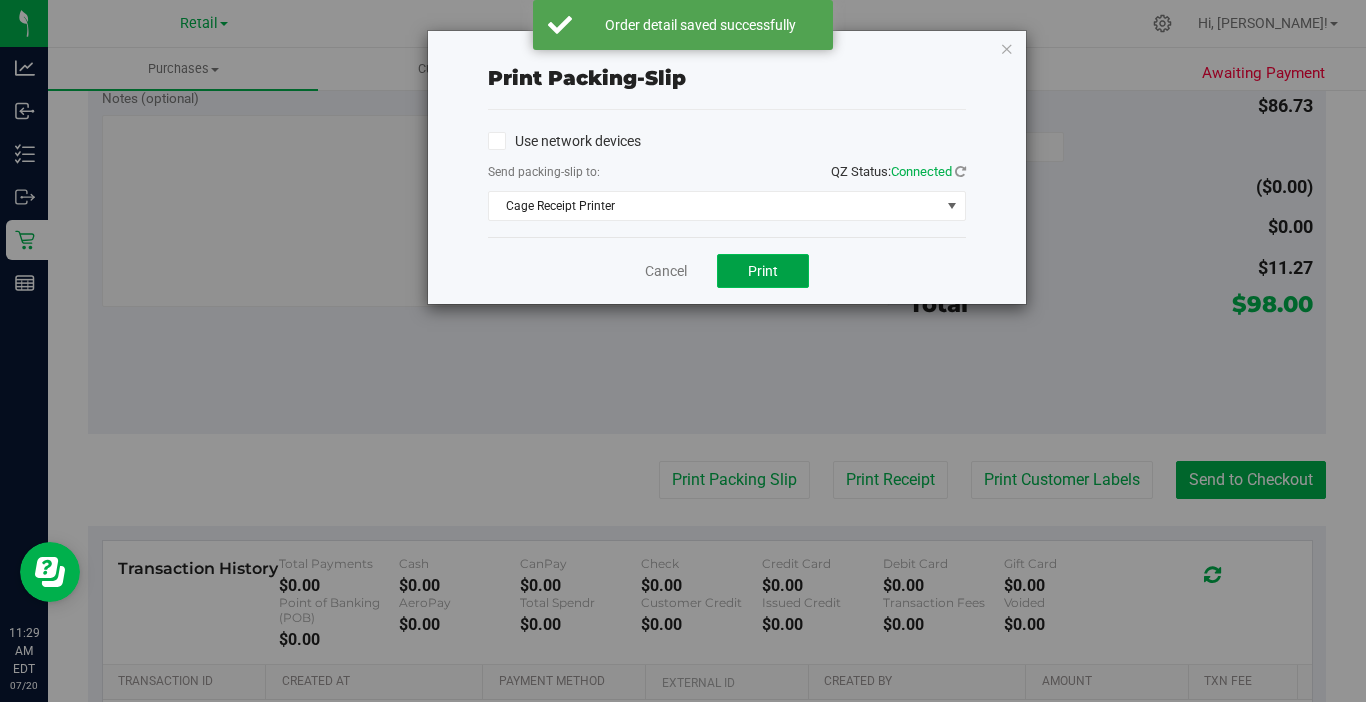 click on "Print" at bounding box center [763, 271] 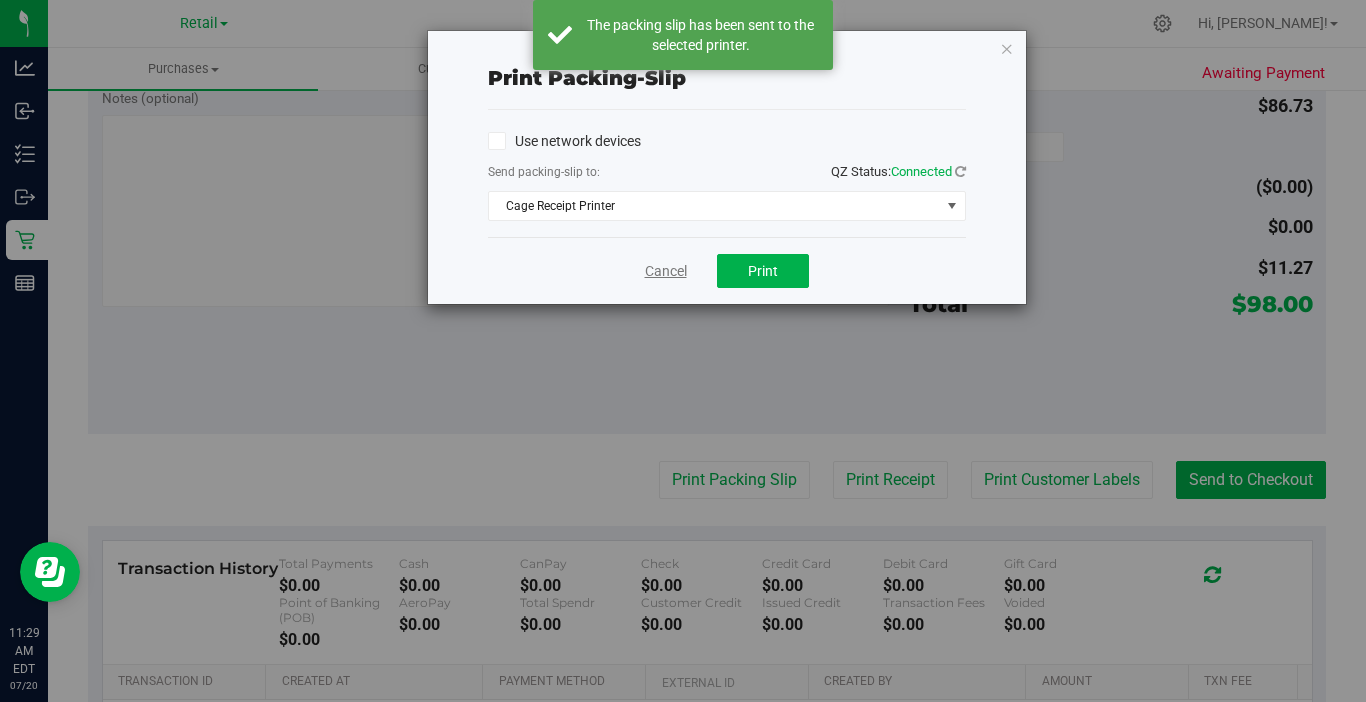 click on "Cancel" at bounding box center (666, 271) 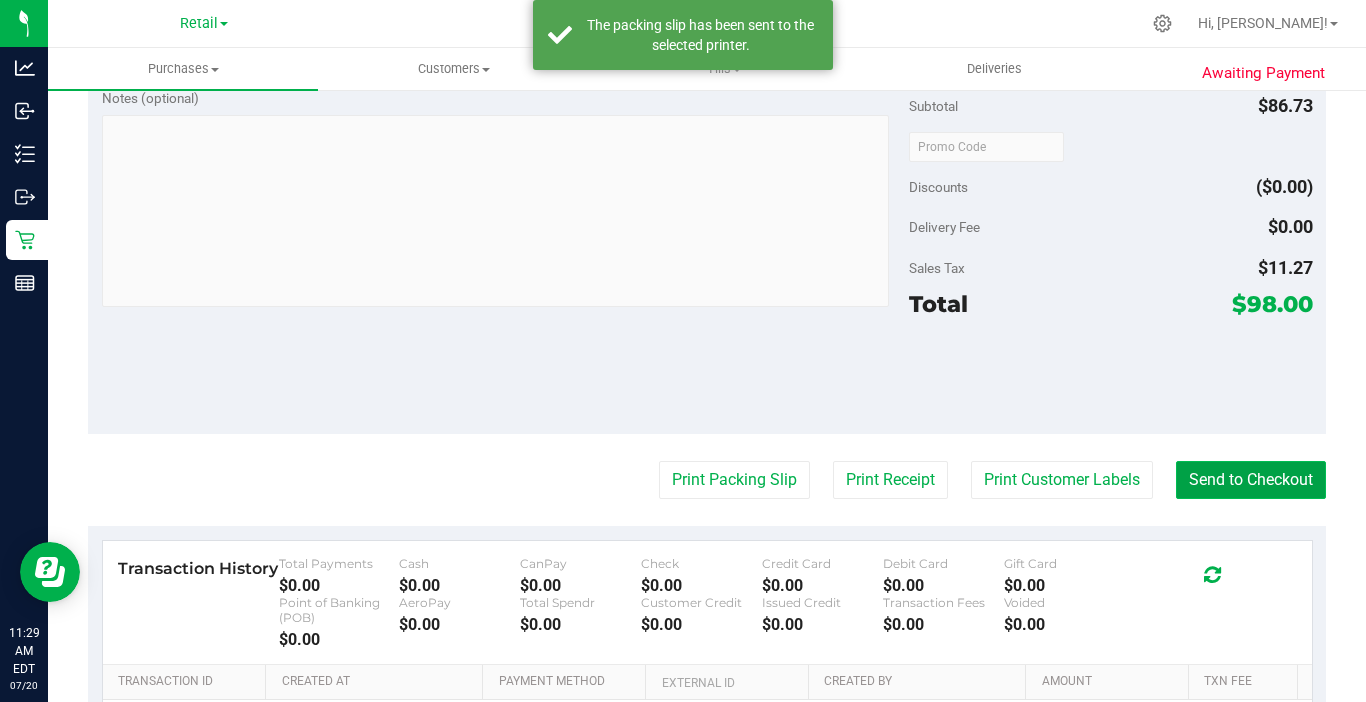 click on "Send to Checkout" at bounding box center (1251, 480) 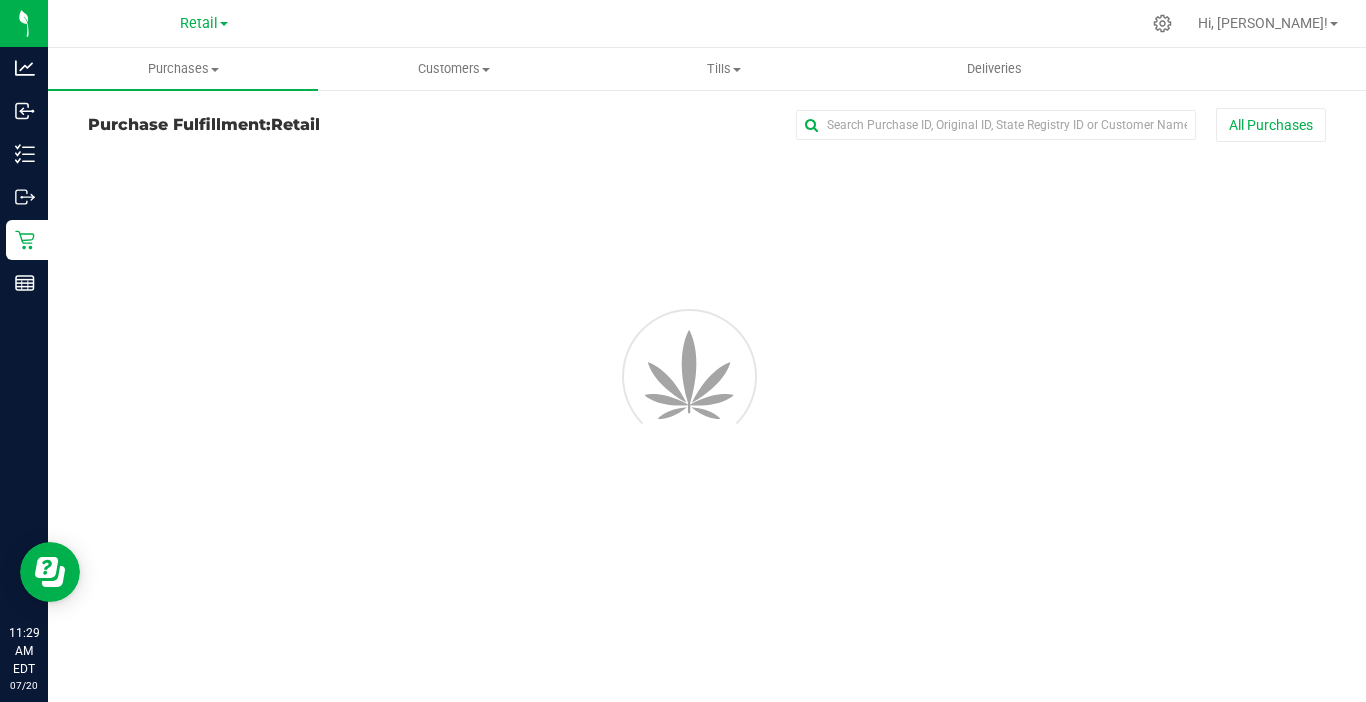 scroll, scrollTop: 0, scrollLeft: 0, axis: both 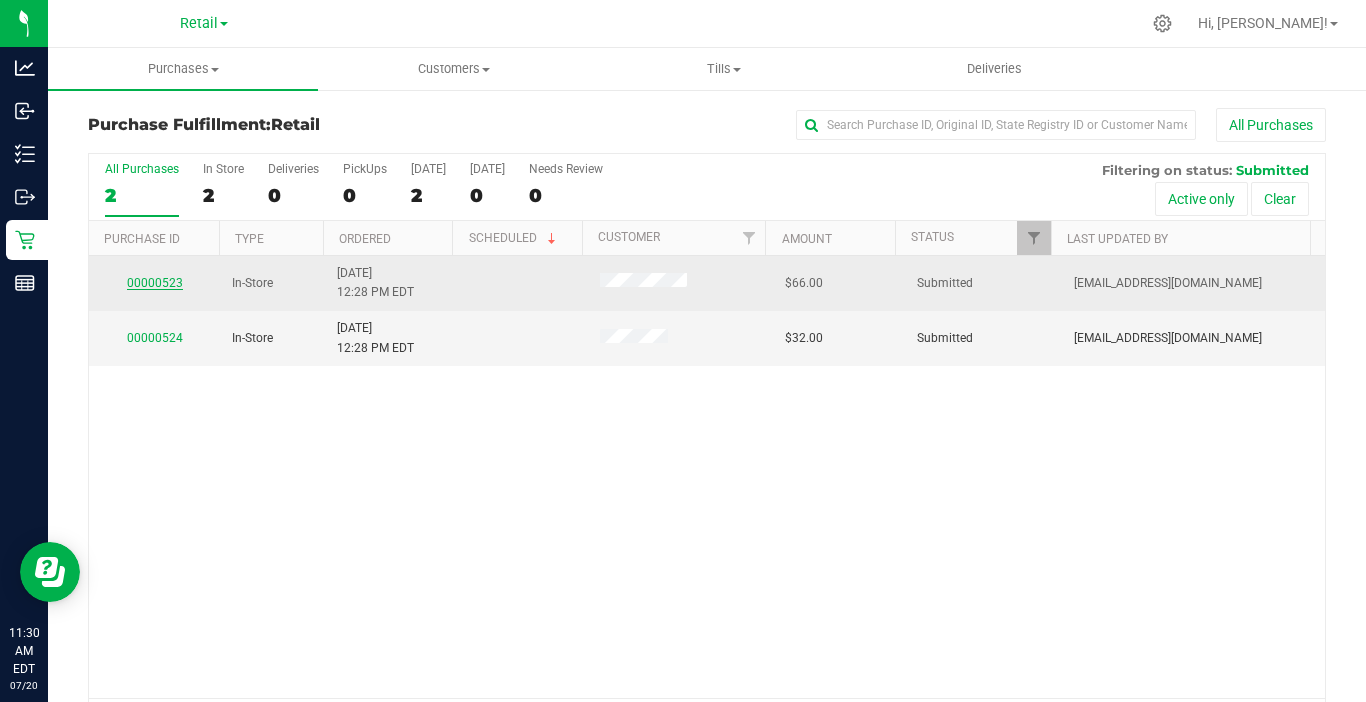 click on "00000523" at bounding box center [155, 283] 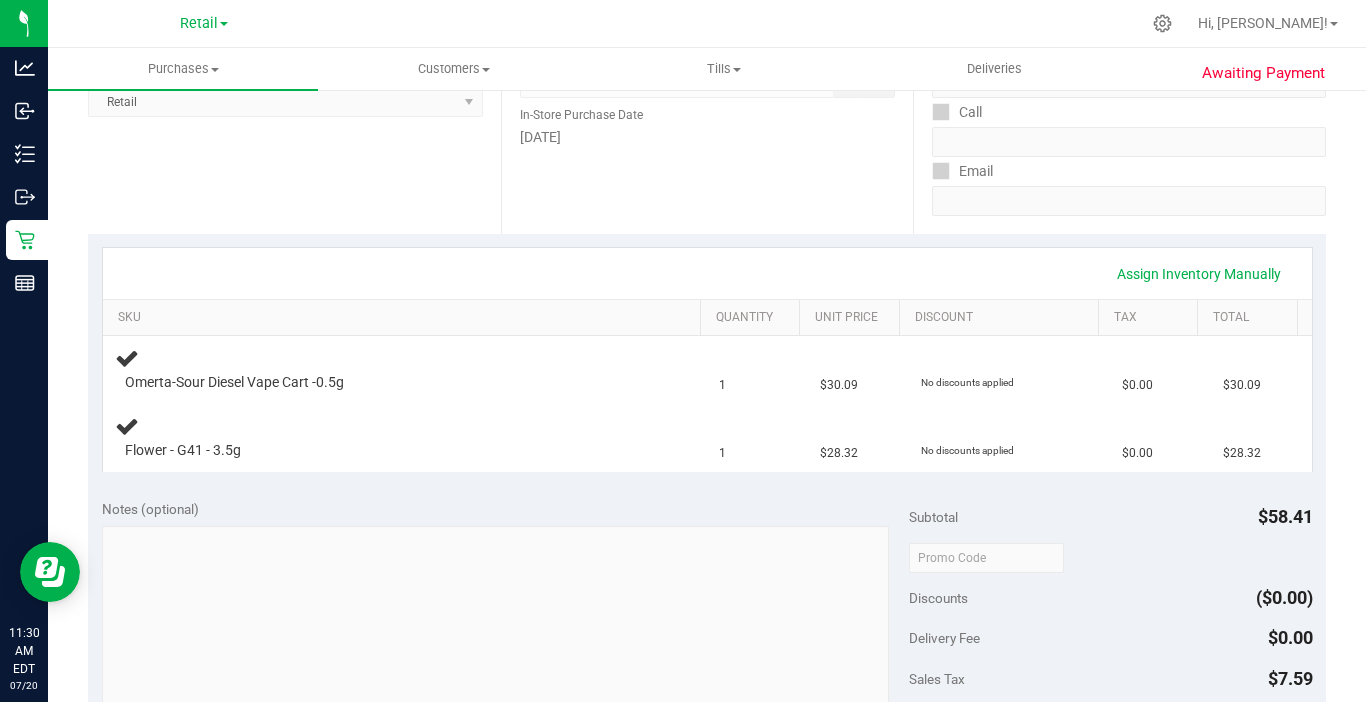 scroll, scrollTop: 300, scrollLeft: 0, axis: vertical 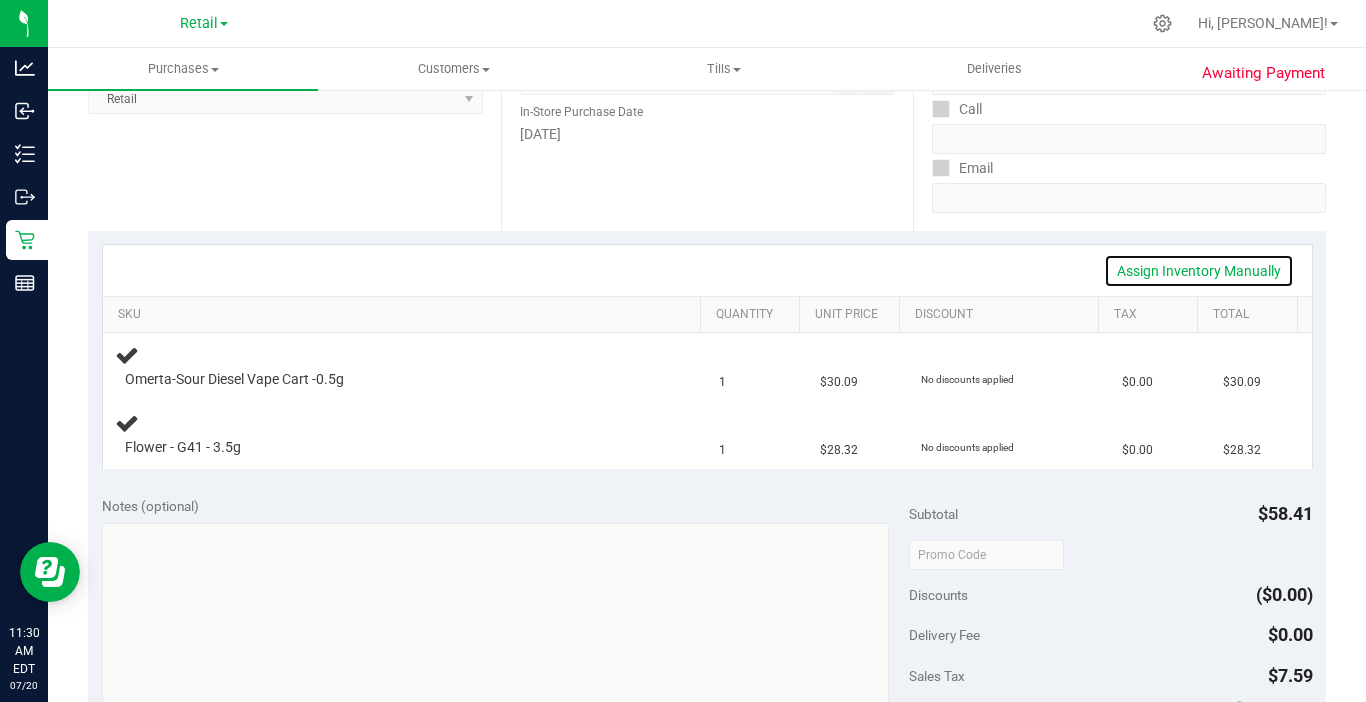 click on "Assign Inventory Manually" at bounding box center (1199, 271) 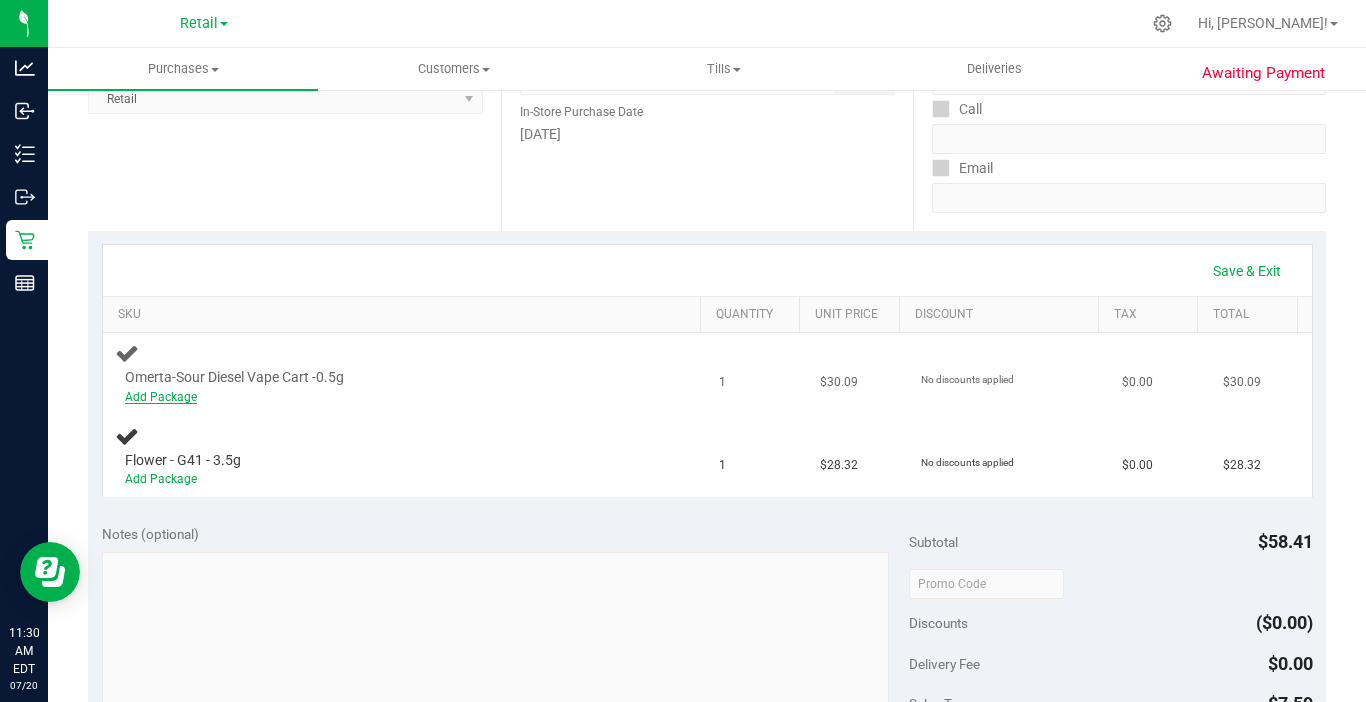 click on "Add Package" at bounding box center [161, 397] 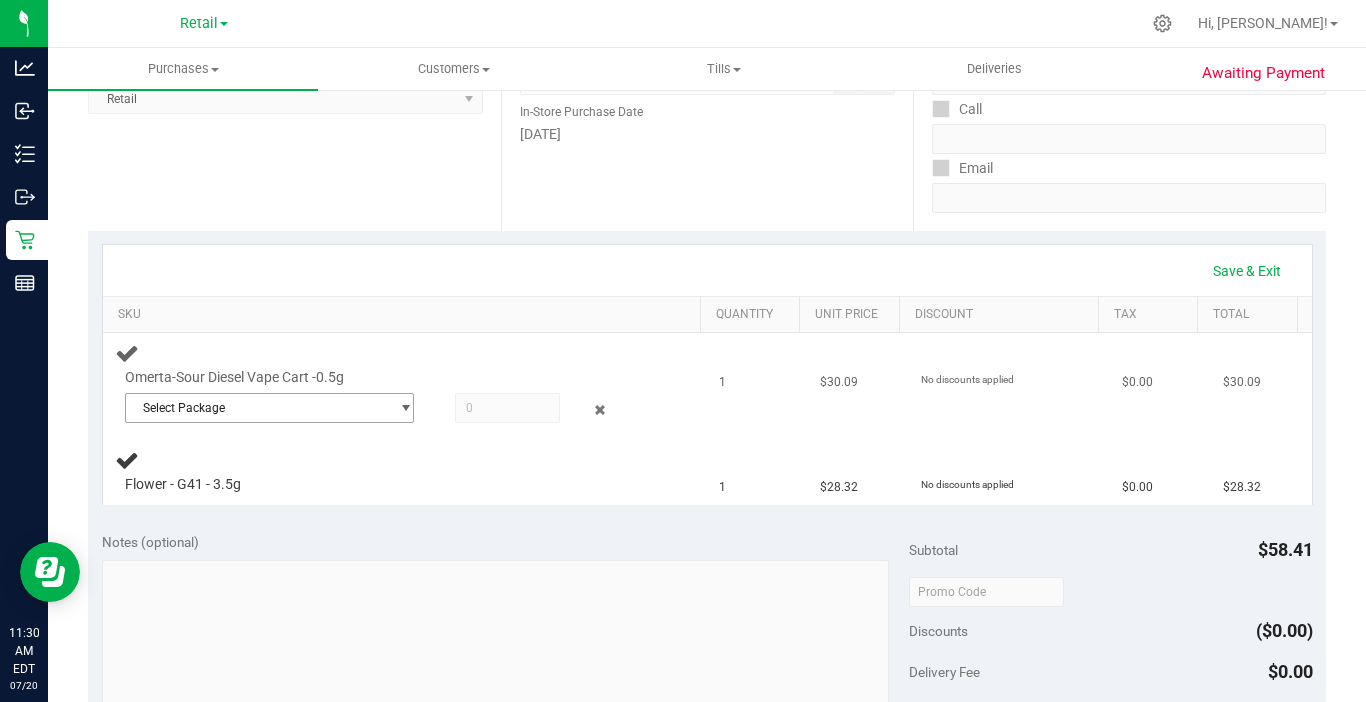 click on "Select Package" at bounding box center [257, 408] 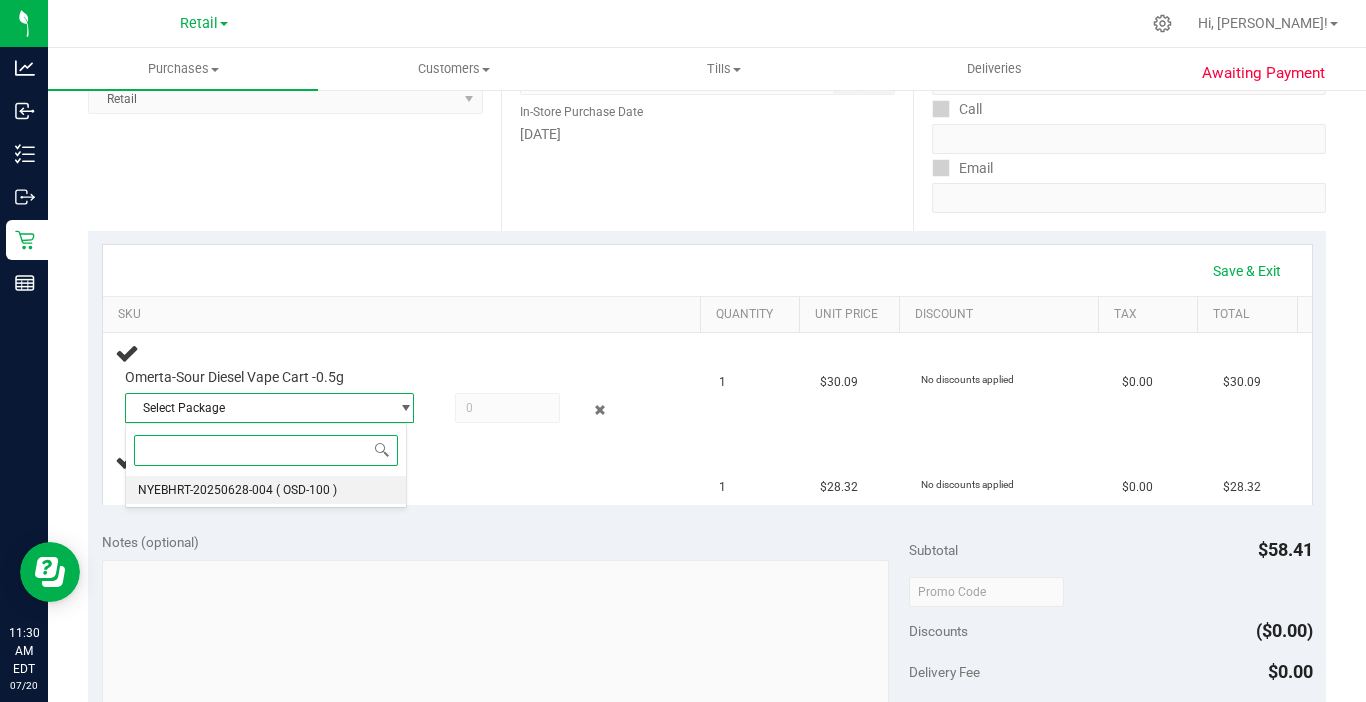 click on "(
OSD-100
)" at bounding box center (306, 490) 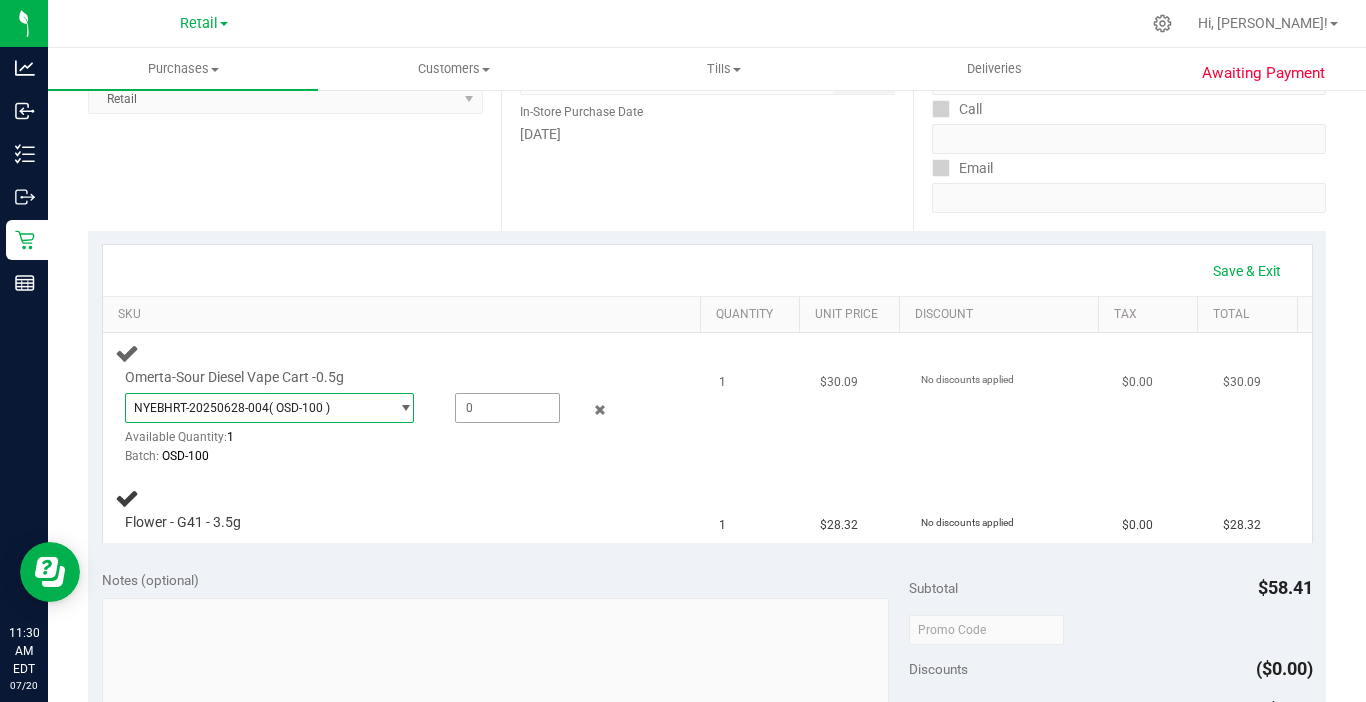 click at bounding box center (507, 408) 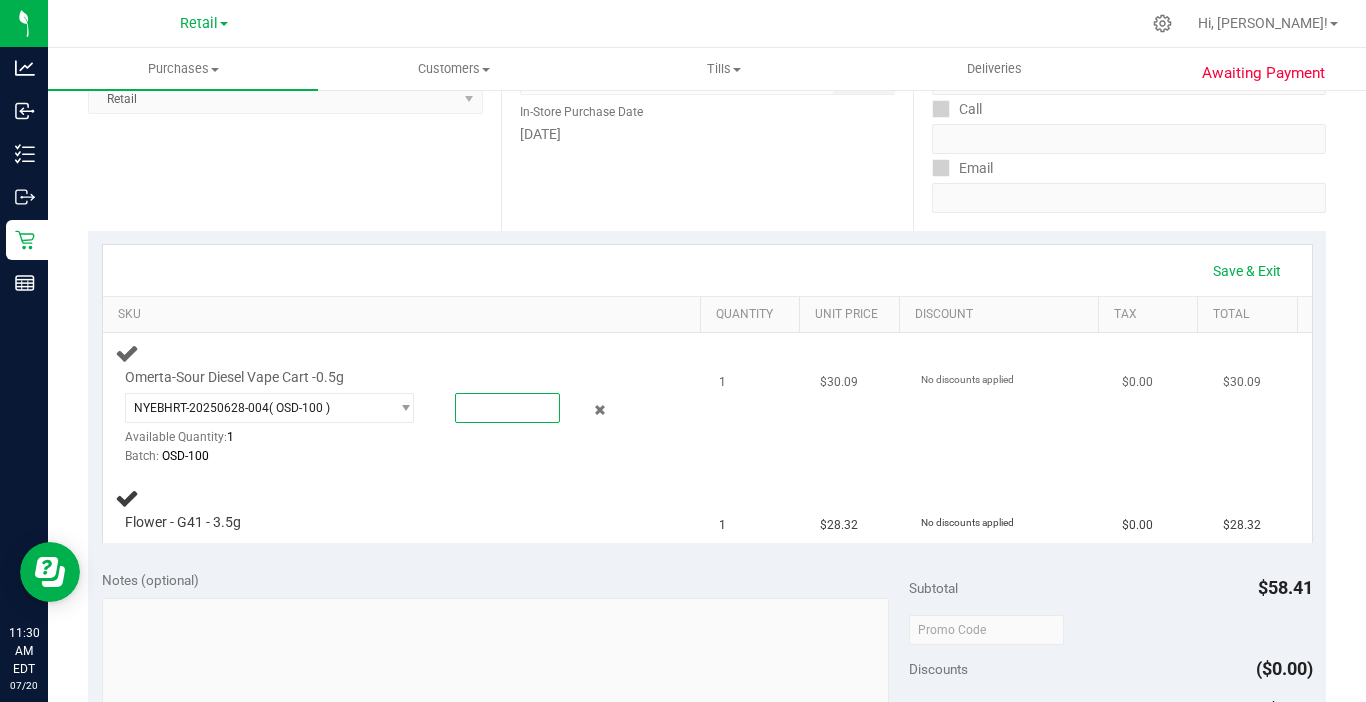 type on "1" 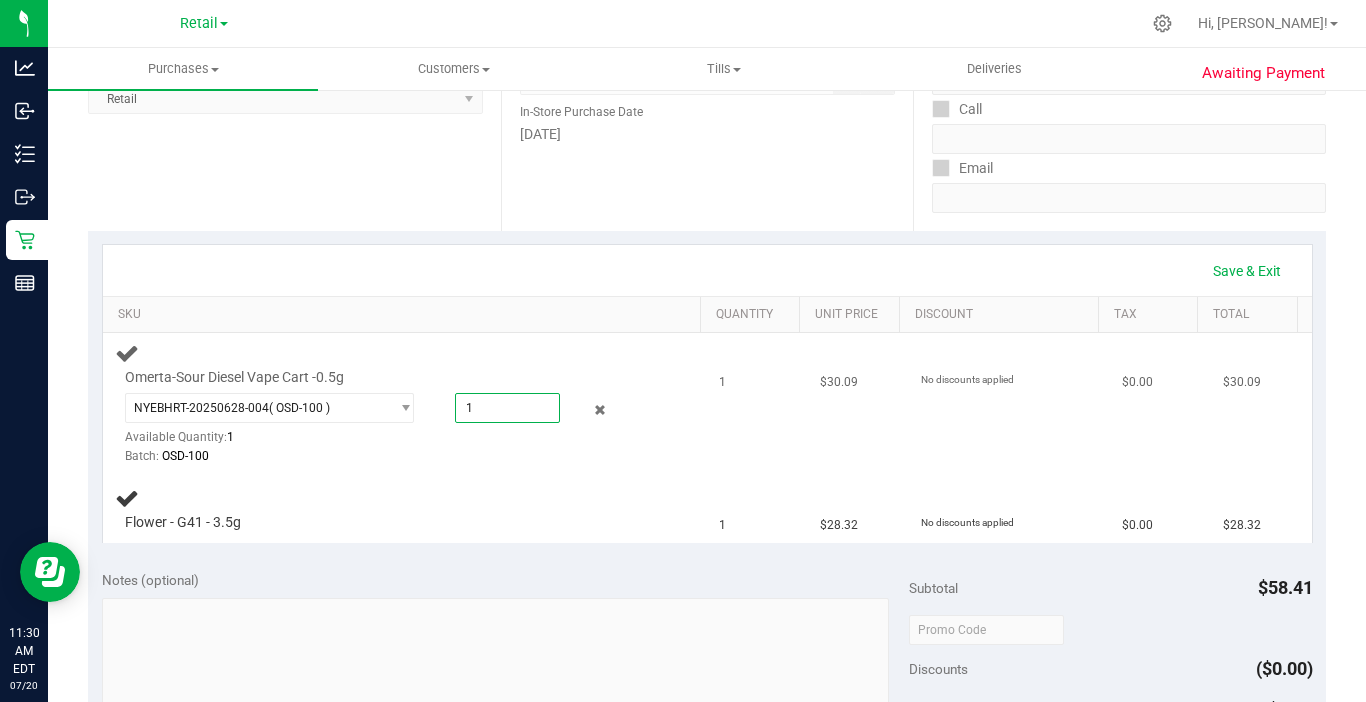 type on "1.0000" 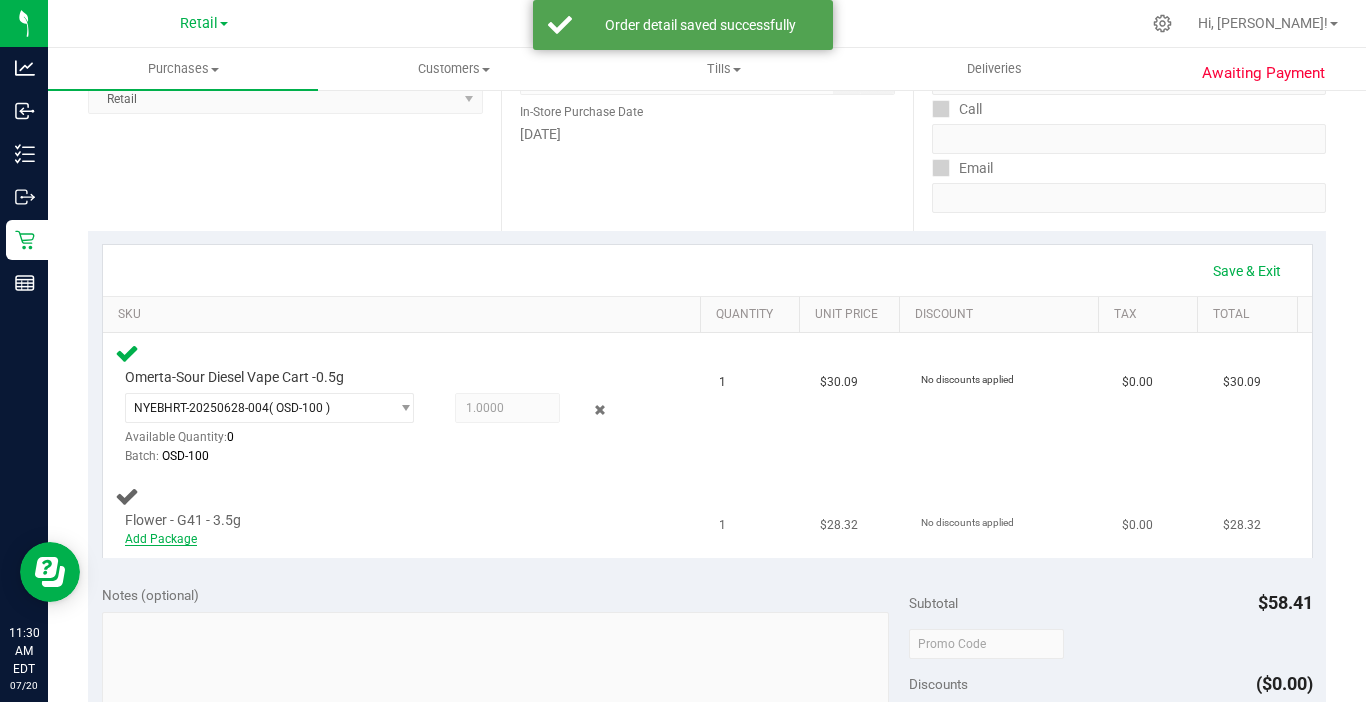 click on "Add Package" at bounding box center [161, 539] 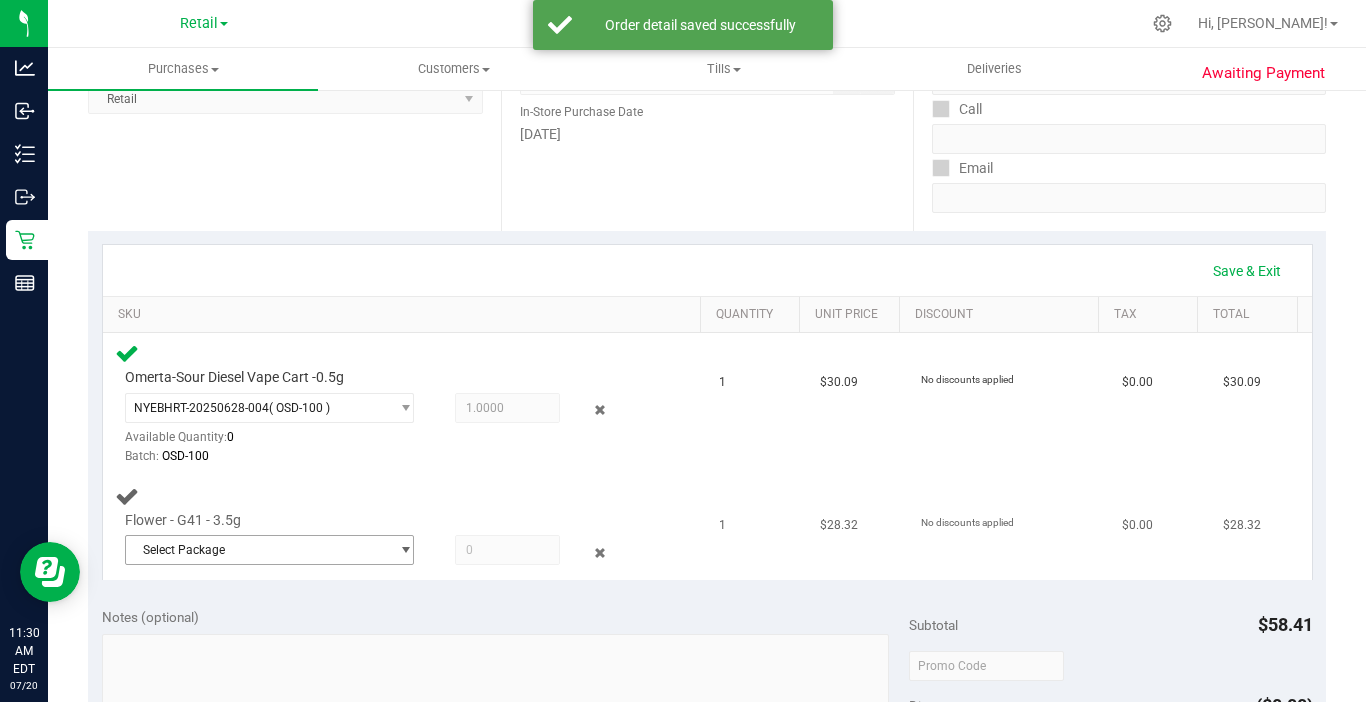 click on "Select Package" at bounding box center (257, 550) 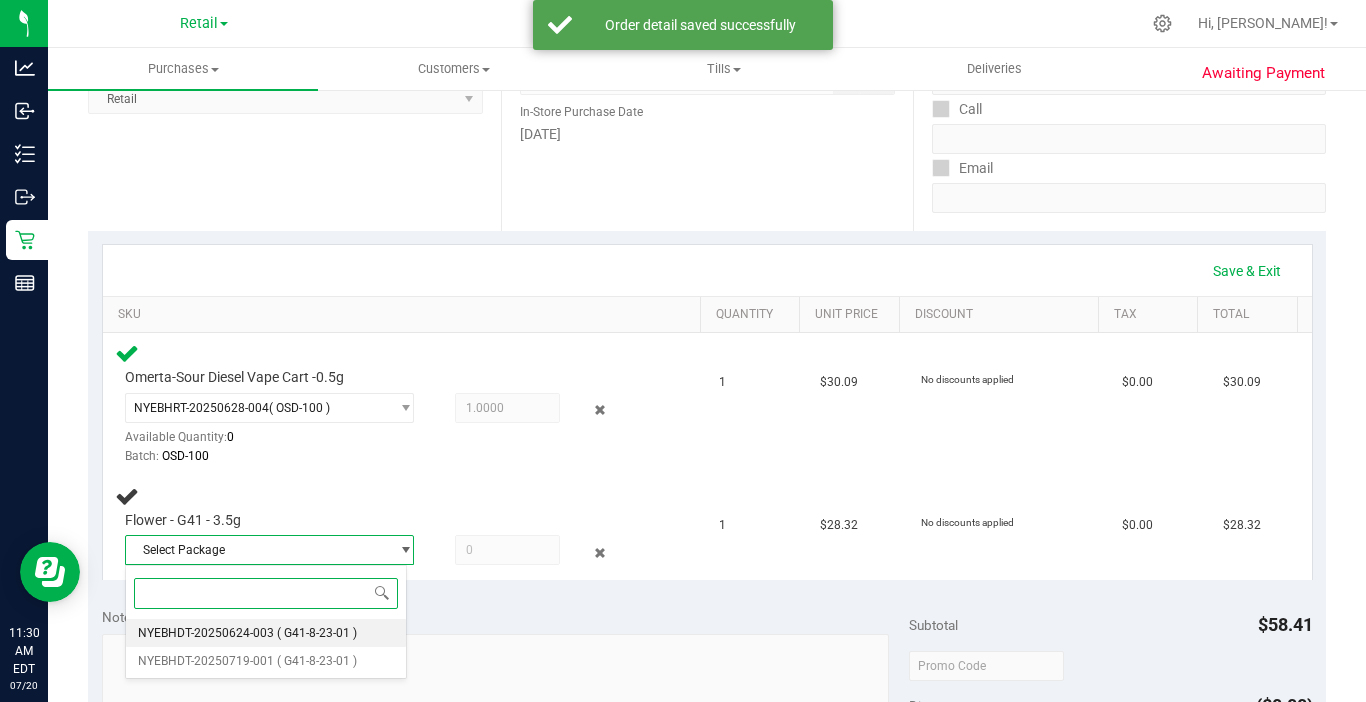 click on "(
G41-8-23-01
)" at bounding box center (317, 633) 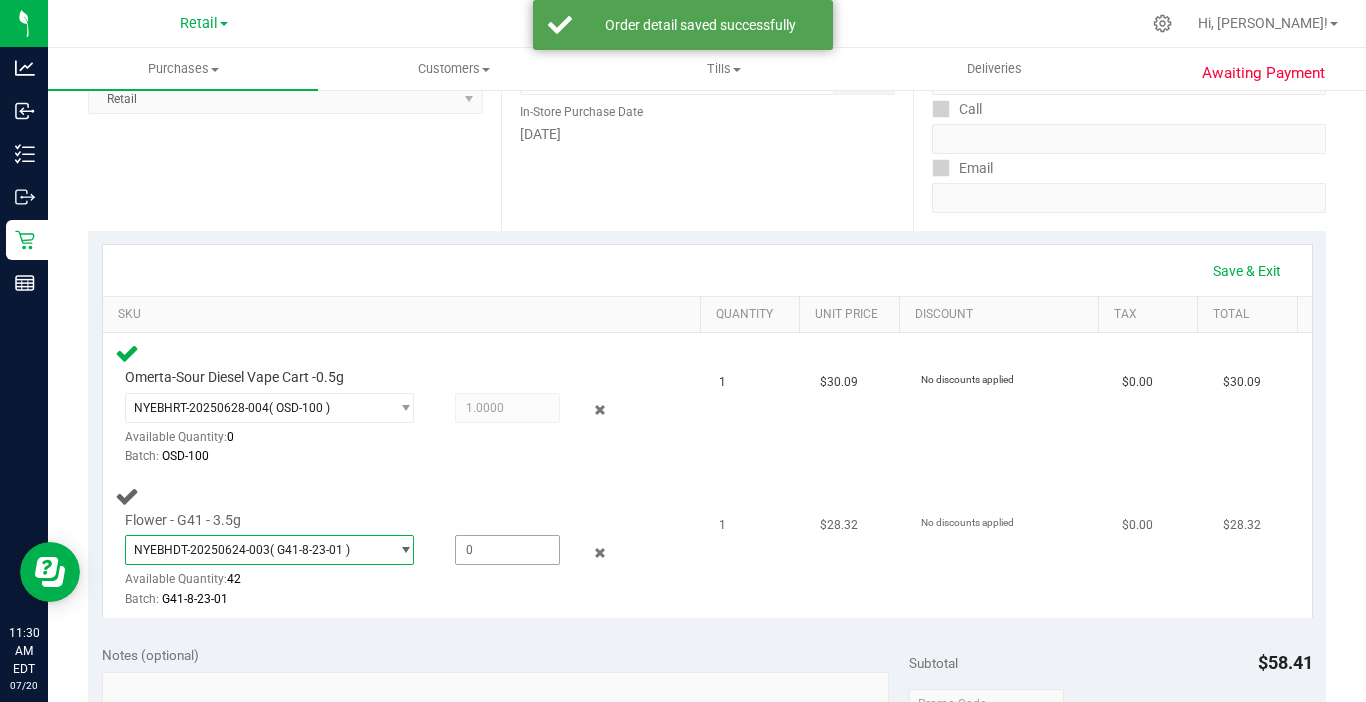 click at bounding box center [507, 550] 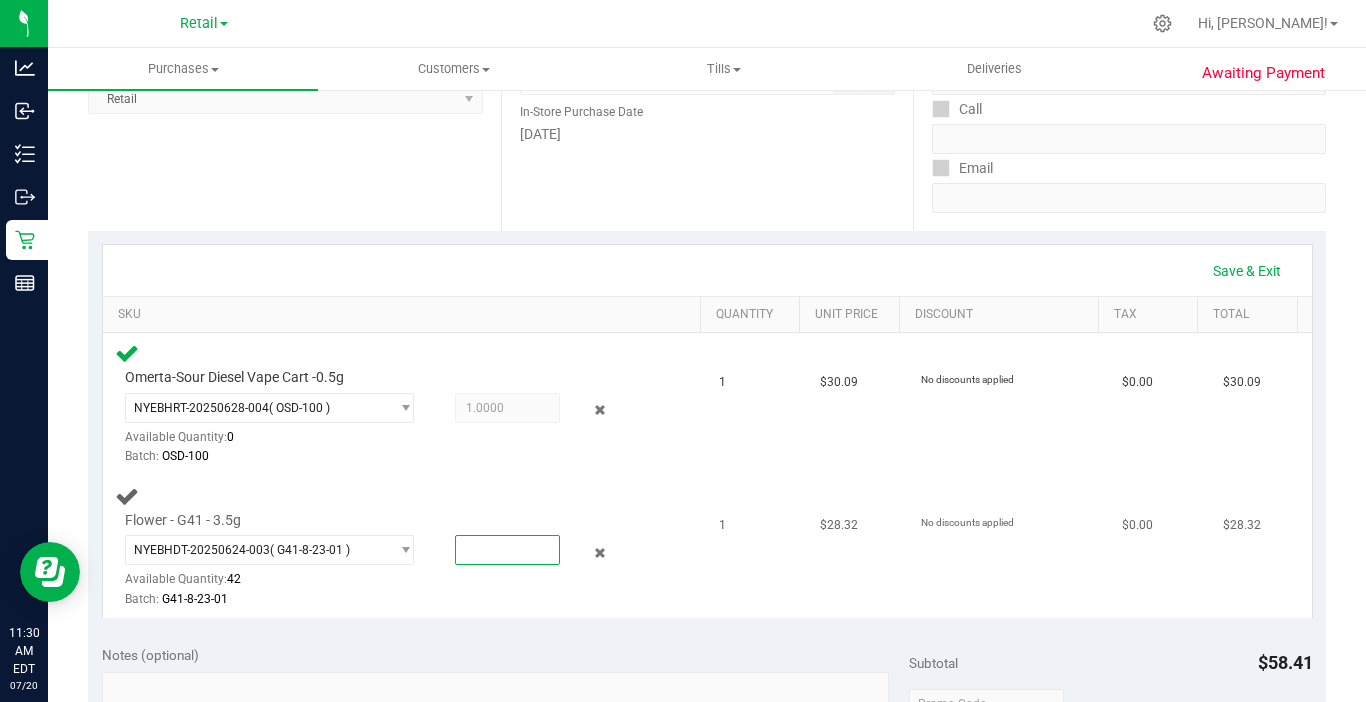 type on "1" 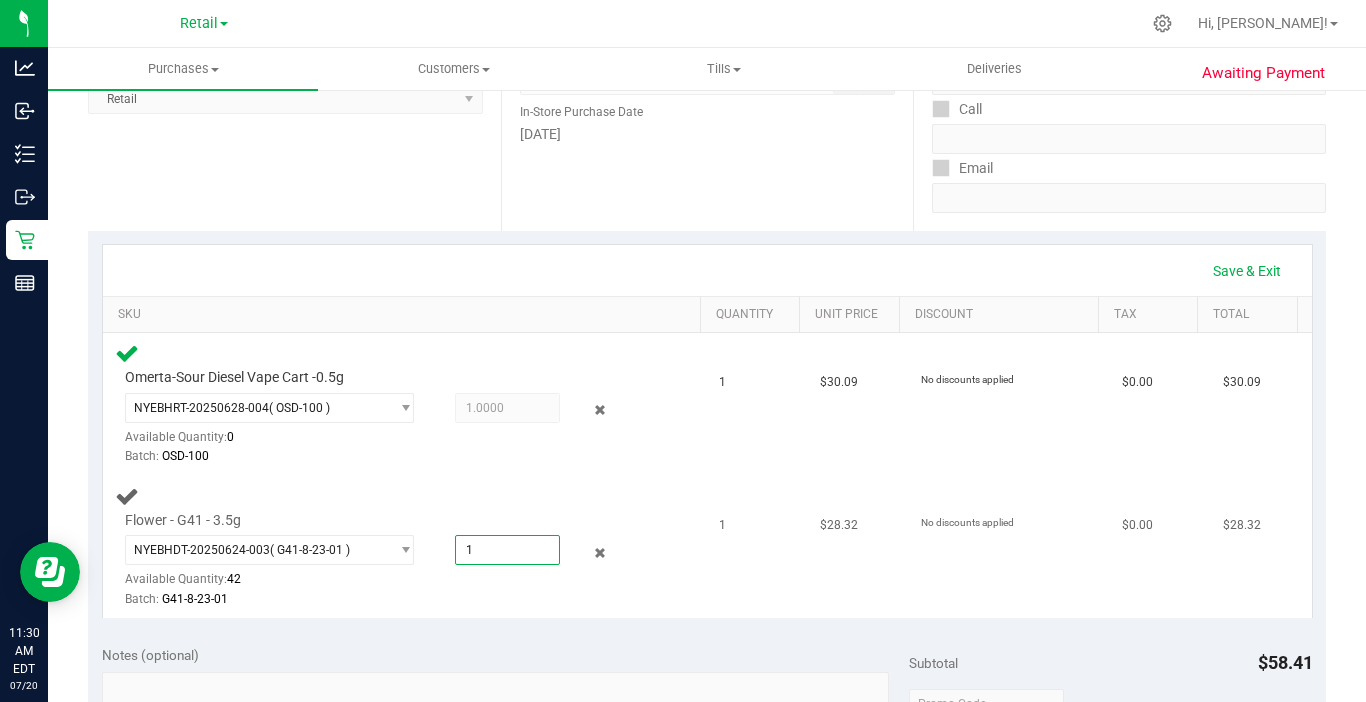 type on "1.0000" 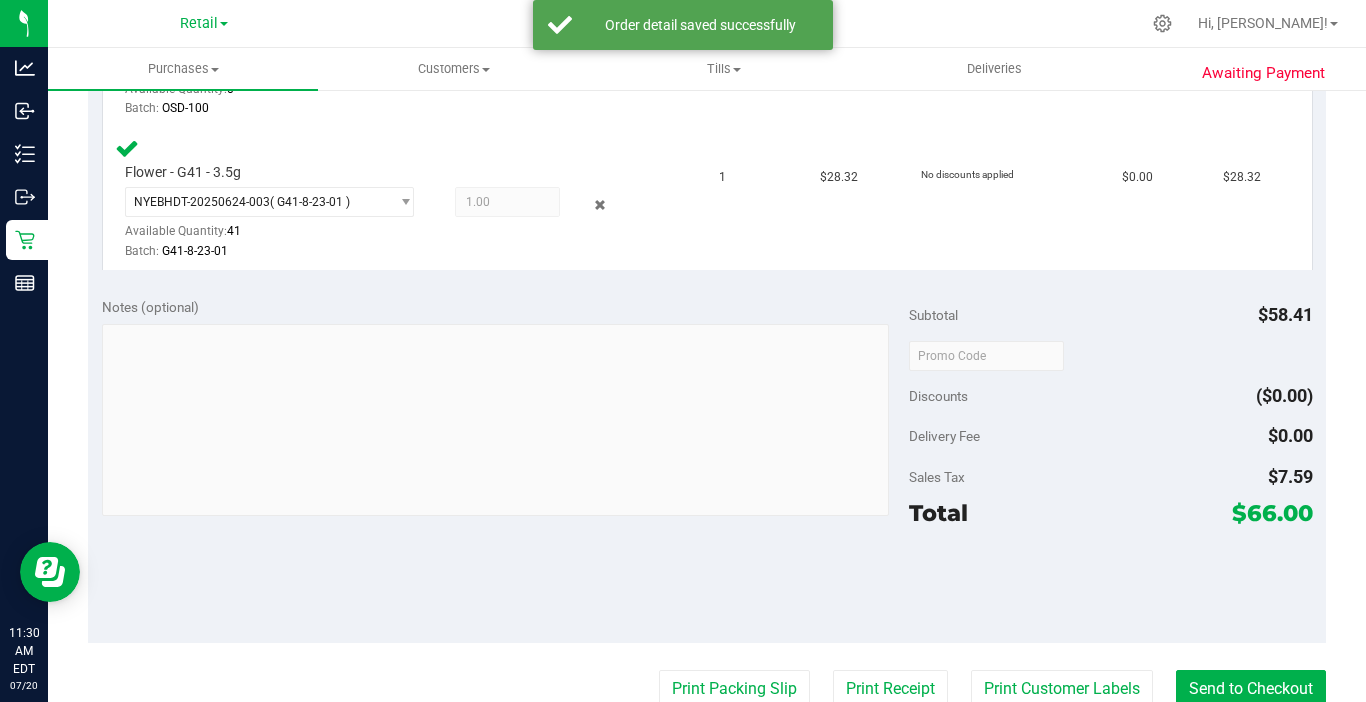 scroll, scrollTop: 700, scrollLeft: 0, axis: vertical 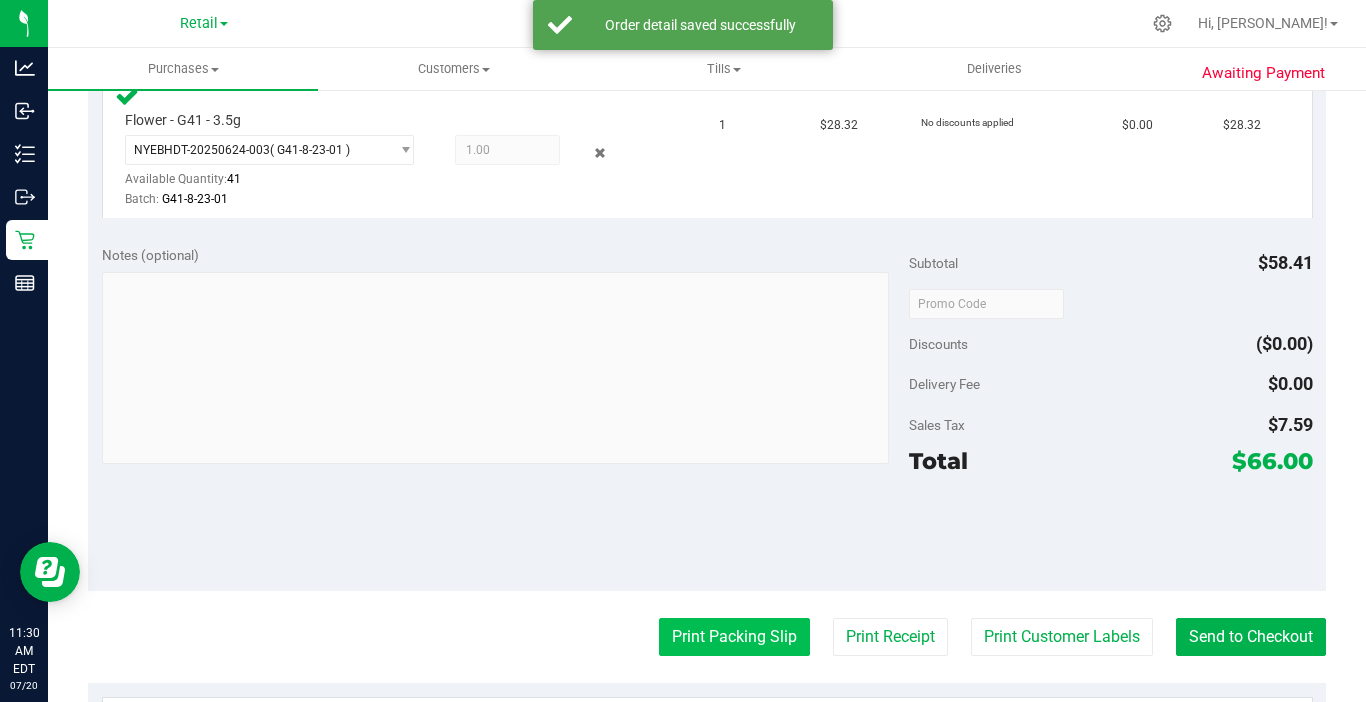 click on "Print Packing Slip" at bounding box center [734, 637] 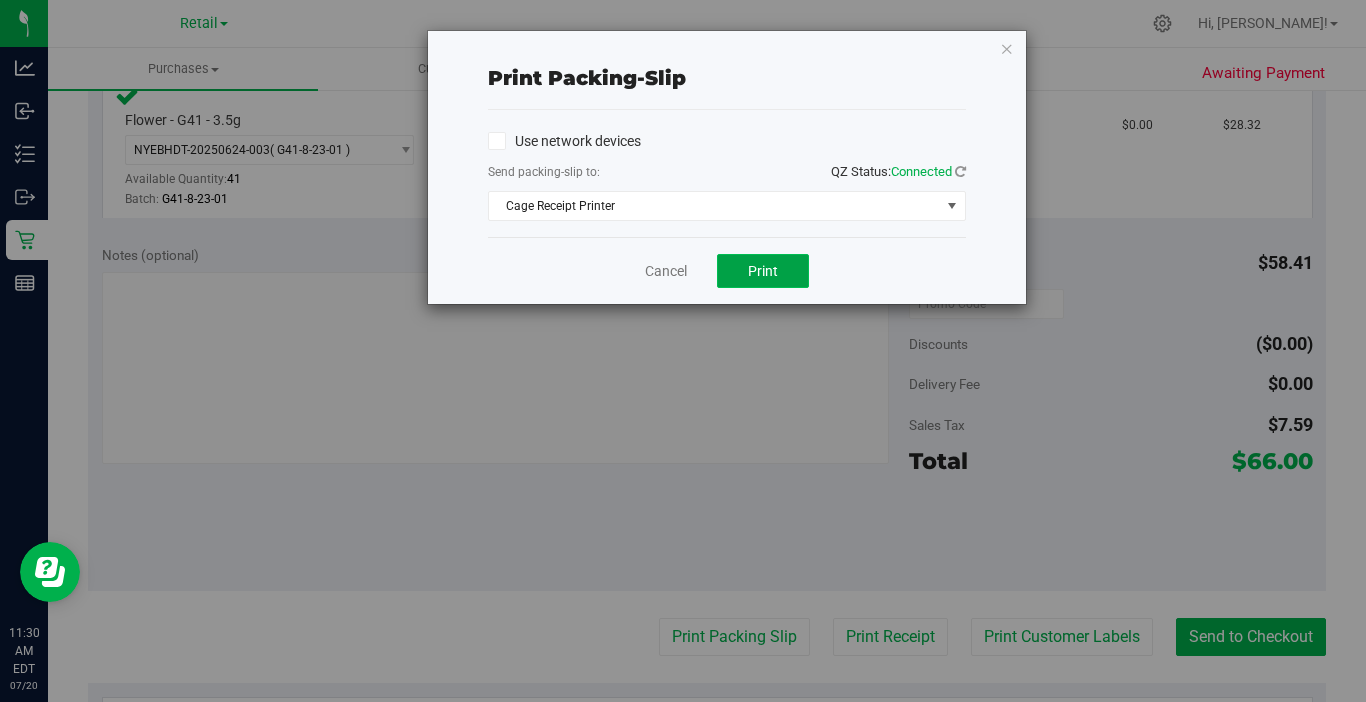 click on "Print" at bounding box center (763, 271) 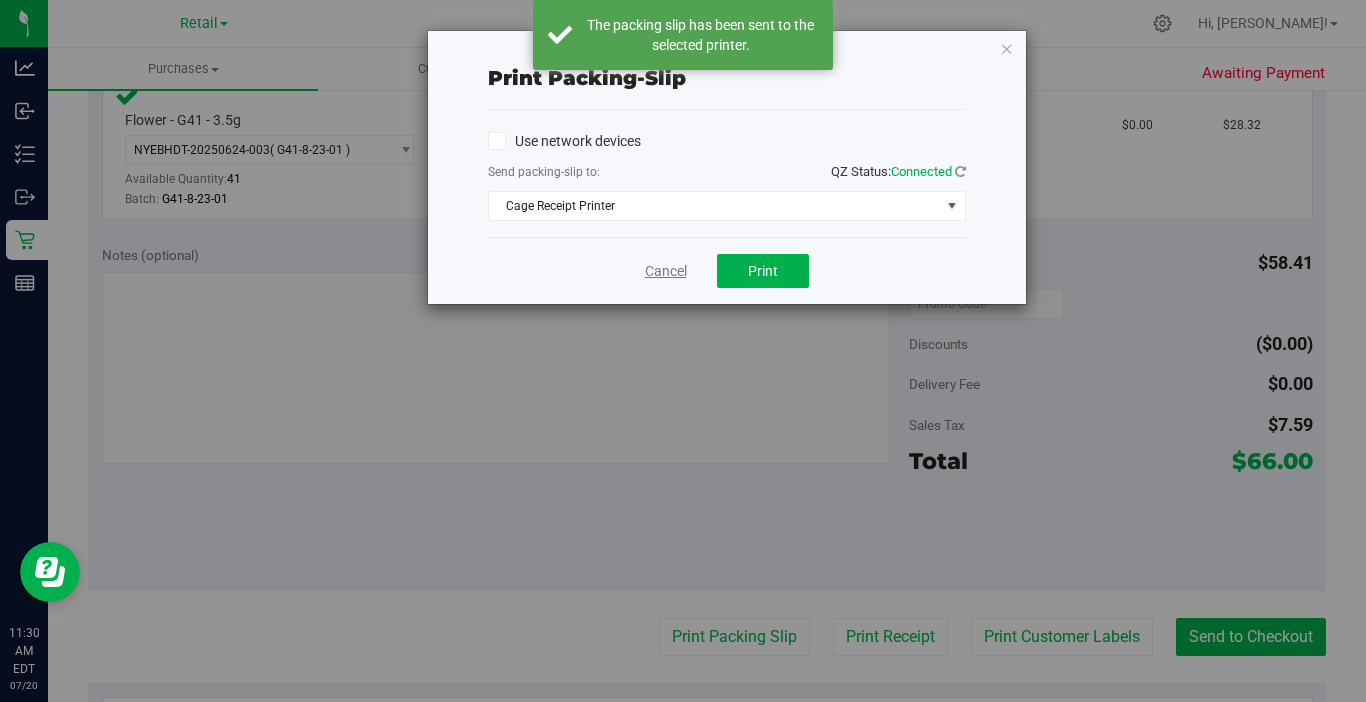 click on "Cancel" at bounding box center [666, 271] 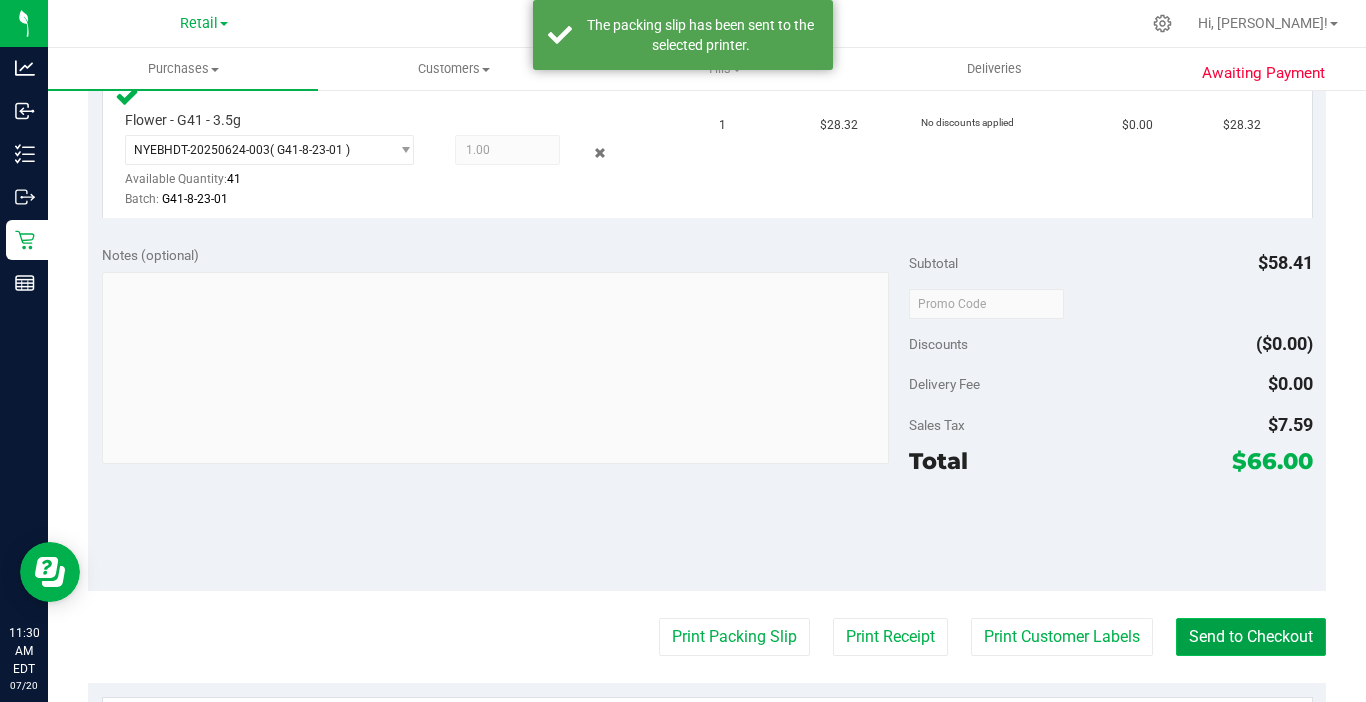 click on "Send to Checkout" at bounding box center (1251, 637) 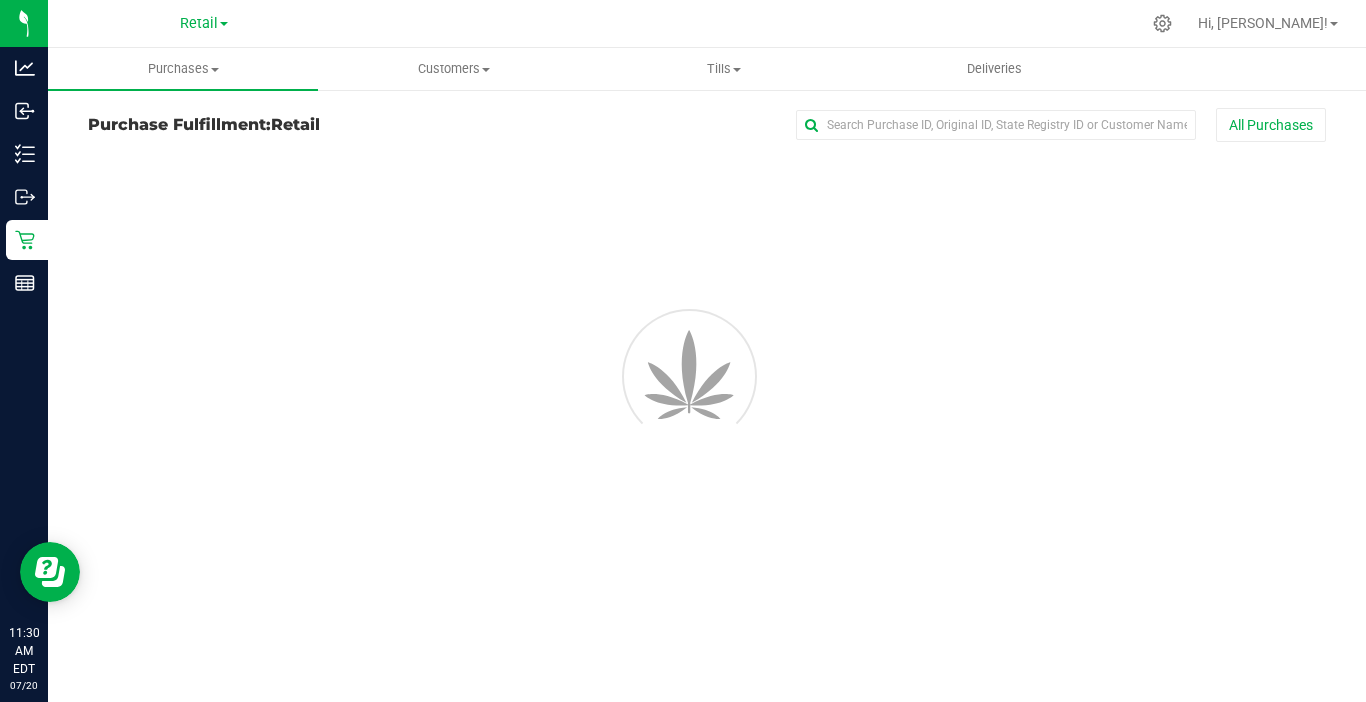 scroll, scrollTop: 0, scrollLeft: 0, axis: both 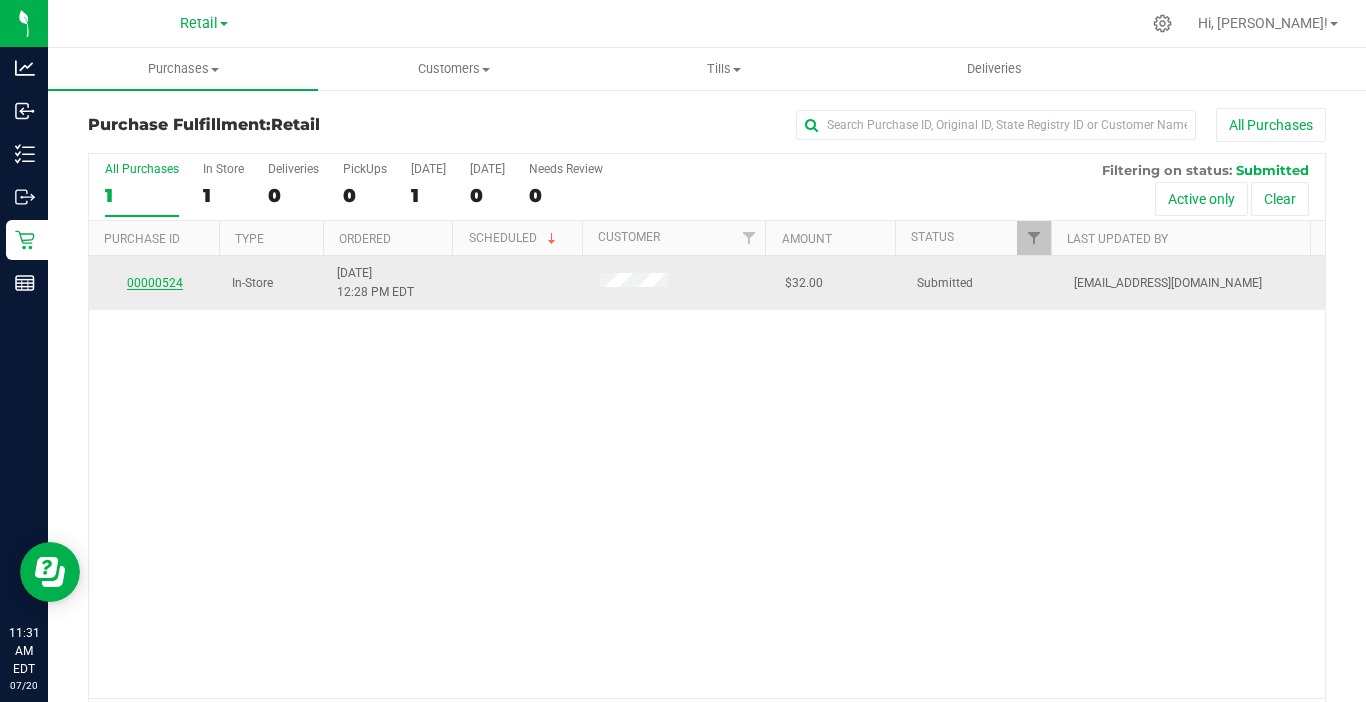 click on "00000524" at bounding box center (155, 283) 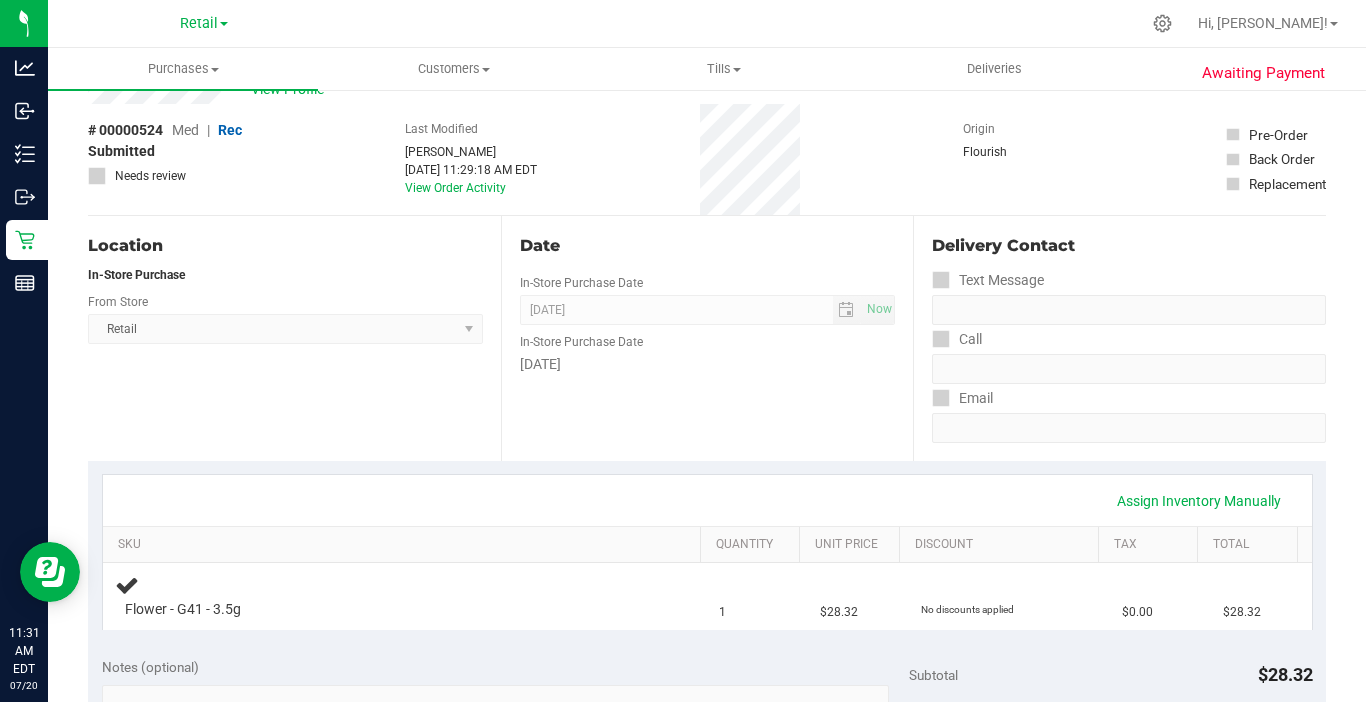 scroll, scrollTop: 200, scrollLeft: 0, axis: vertical 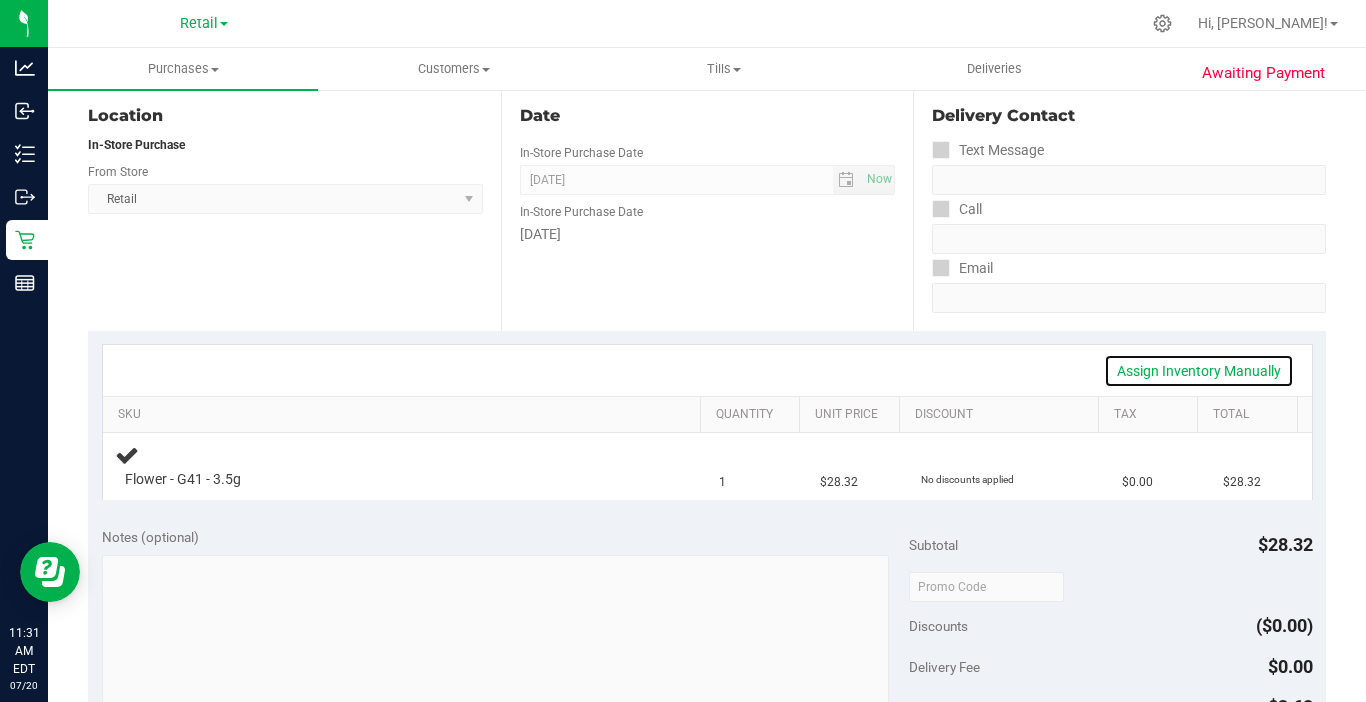 click on "Assign Inventory Manually" at bounding box center [1199, 371] 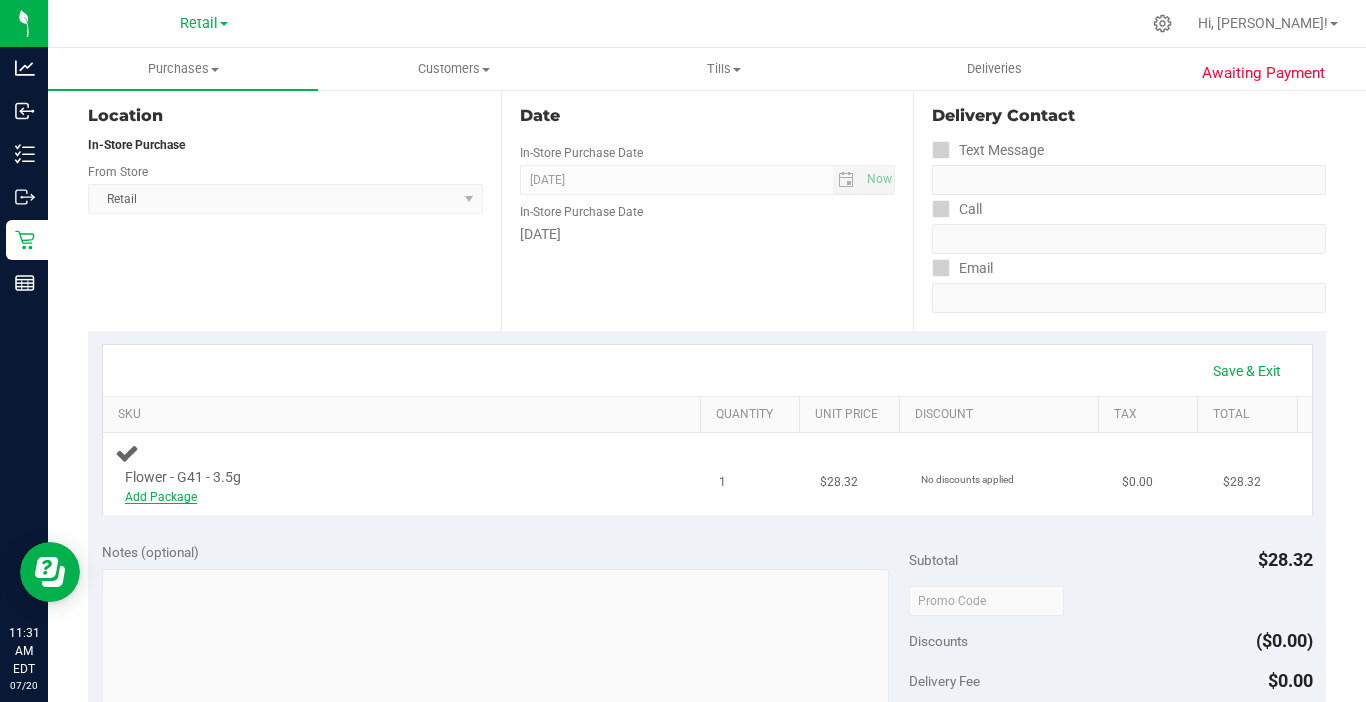 click on "Add Package" at bounding box center (161, 497) 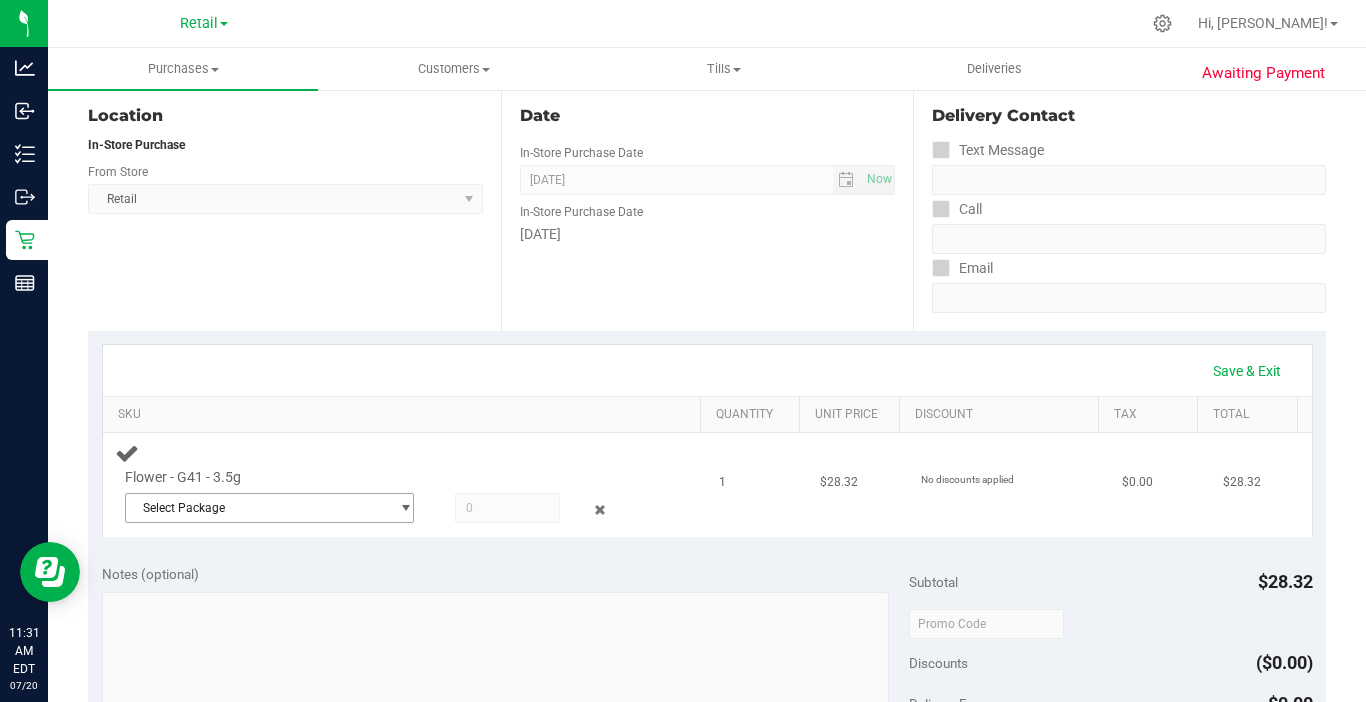 click on "Select Package" at bounding box center (257, 508) 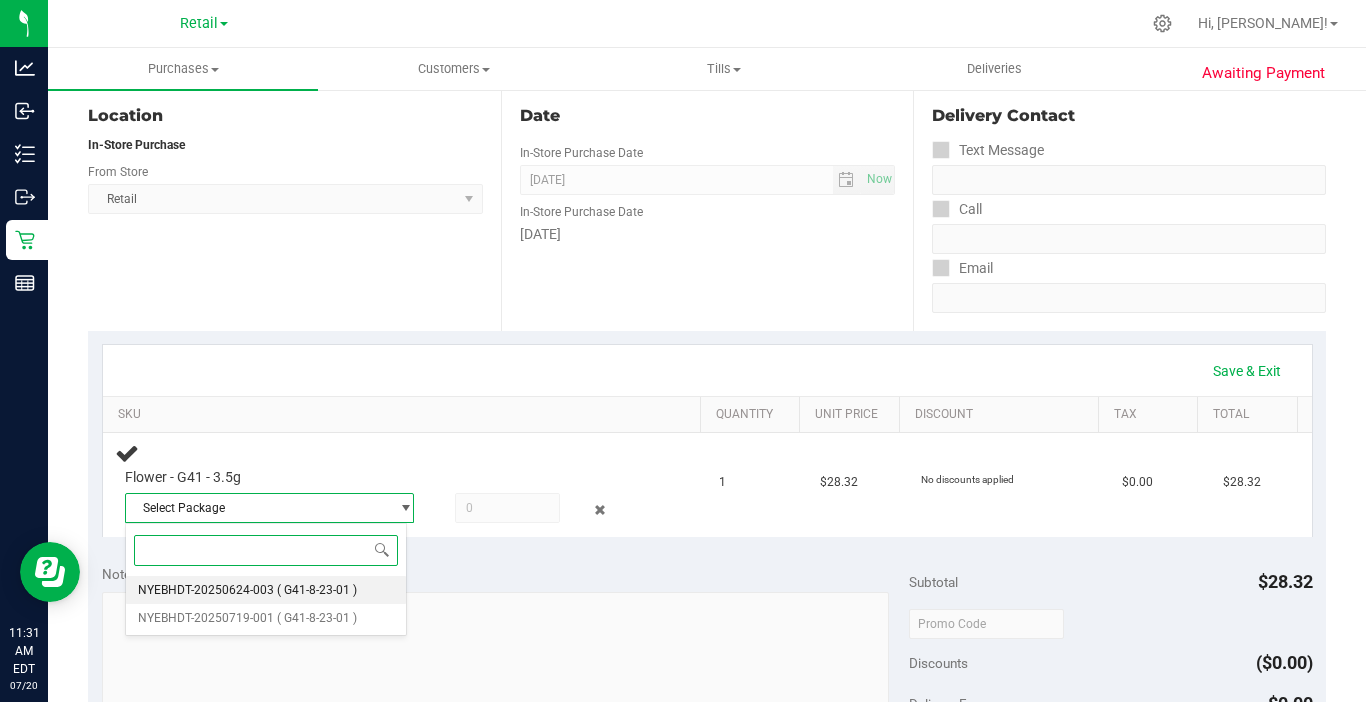click on "NYEBHDT-20250624-003" at bounding box center (206, 590) 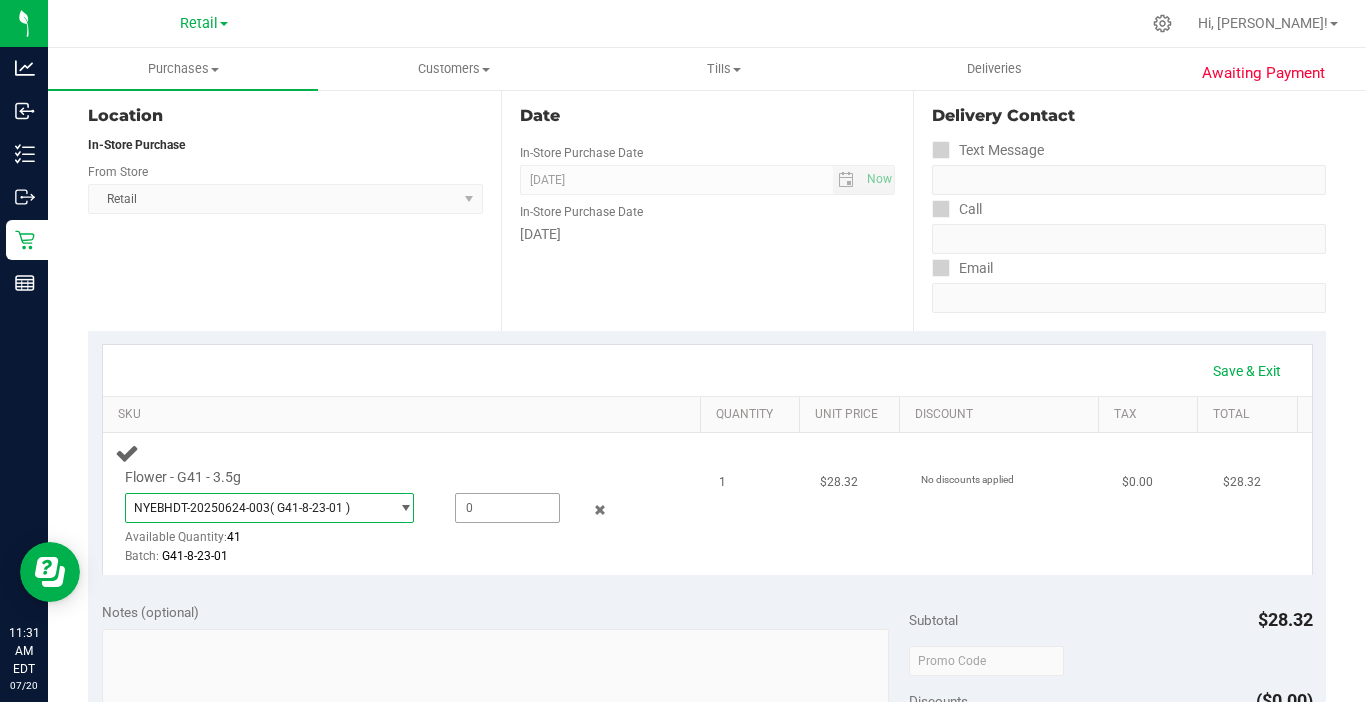 click at bounding box center [507, 508] 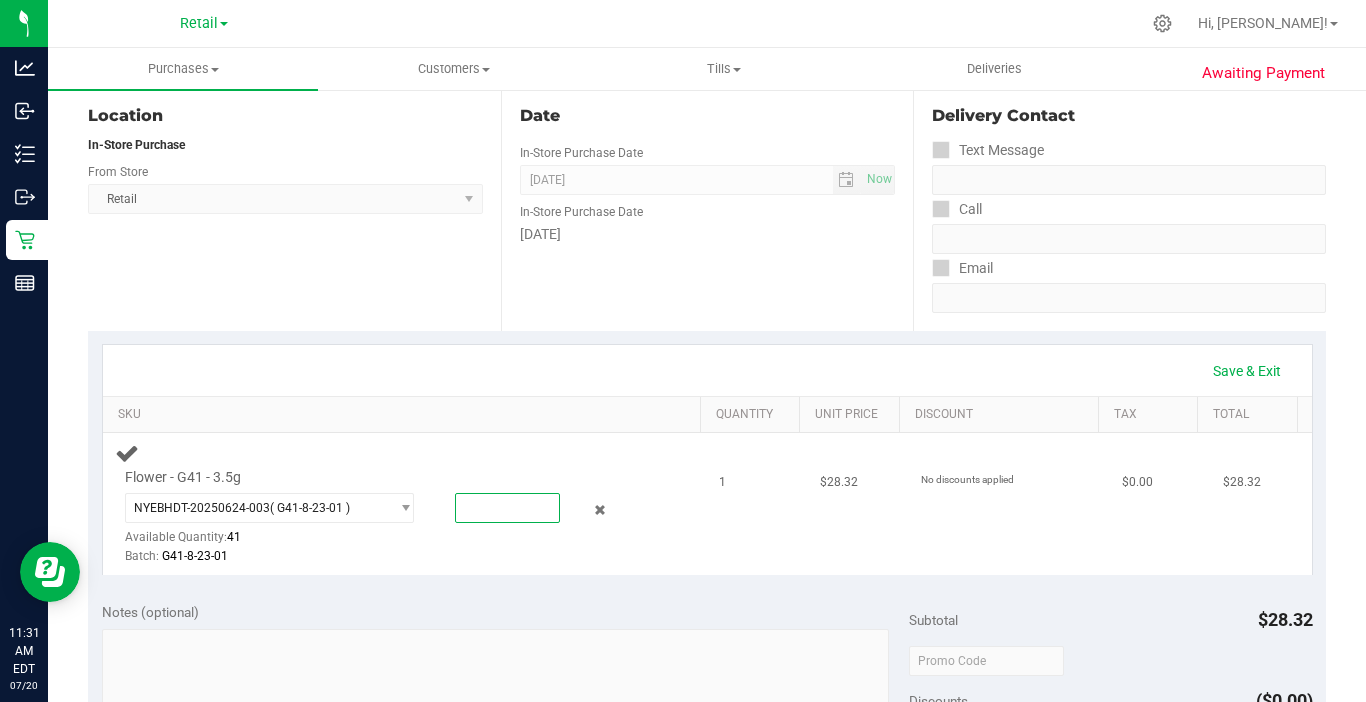 type on "1" 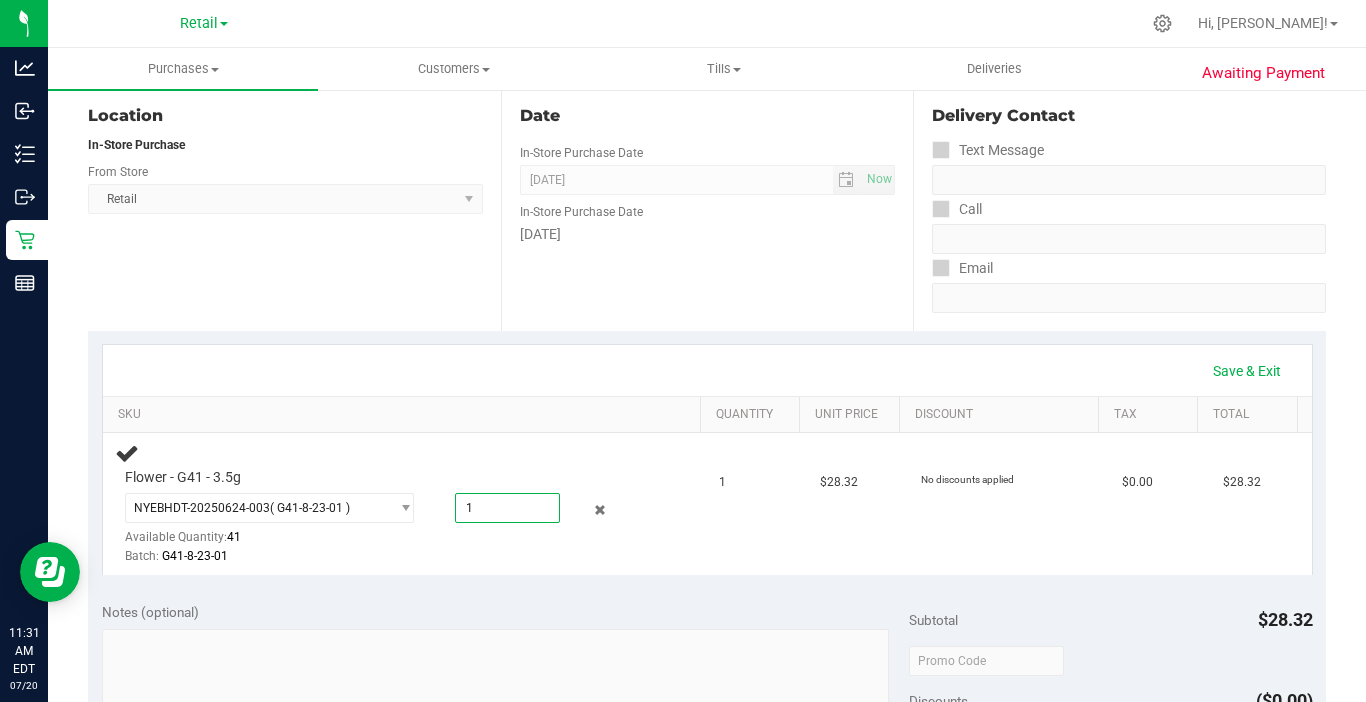 type on "1.0000" 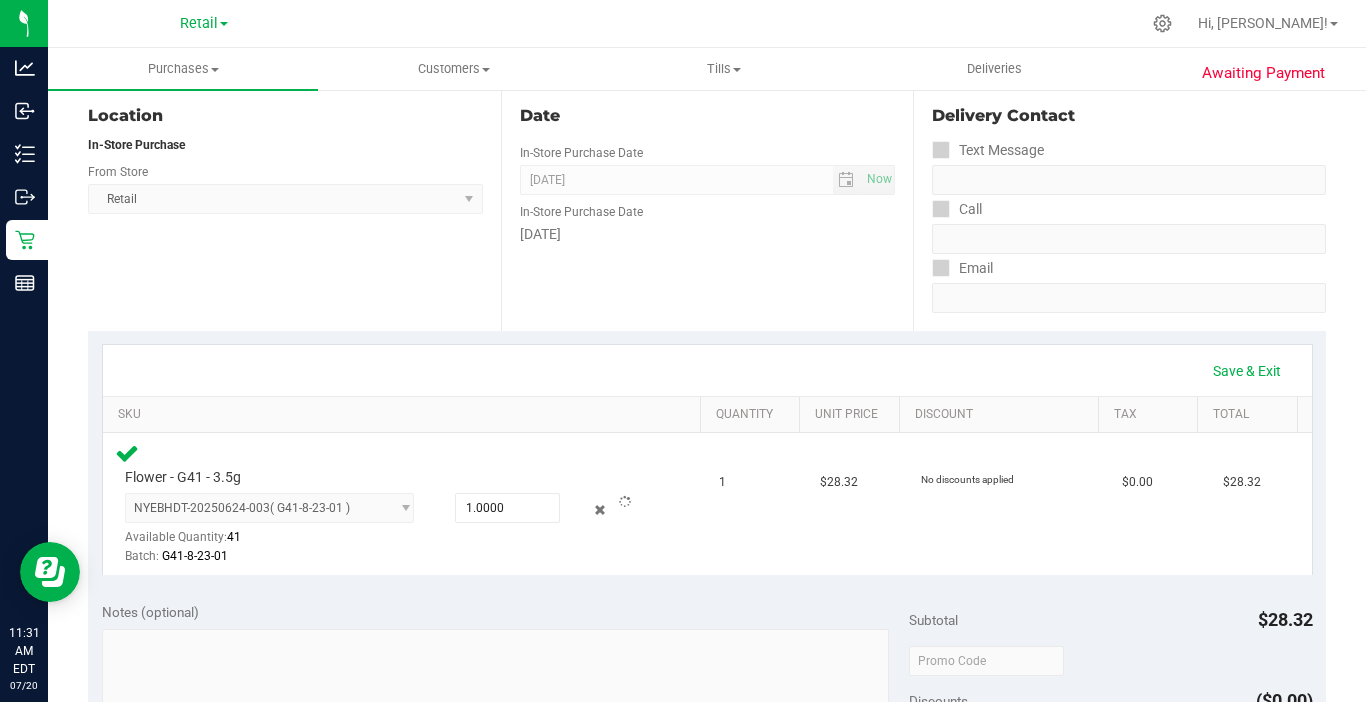 click on "Save & Exit
SKU Quantity Unit Price Discount Tax Total
Flower - G41 - 3.5g
NYEBHDT-20250624-003
(
G41-8-23-01
)
NYEBHDT-20250624-003 NYEBHDT-20250719-001
Available Quantity:  41
1.0000 1
1" at bounding box center (707, 460) 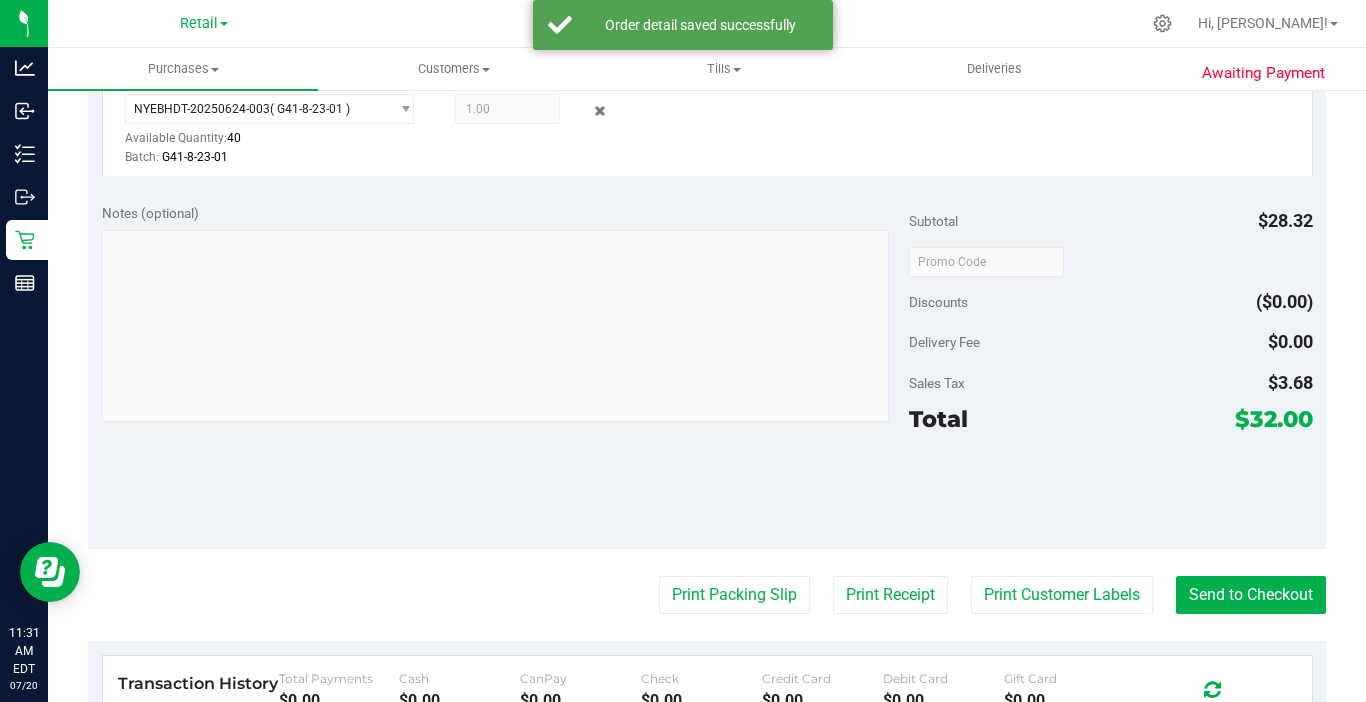 scroll, scrollTop: 600, scrollLeft: 0, axis: vertical 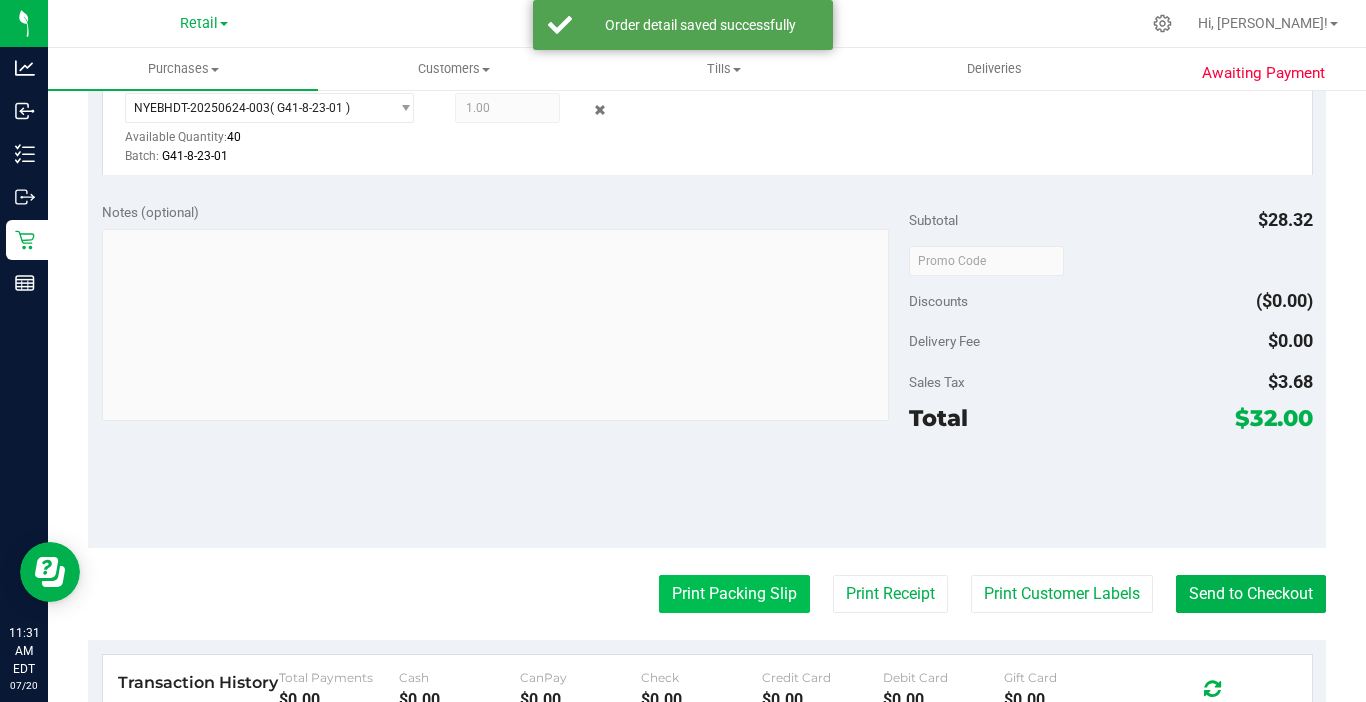 click on "Print Packing Slip" at bounding box center [734, 594] 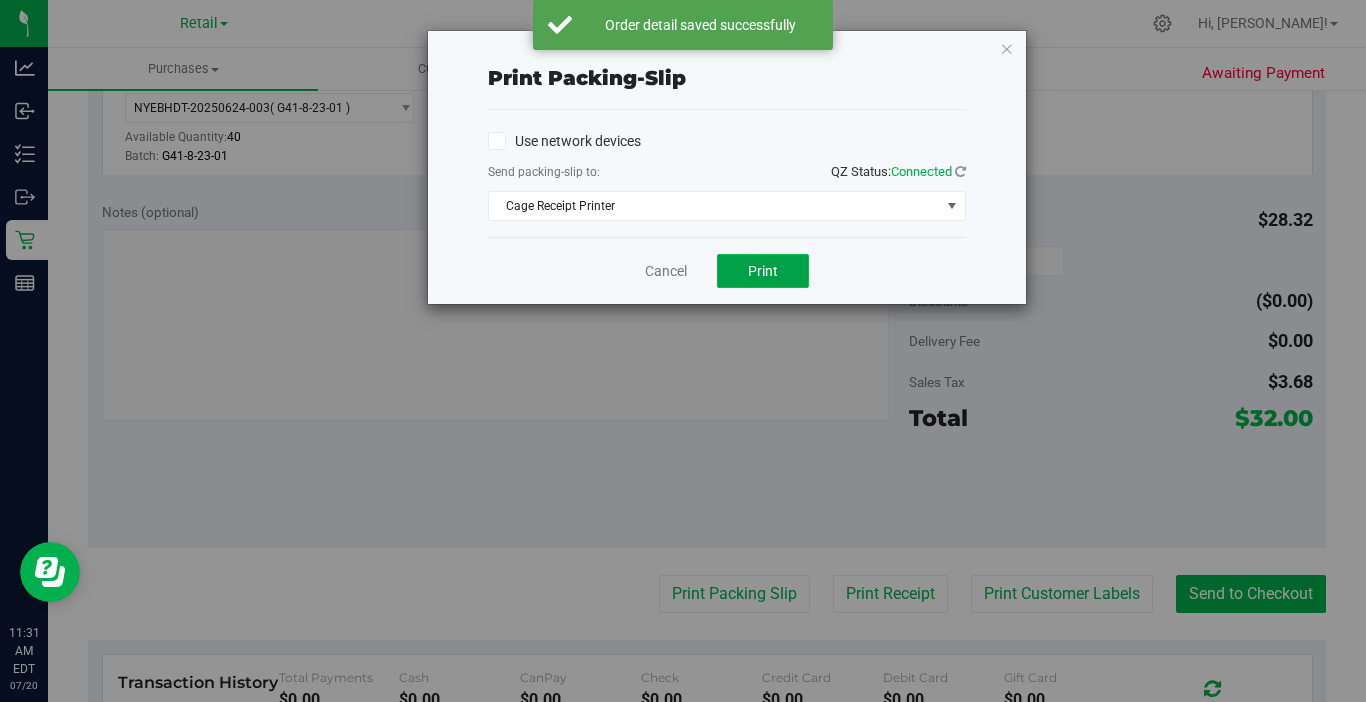click on "Print" at bounding box center [763, 271] 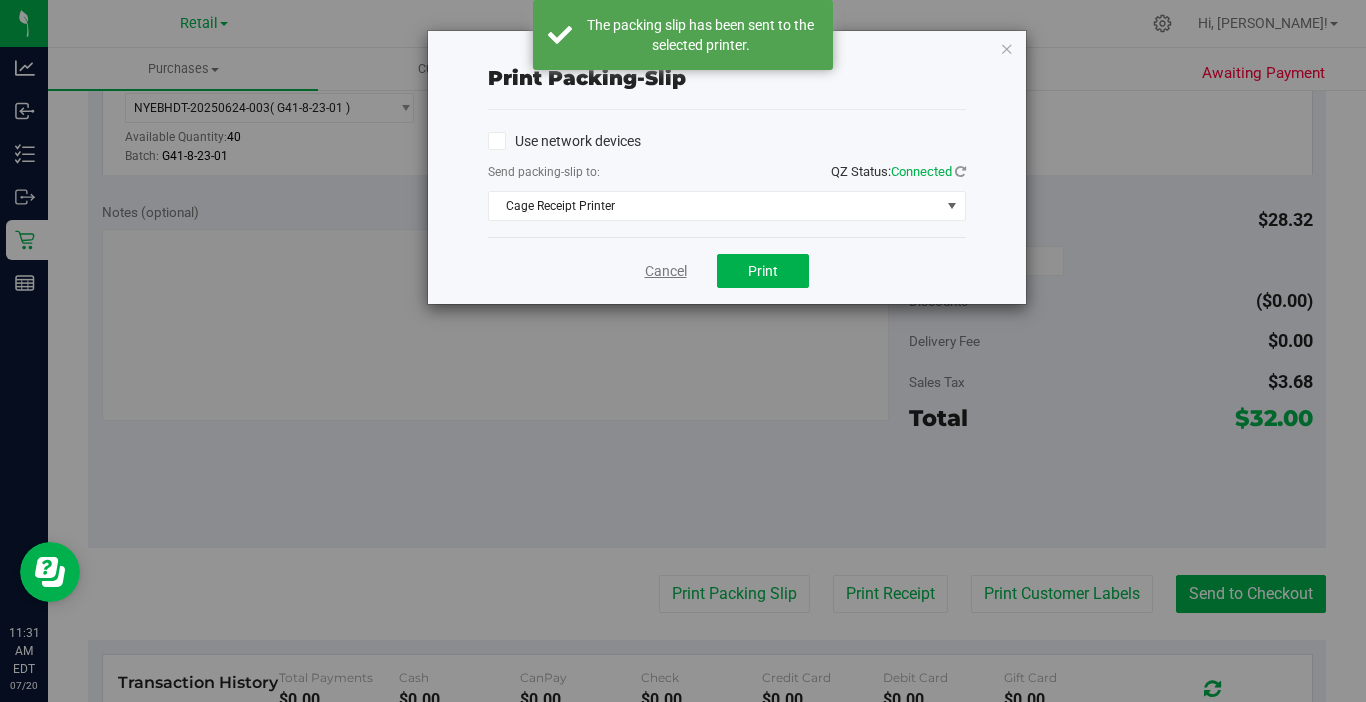 click on "Cancel" at bounding box center [666, 271] 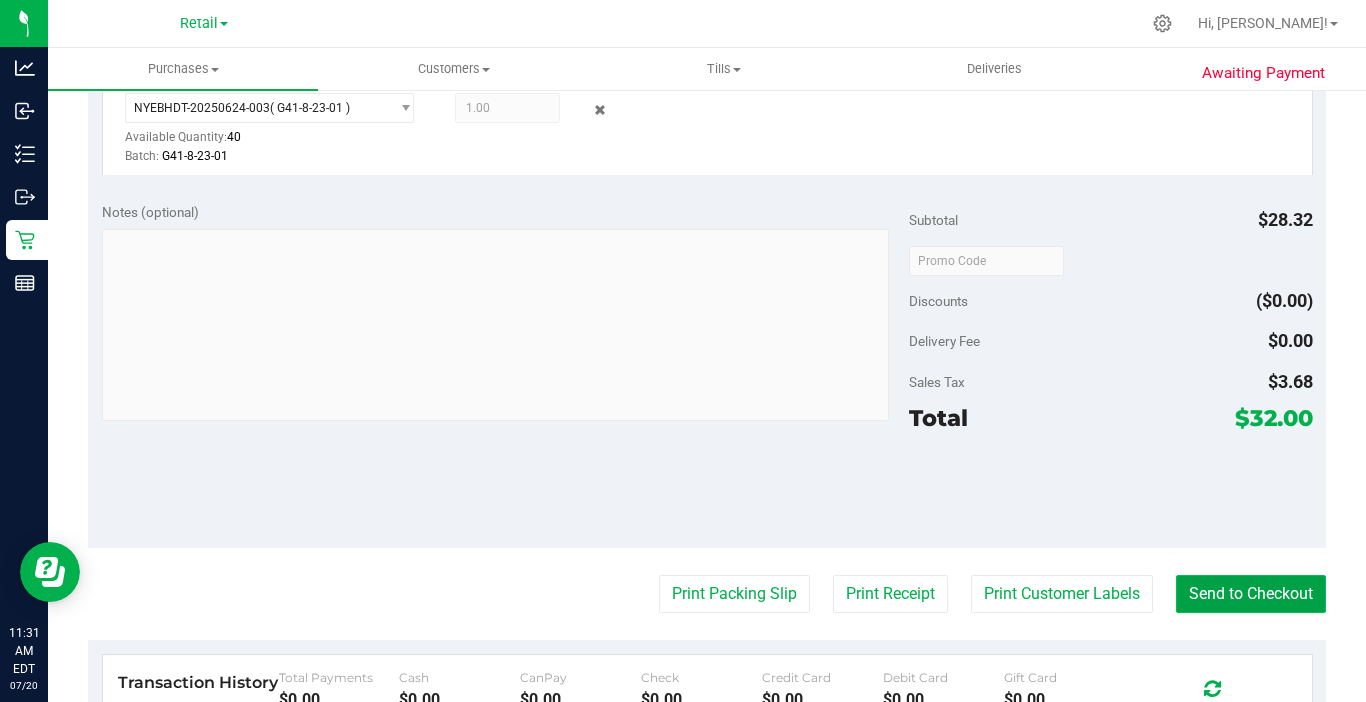 click on "Send to Checkout" at bounding box center [1251, 594] 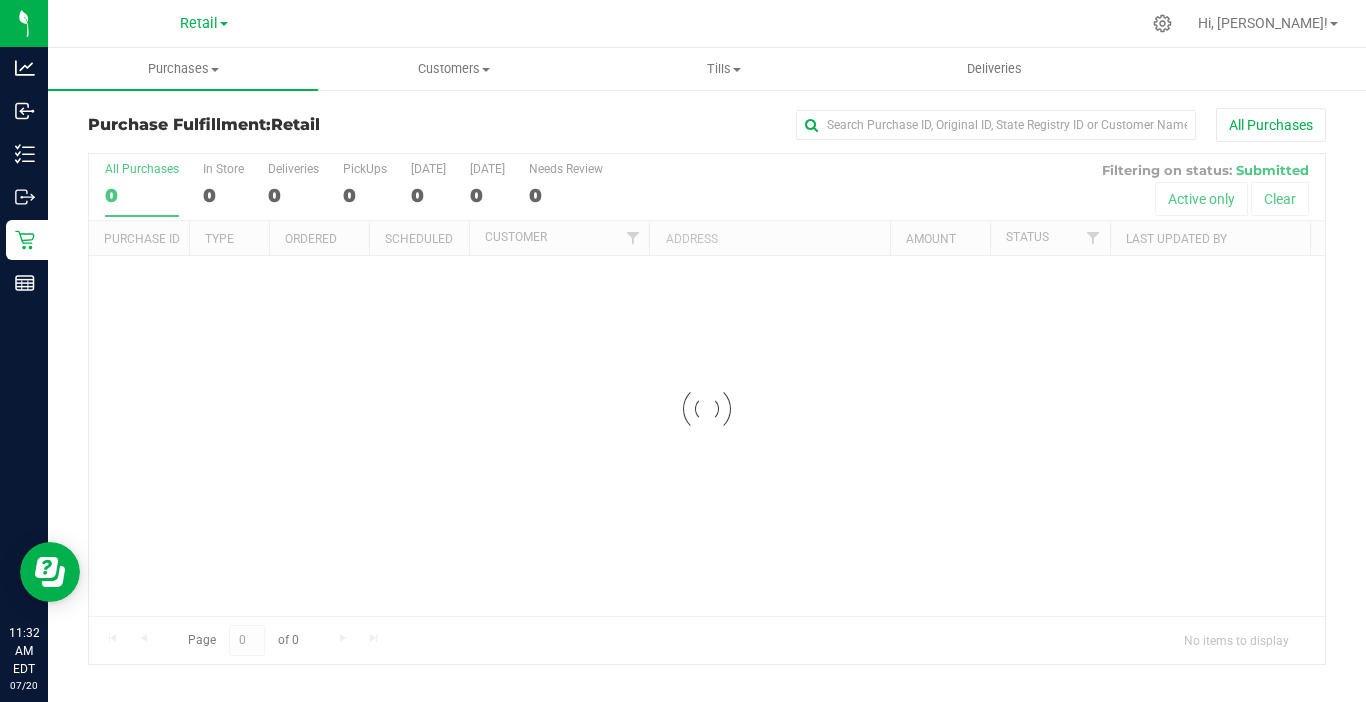 scroll, scrollTop: 0, scrollLeft: 0, axis: both 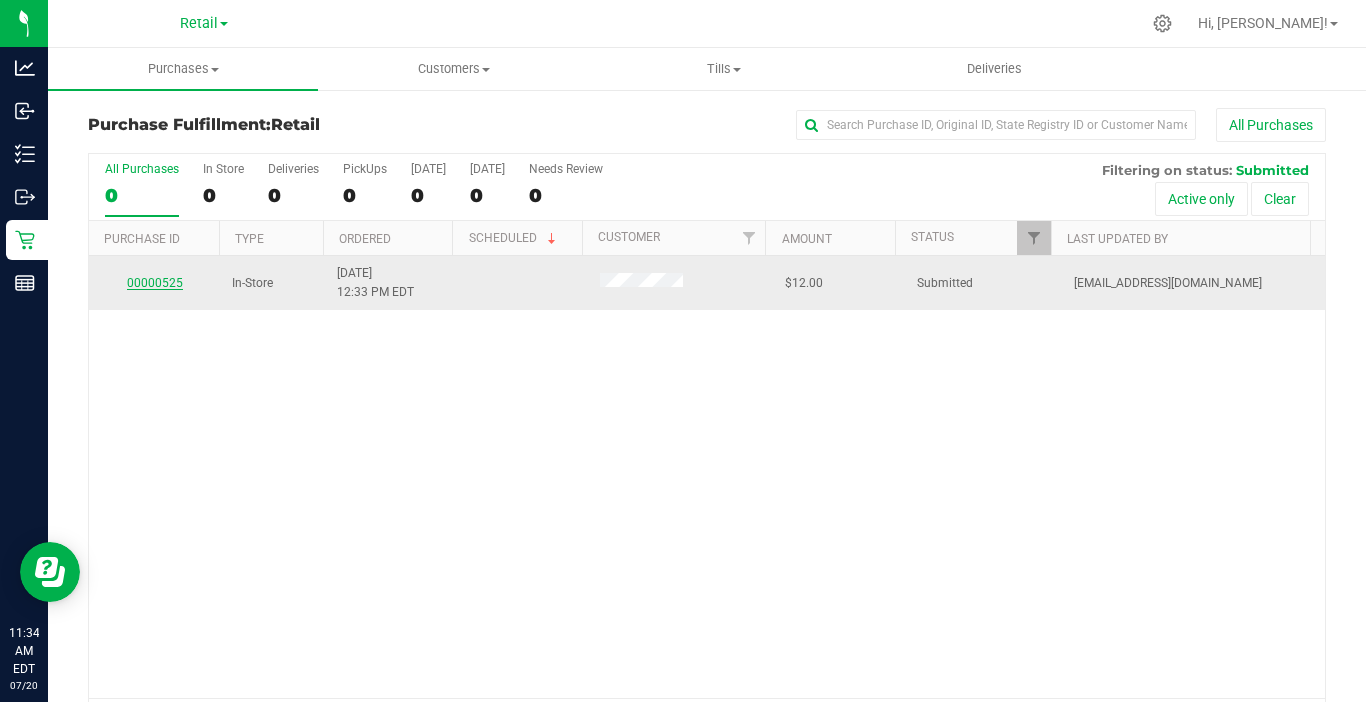 click on "00000525" at bounding box center [155, 283] 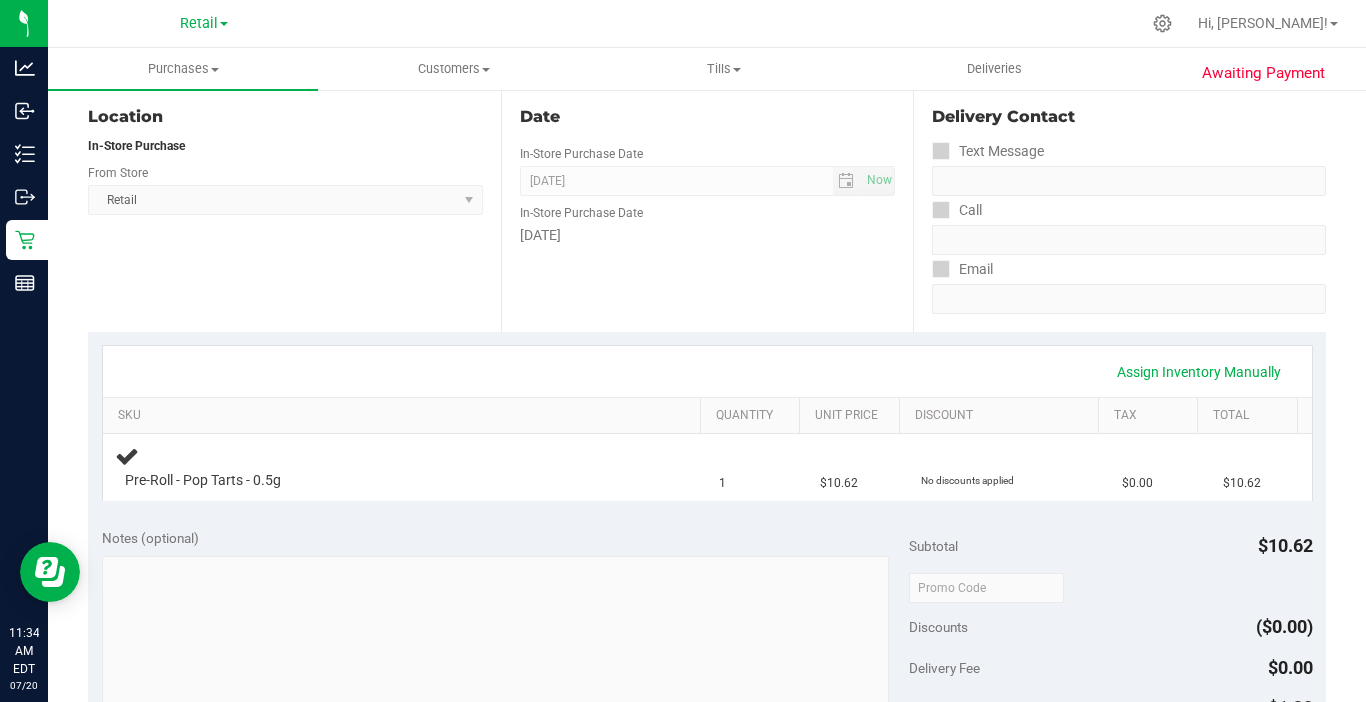 scroll, scrollTop: 200, scrollLeft: 0, axis: vertical 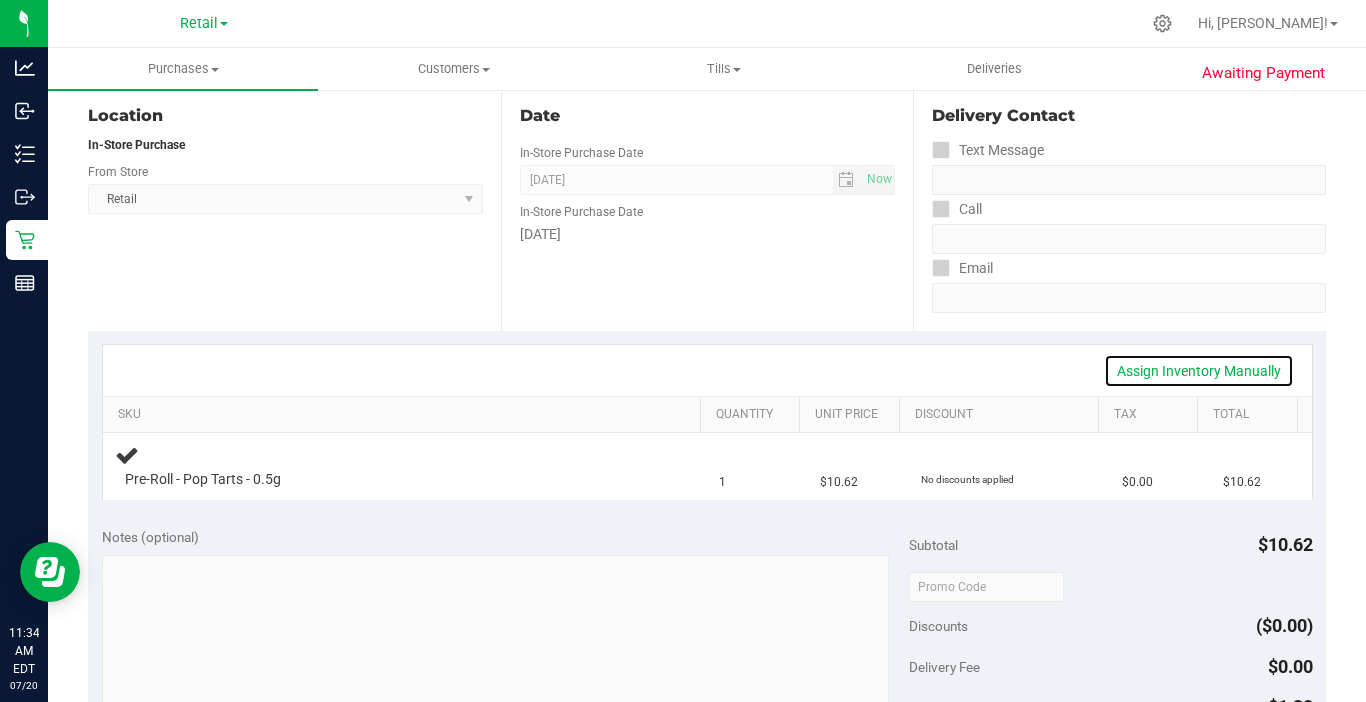 click on "Assign Inventory Manually" at bounding box center [1199, 371] 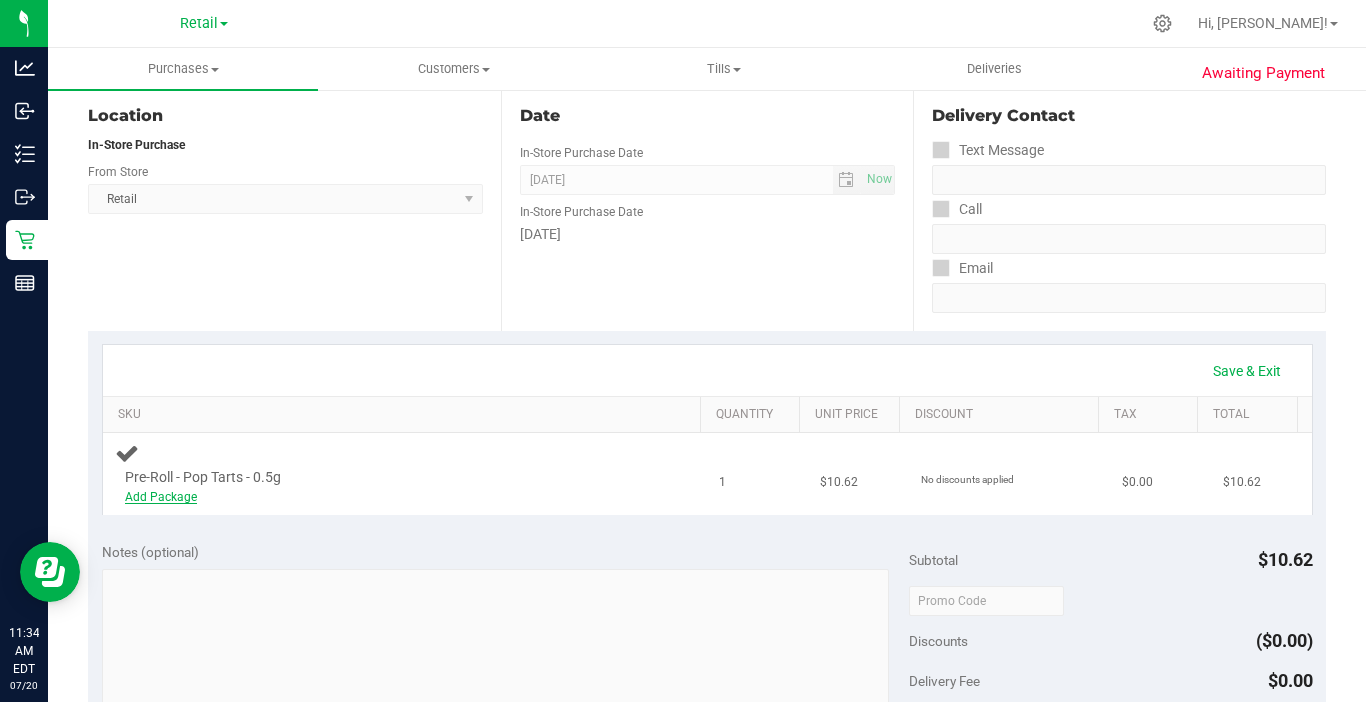 click on "Add Package" at bounding box center (161, 497) 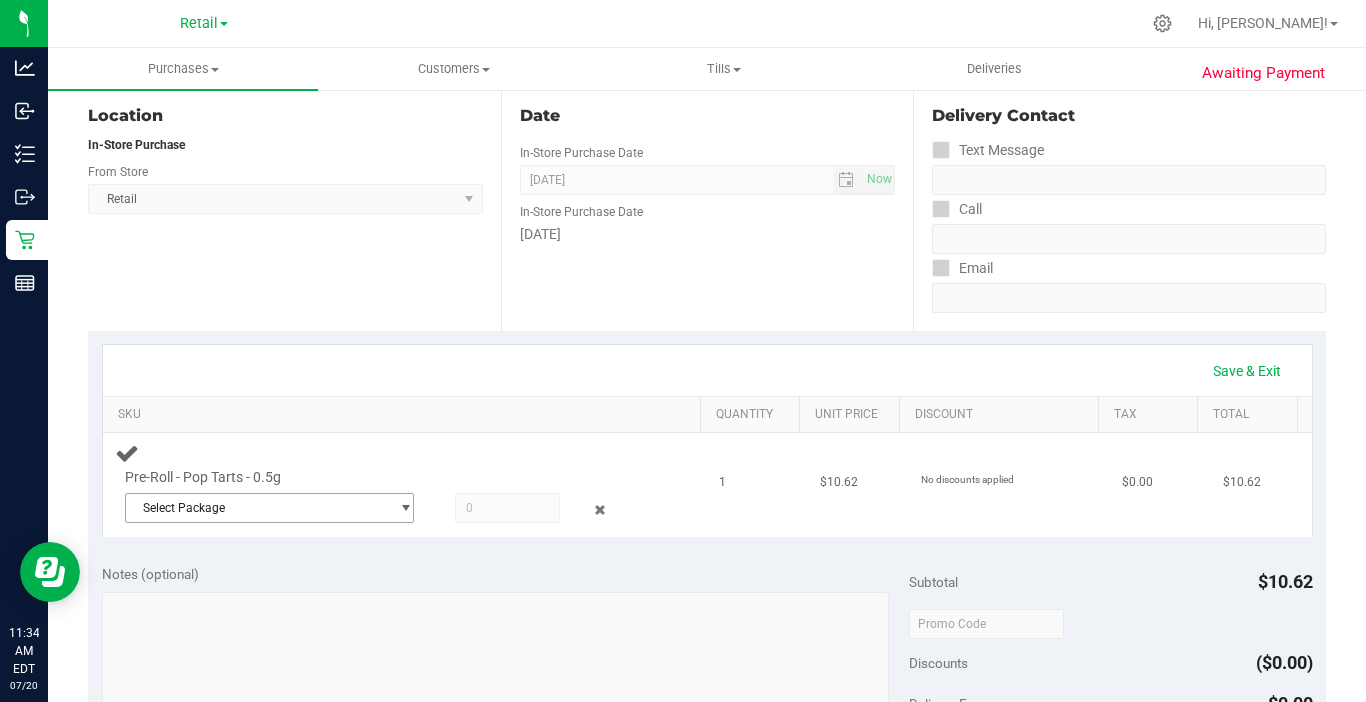 click on "Select Package" at bounding box center (257, 508) 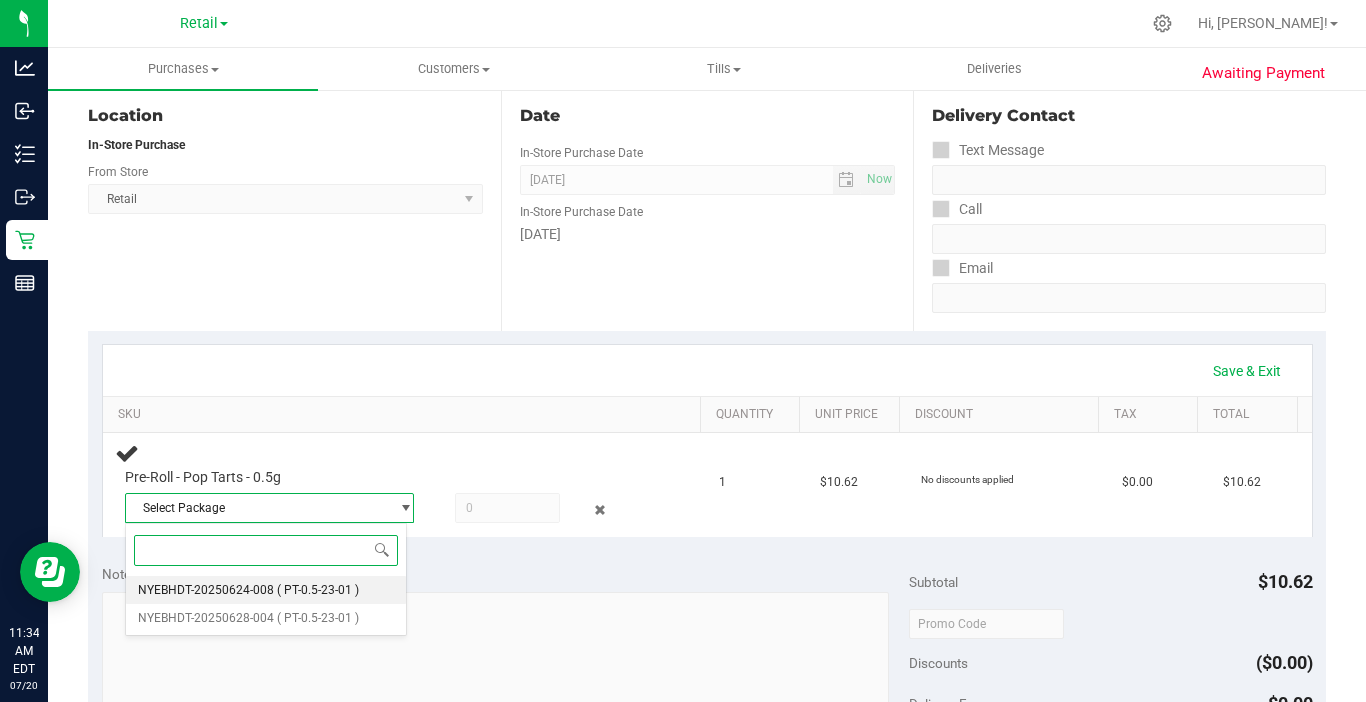 click on "NYEBHDT-20250624-008" at bounding box center [206, 590] 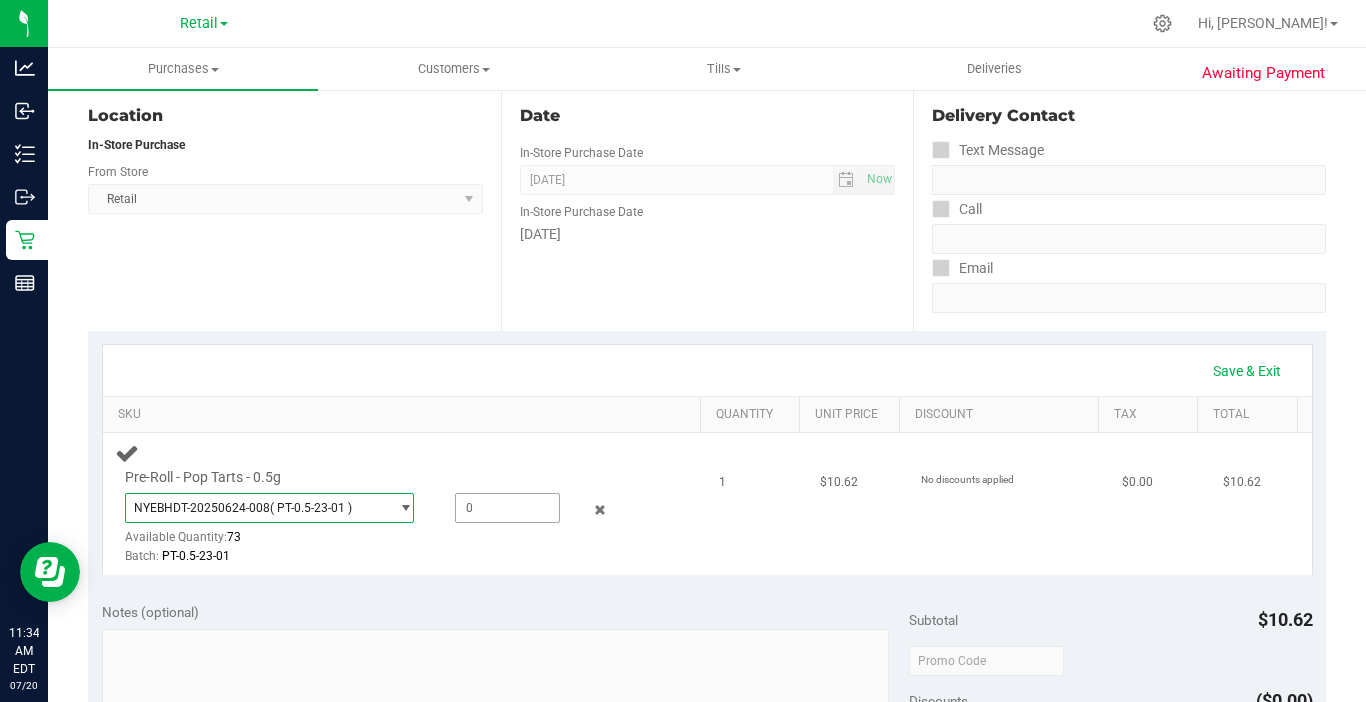click at bounding box center (507, 508) 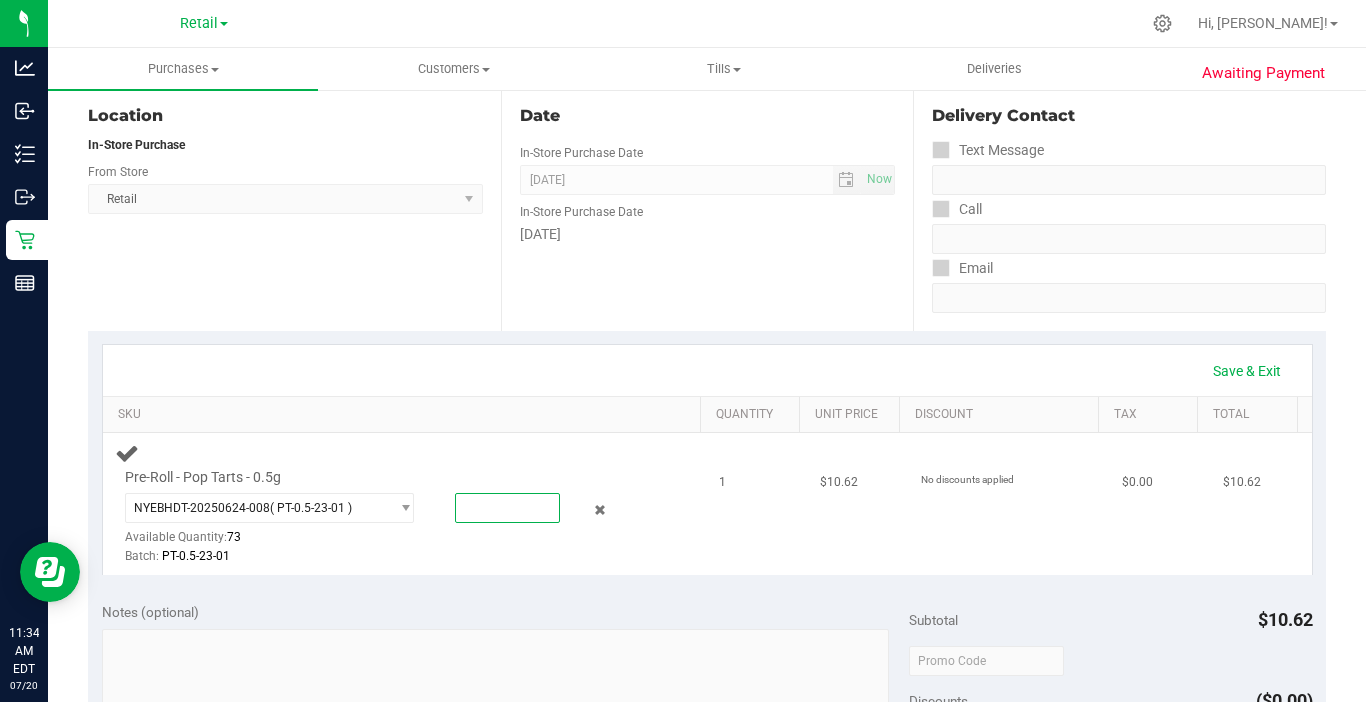 type on "1" 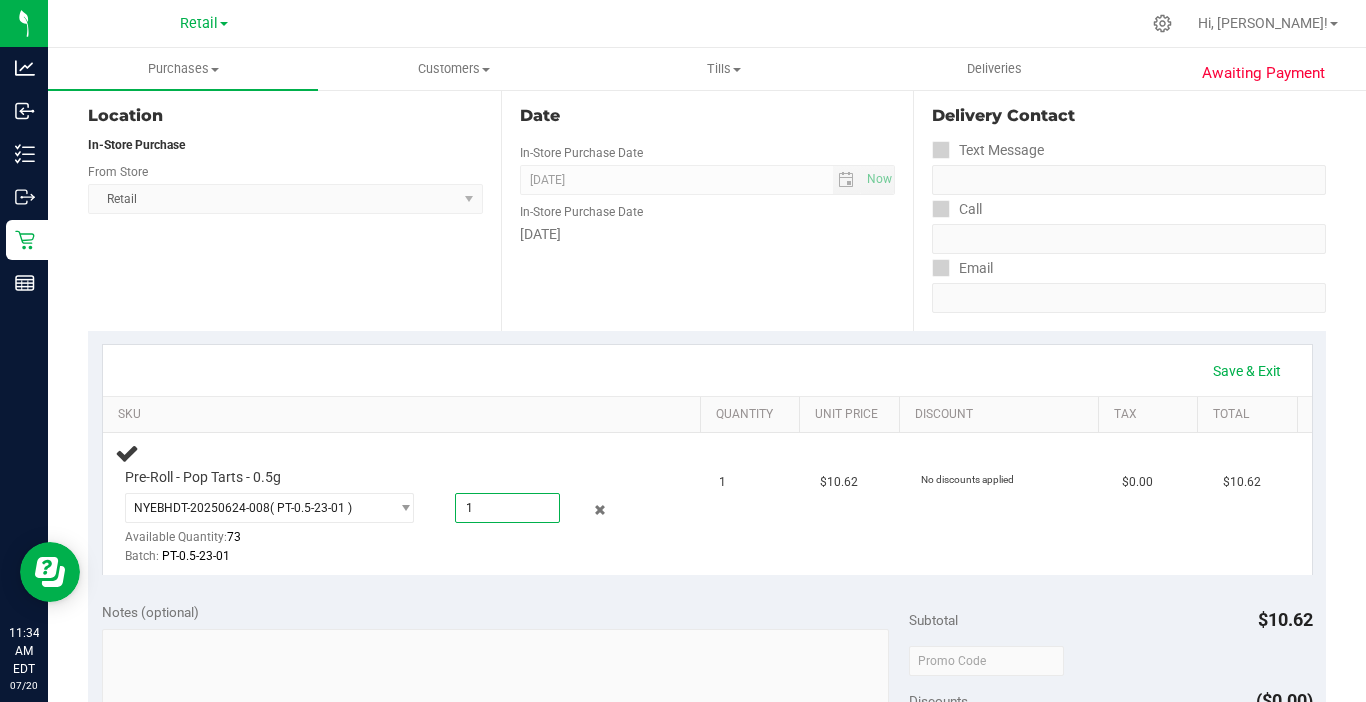 type on "1.0000" 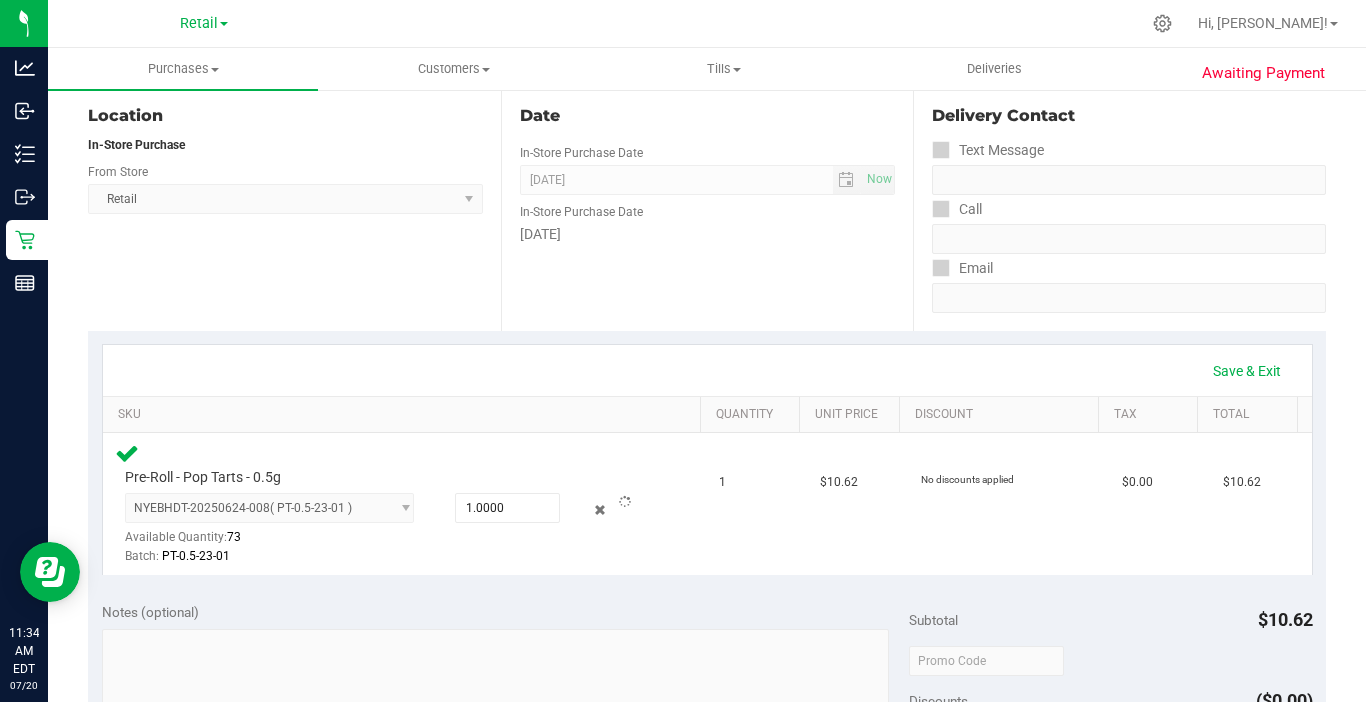 click on "Back
Edit Purchase
Cancel Purchase
View Profile
# 00000525
Med
|
Rec
Submitted
Needs review
Last Modified
Stephie Nelson
Jul 20, 2025 11:33:57 AM EDT
View Order Activity" at bounding box center (707, 668) 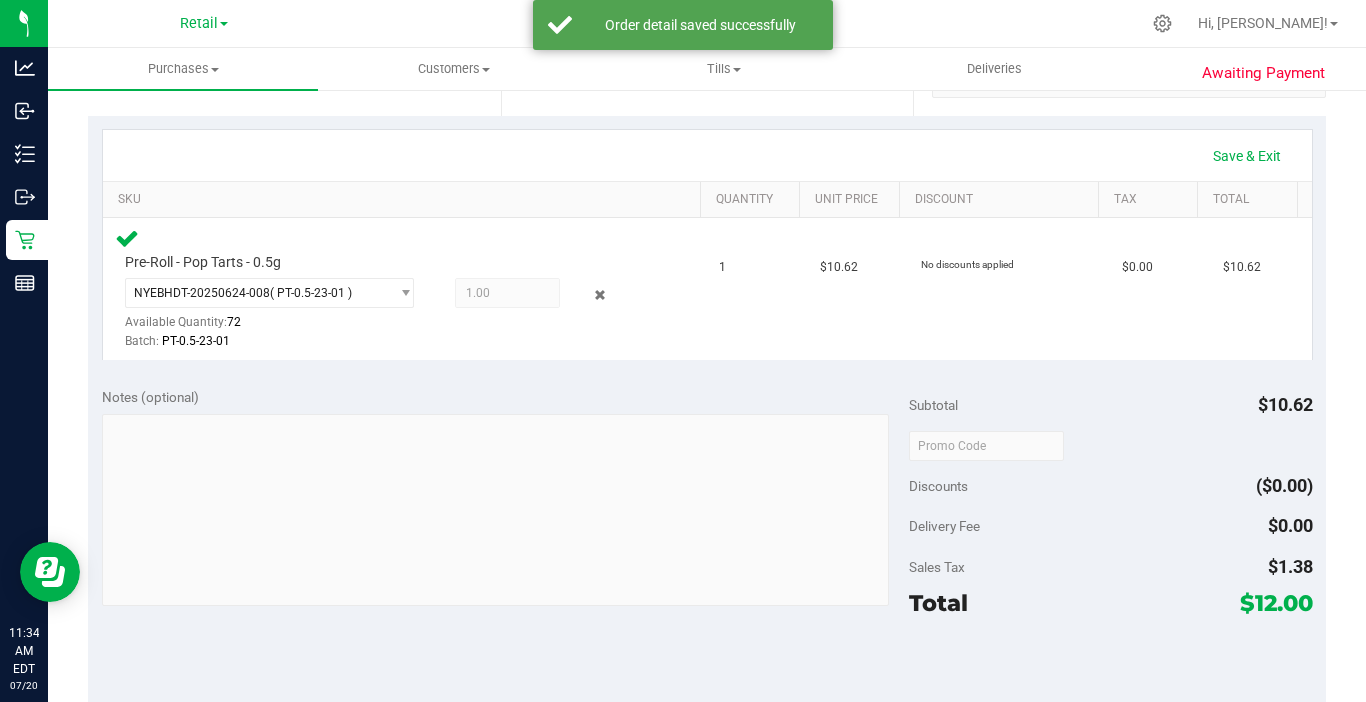 scroll, scrollTop: 500, scrollLeft: 0, axis: vertical 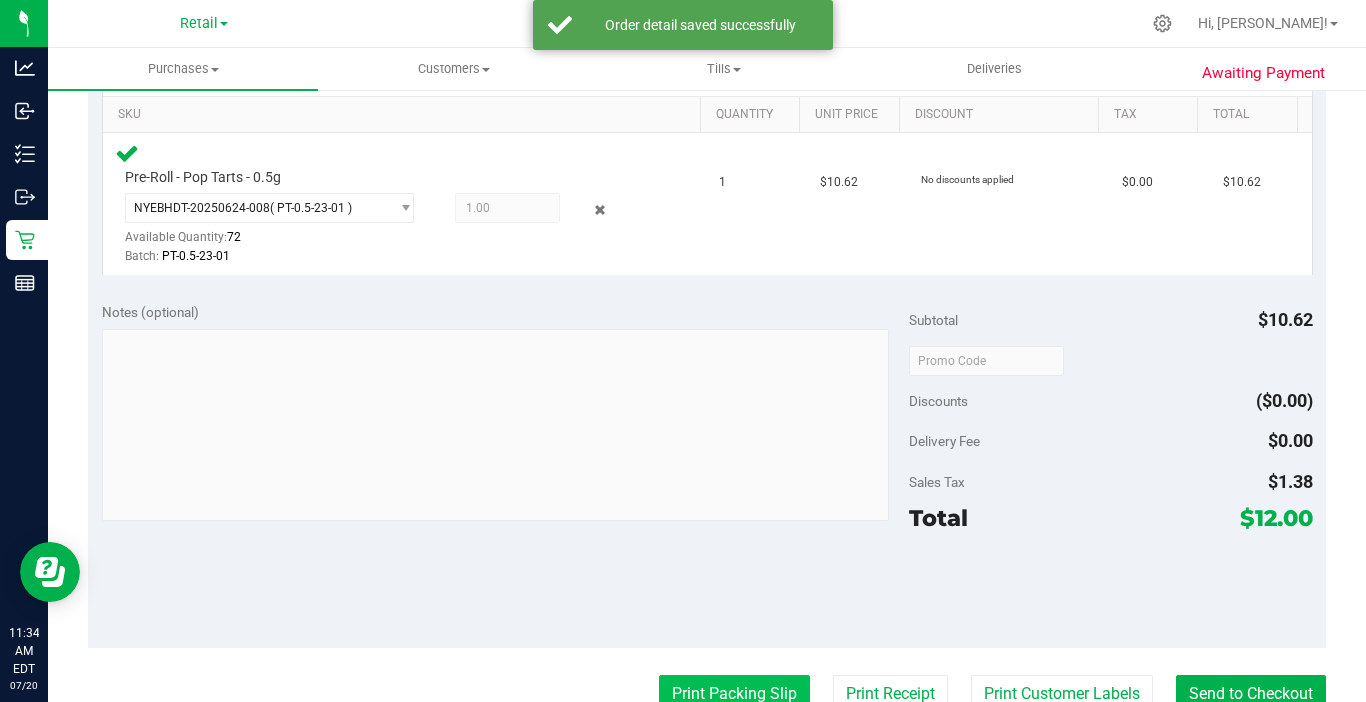 click on "Print Packing Slip" at bounding box center (734, 694) 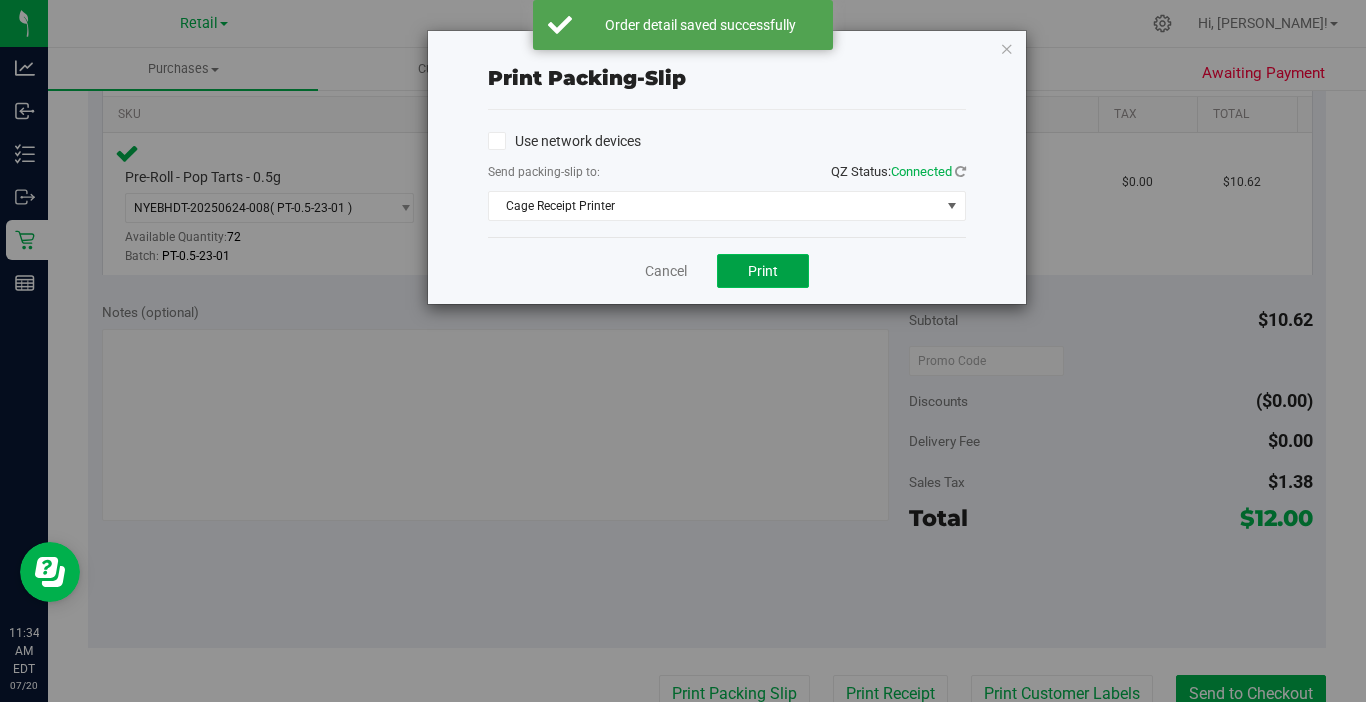 click on "Print" at bounding box center [763, 271] 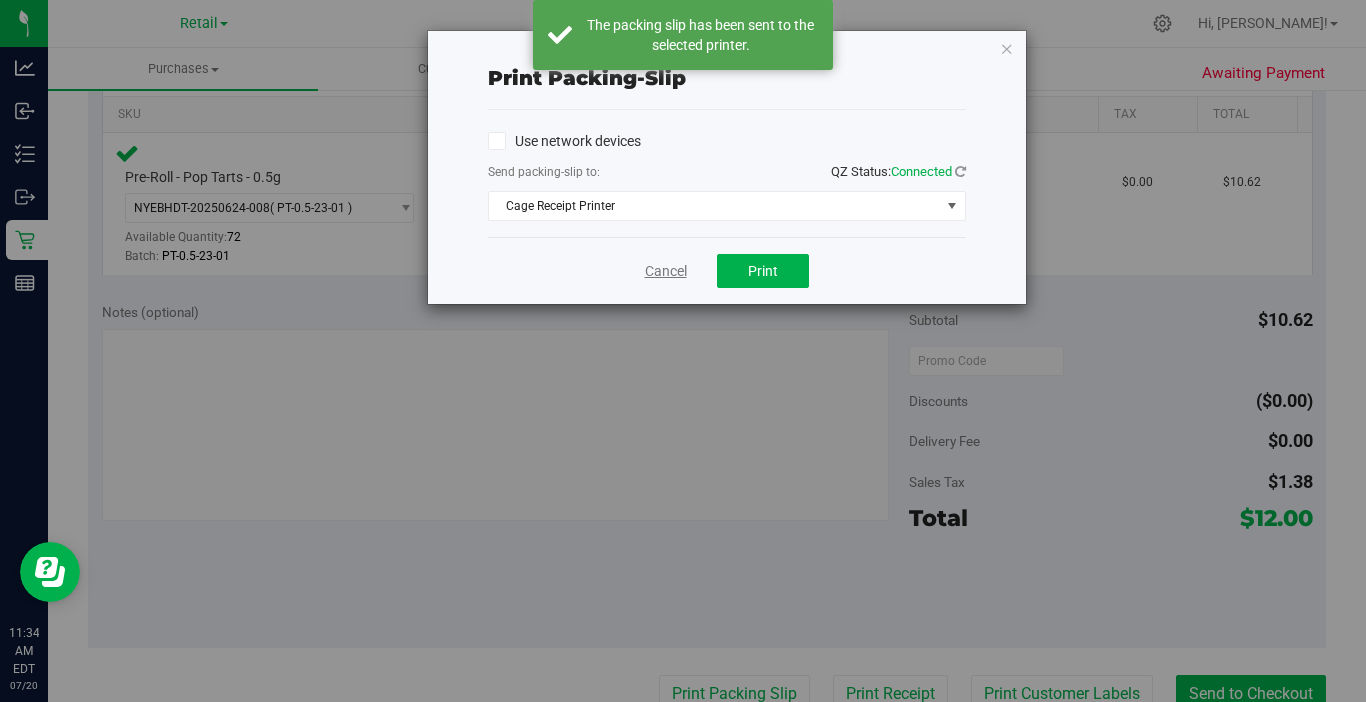 click on "Cancel" at bounding box center [666, 271] 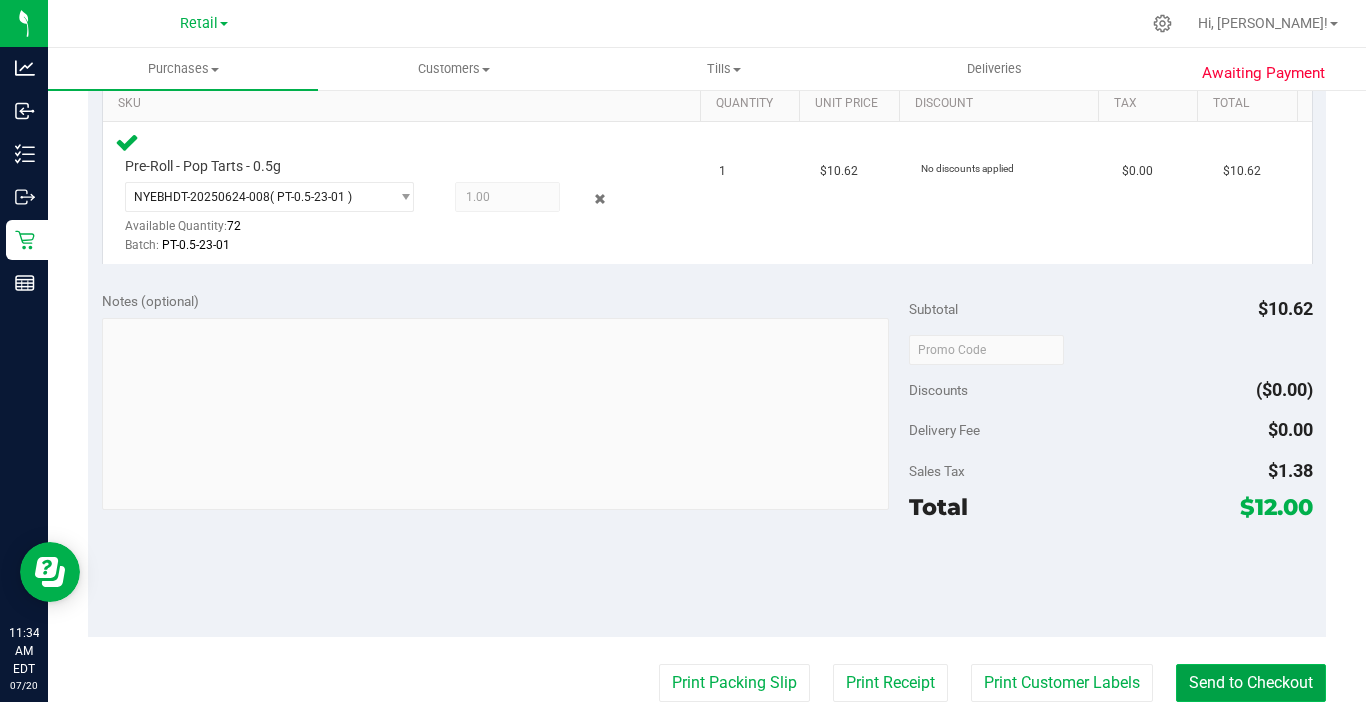 click on "Send to Checkout" at bounding box center (1251, 683) 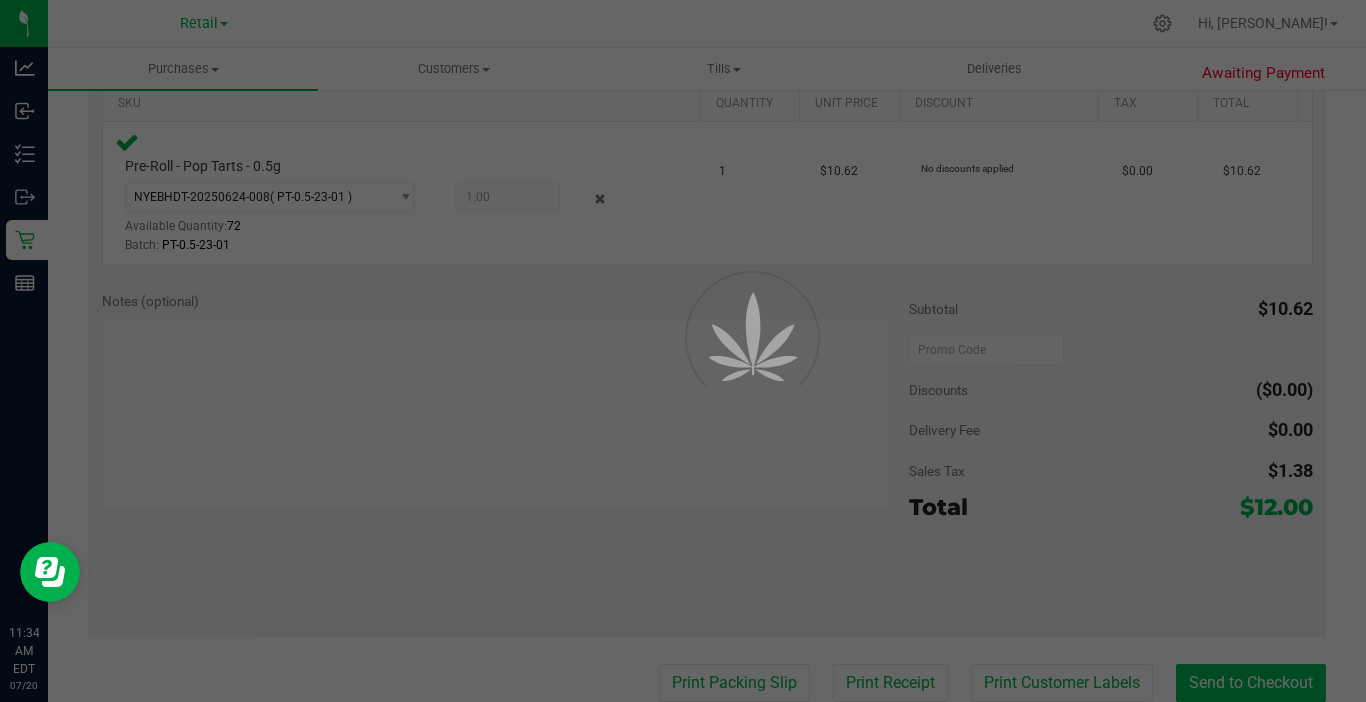 scroll, scrollTop: 0, scrollLeft: 0, axis: both 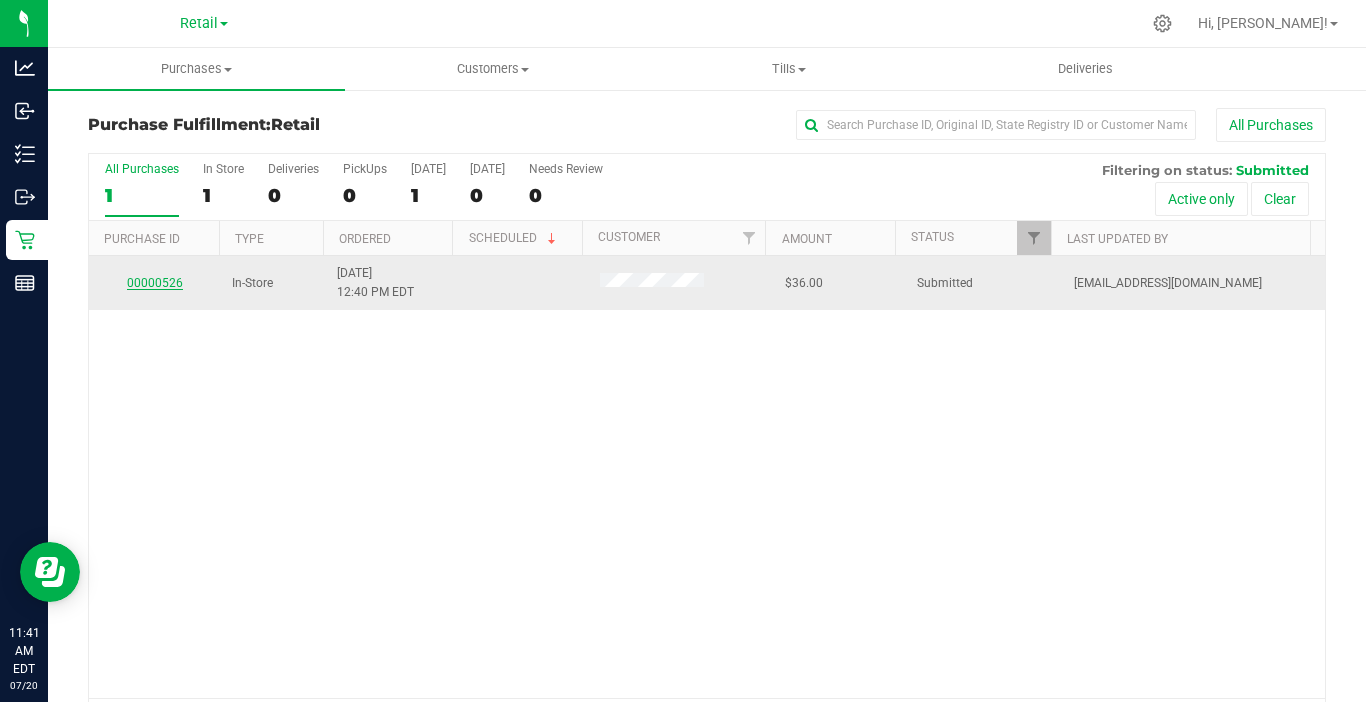 click on "00000526" at bounding box center [155, 283] 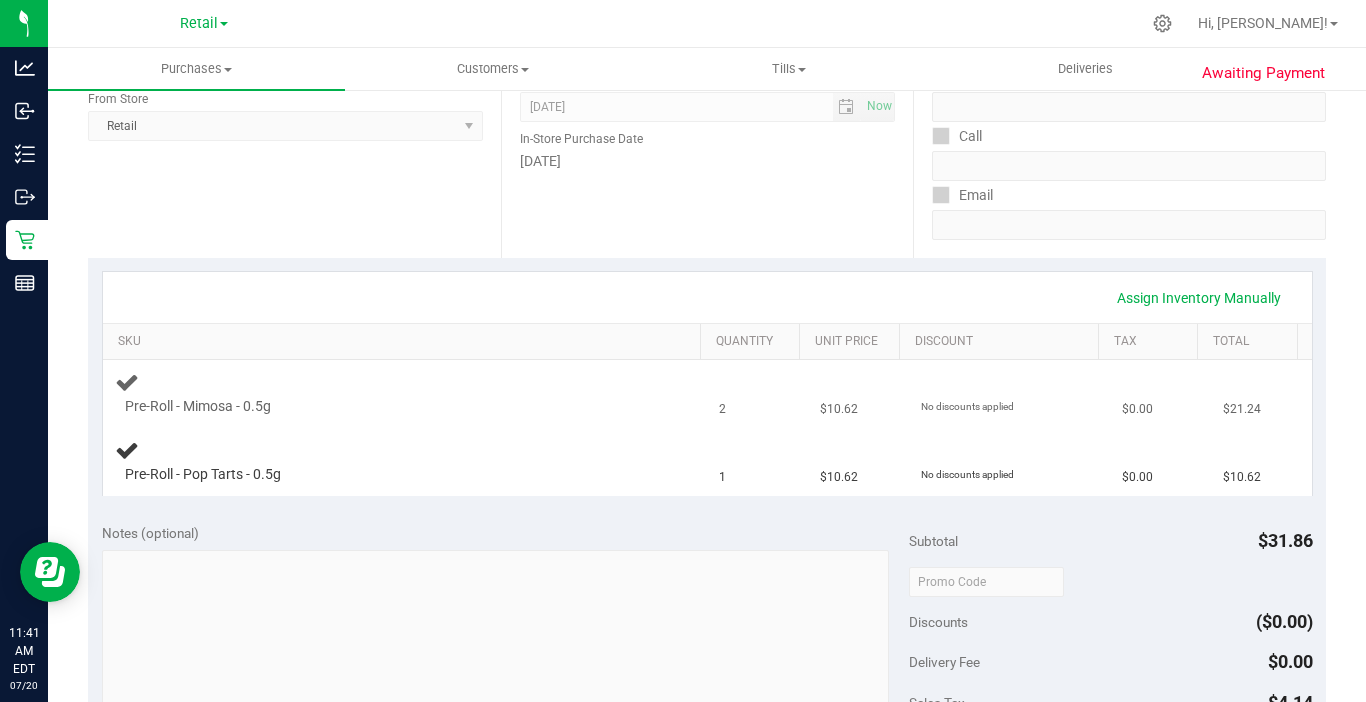 scroll, scrollTop: 300, scrollLeft: 0, axis: vertical 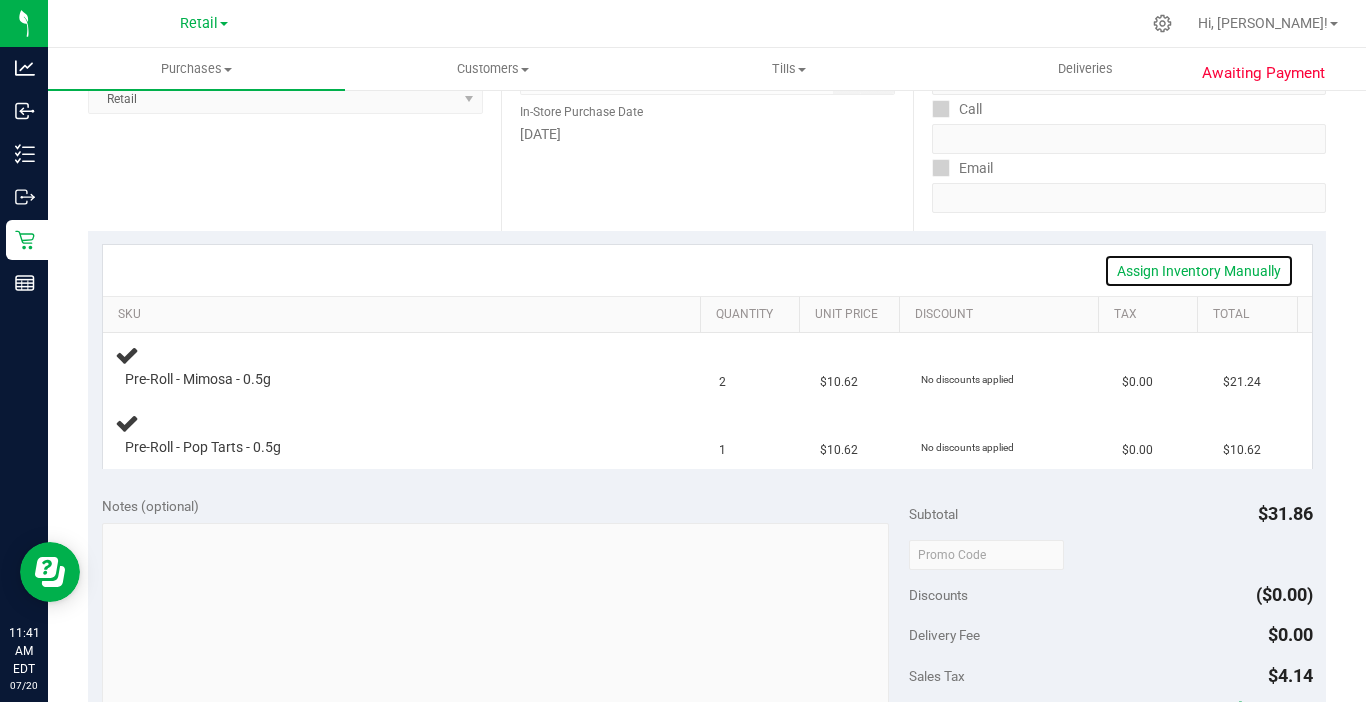 click on "Assign Inventory Manually" at bounding box center (1199, 271) 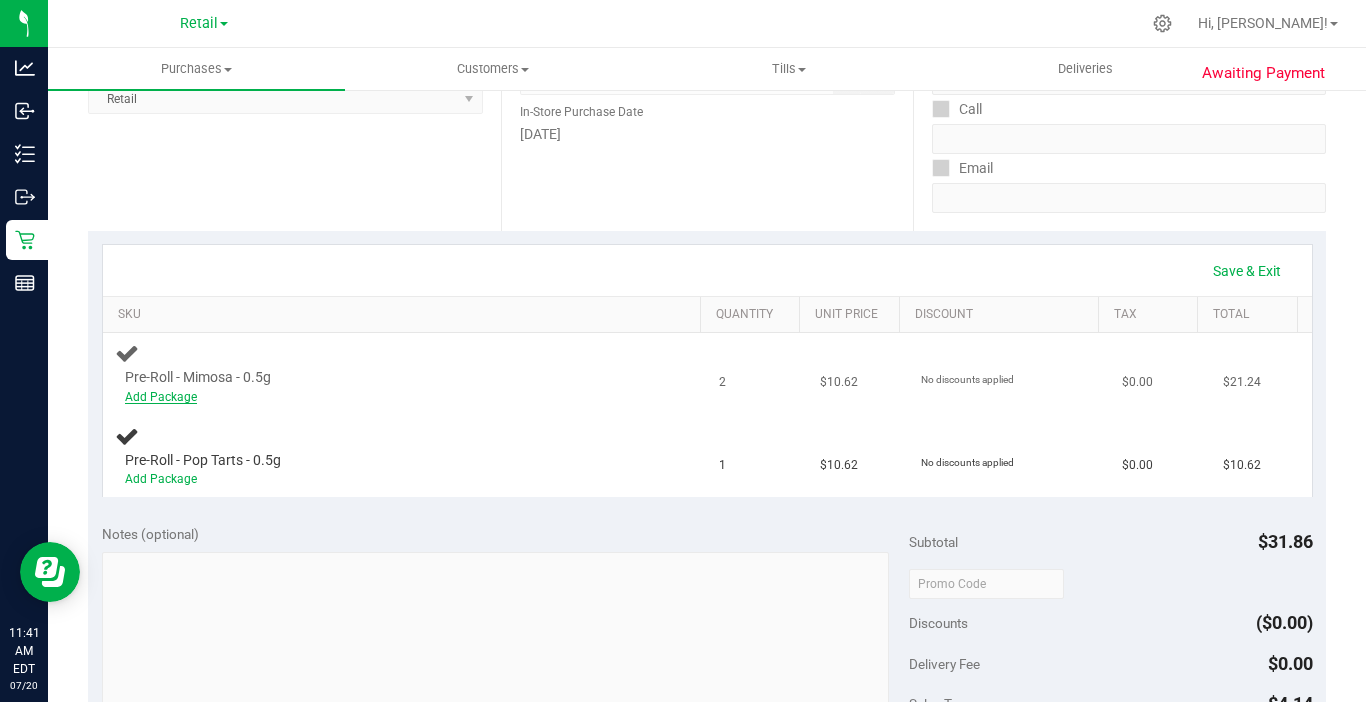 click on "Add Package" at bounding box center (161, 397) 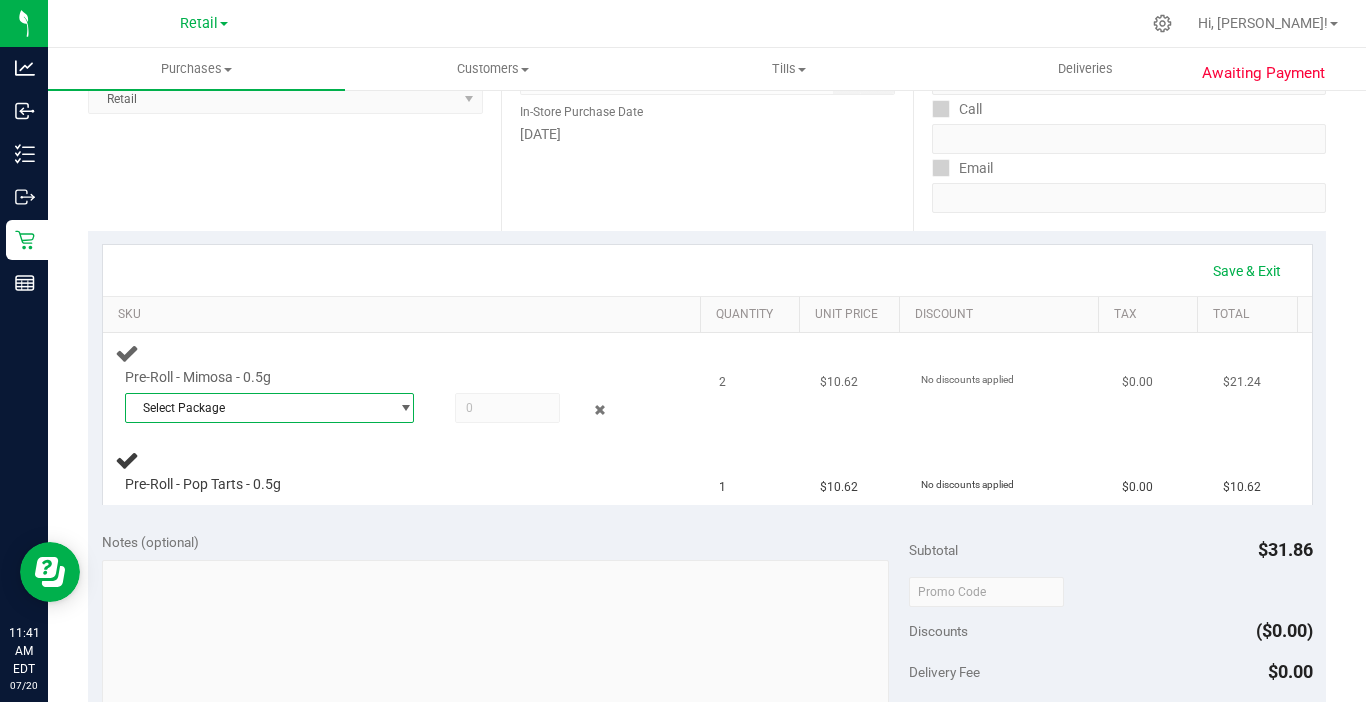 click on "Select Package" at bounding box center (257, 408) 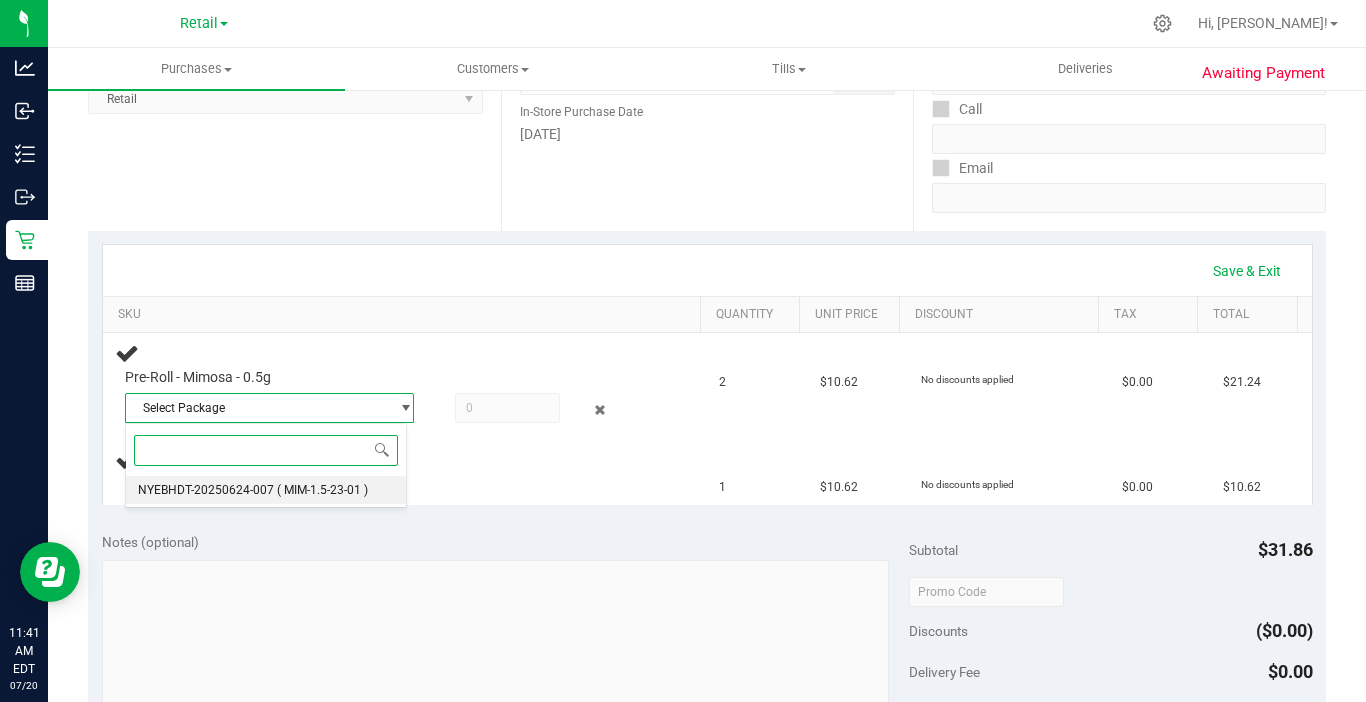 click on "NYEBHDT-20250624-007" at bounding box center [206, 490] 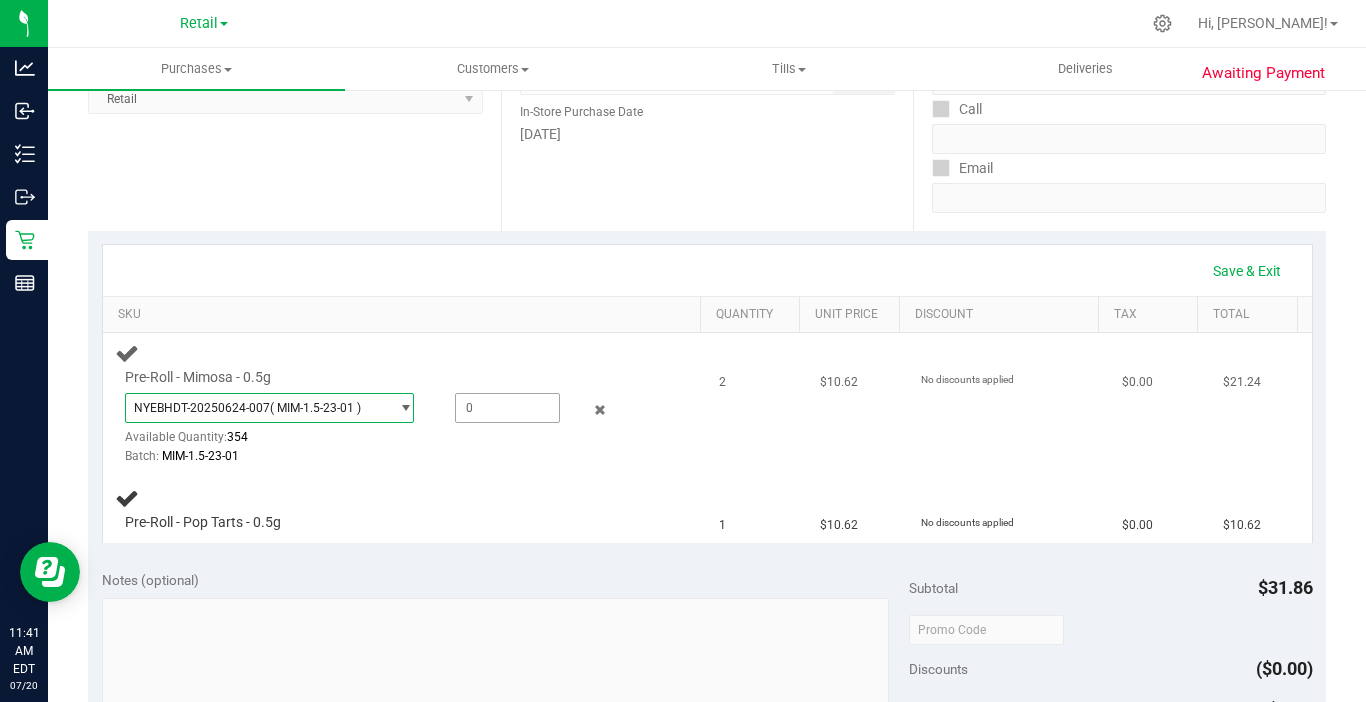 click at bounding box center [507, 408] 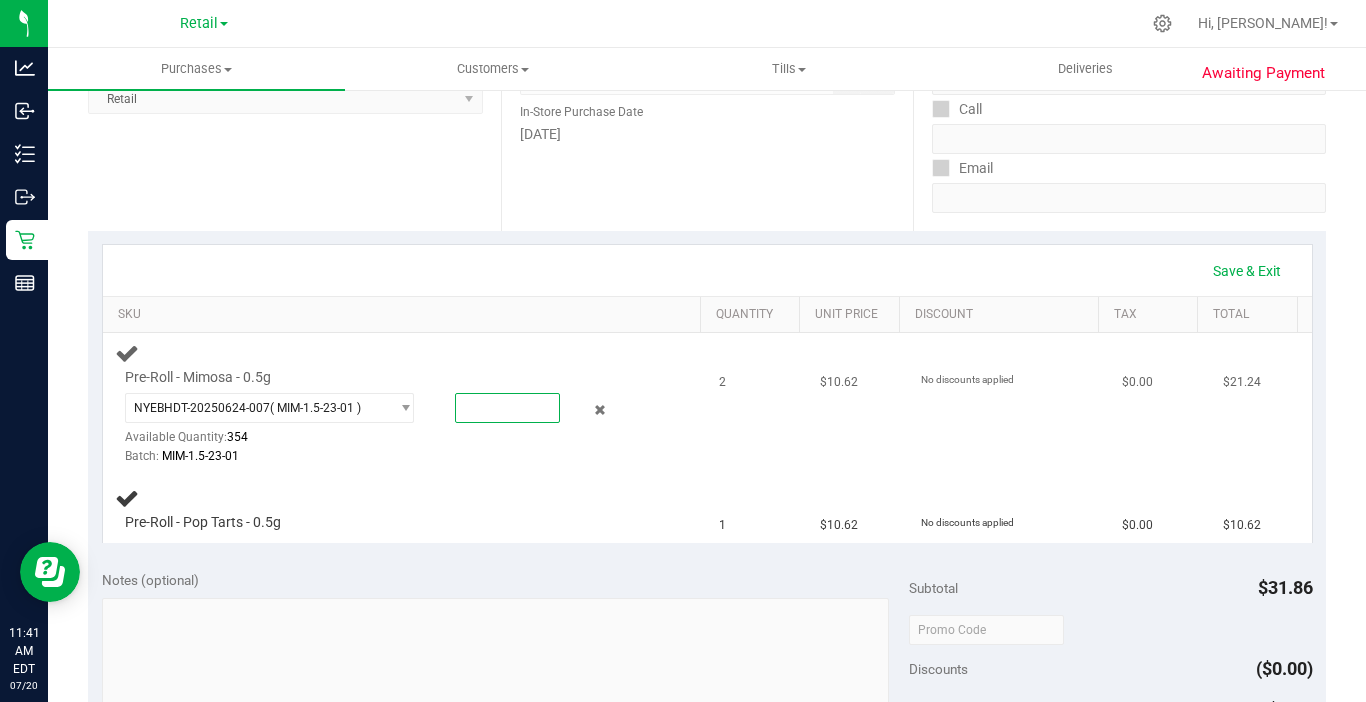 type on "2" 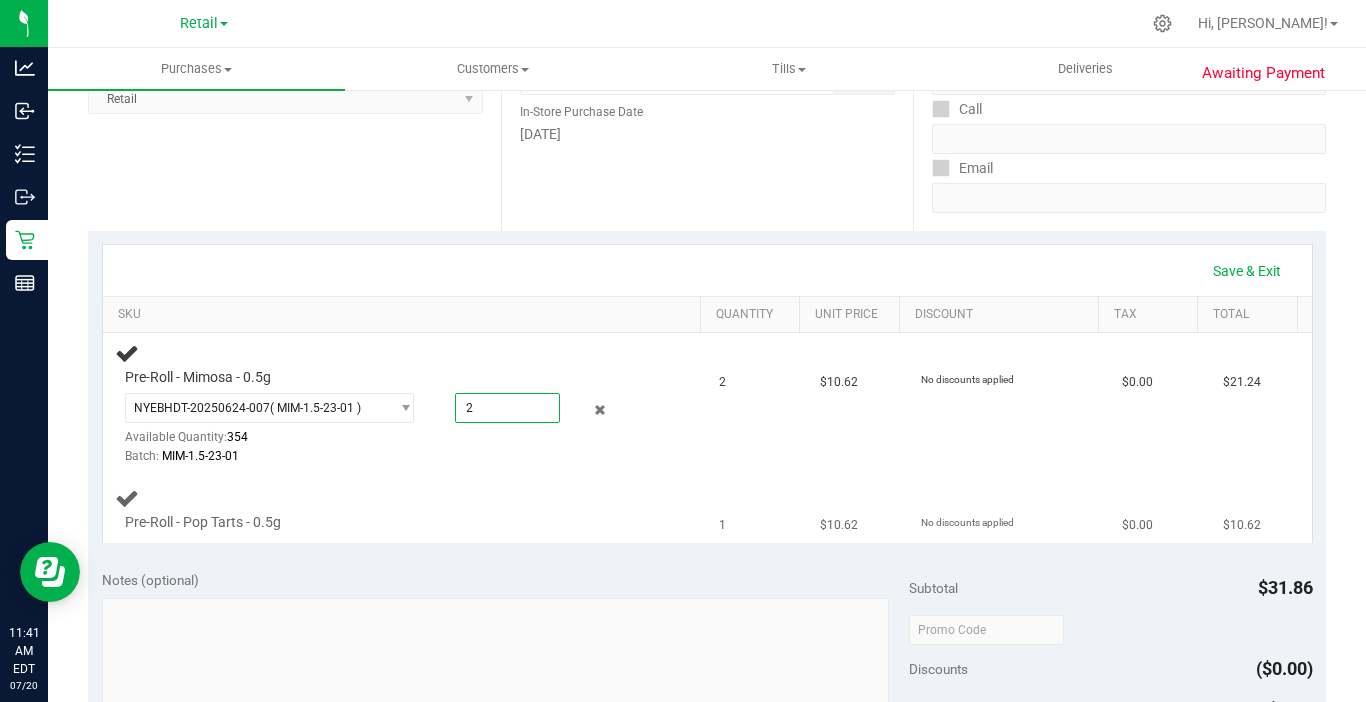 type on "2.0000" 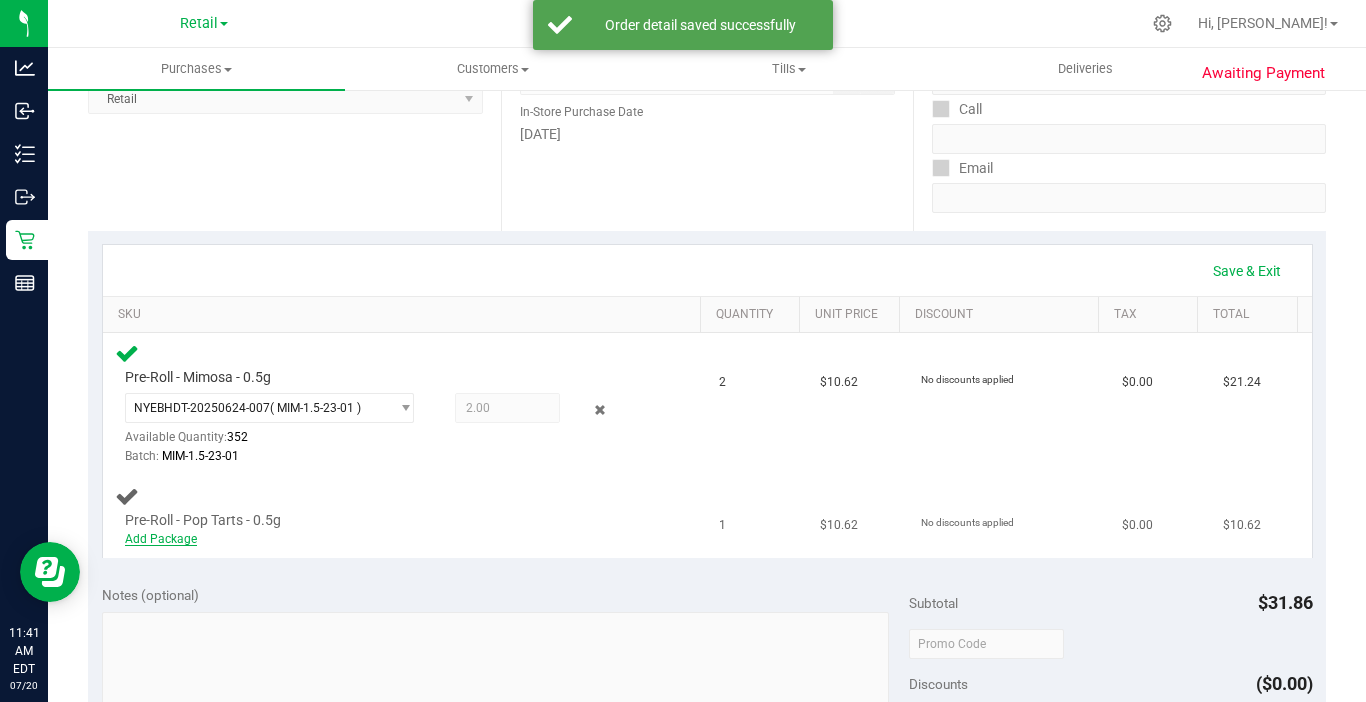 click on "Add Package" at bounding box center [161, 539] 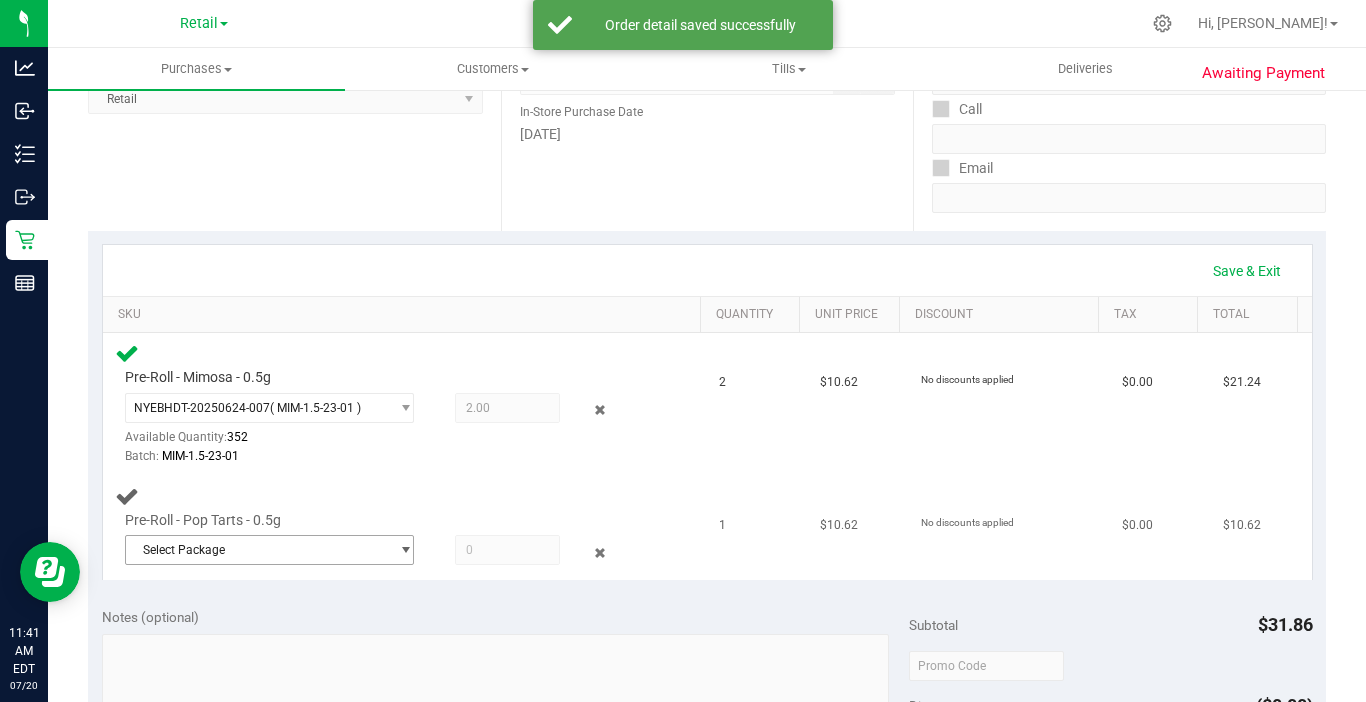 click on "Select Package" at bounding box center (257, 550) 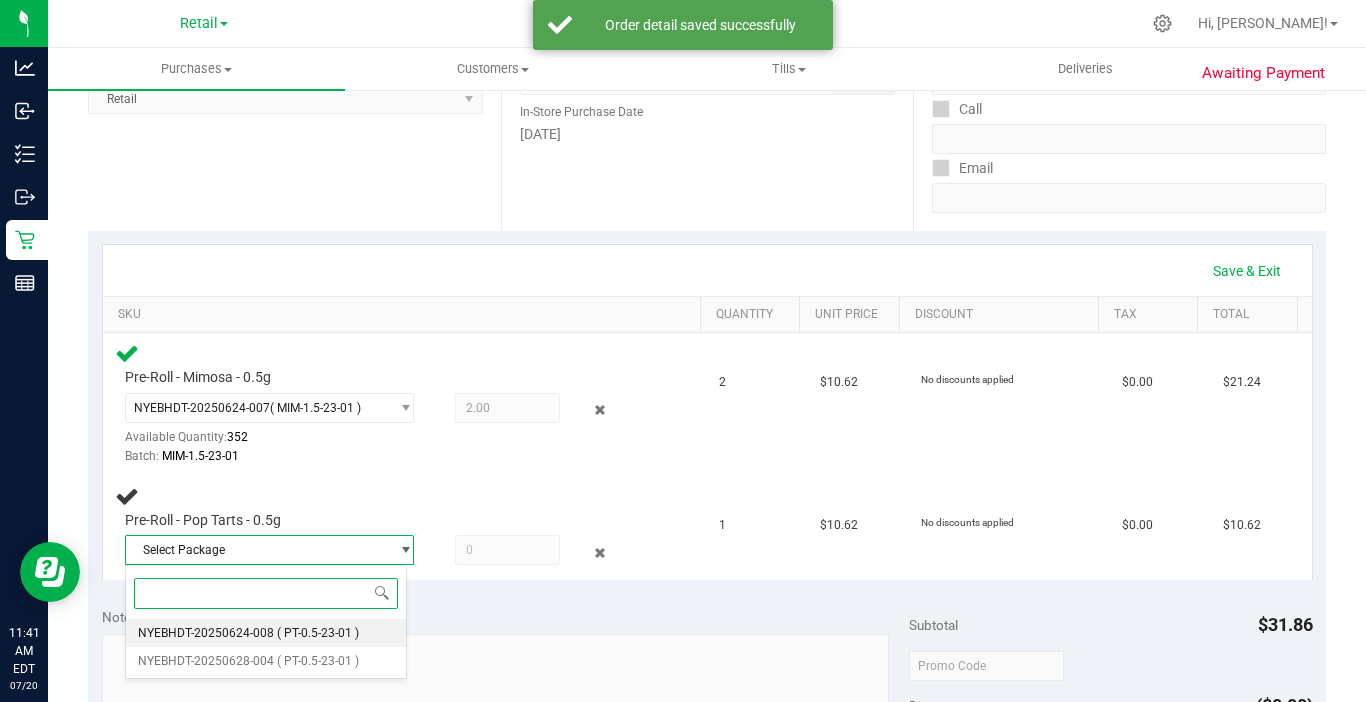 click on "(
PT-0.5-23-01
)" at bounding box center [318, 633] 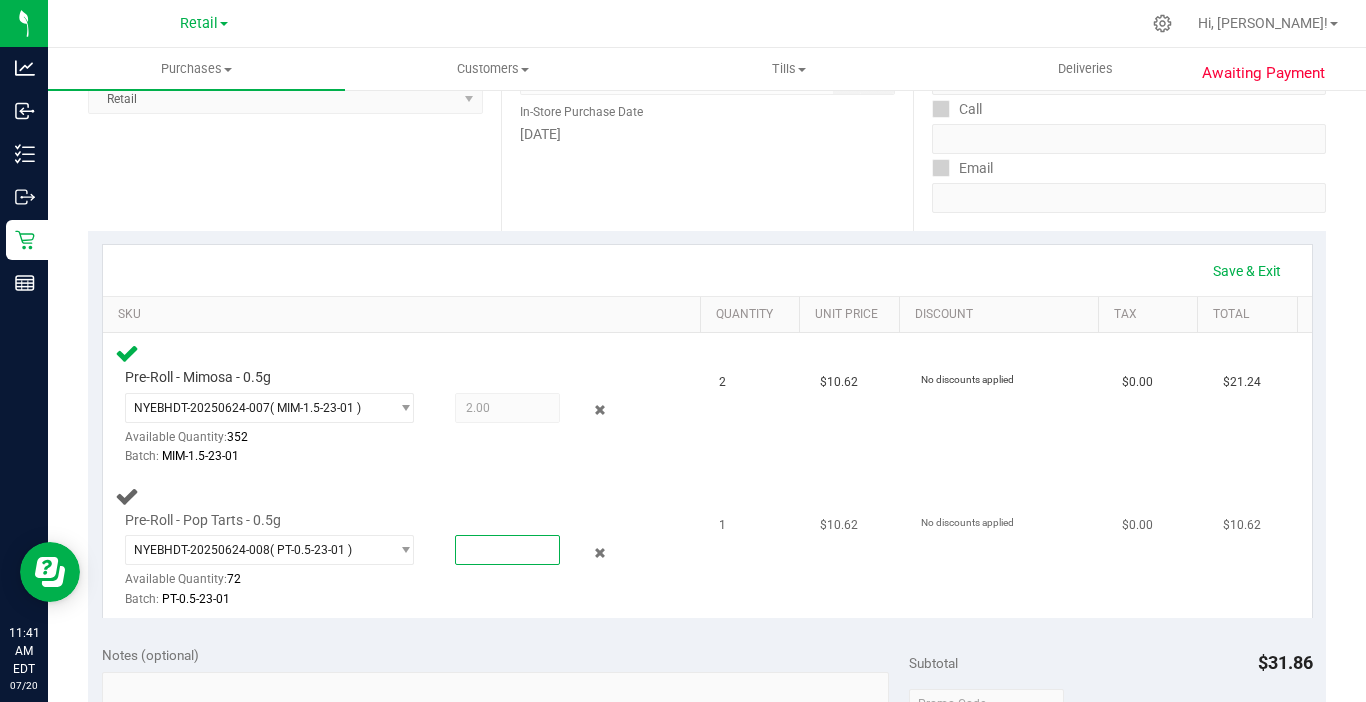 click at bounding box center [507, 550] 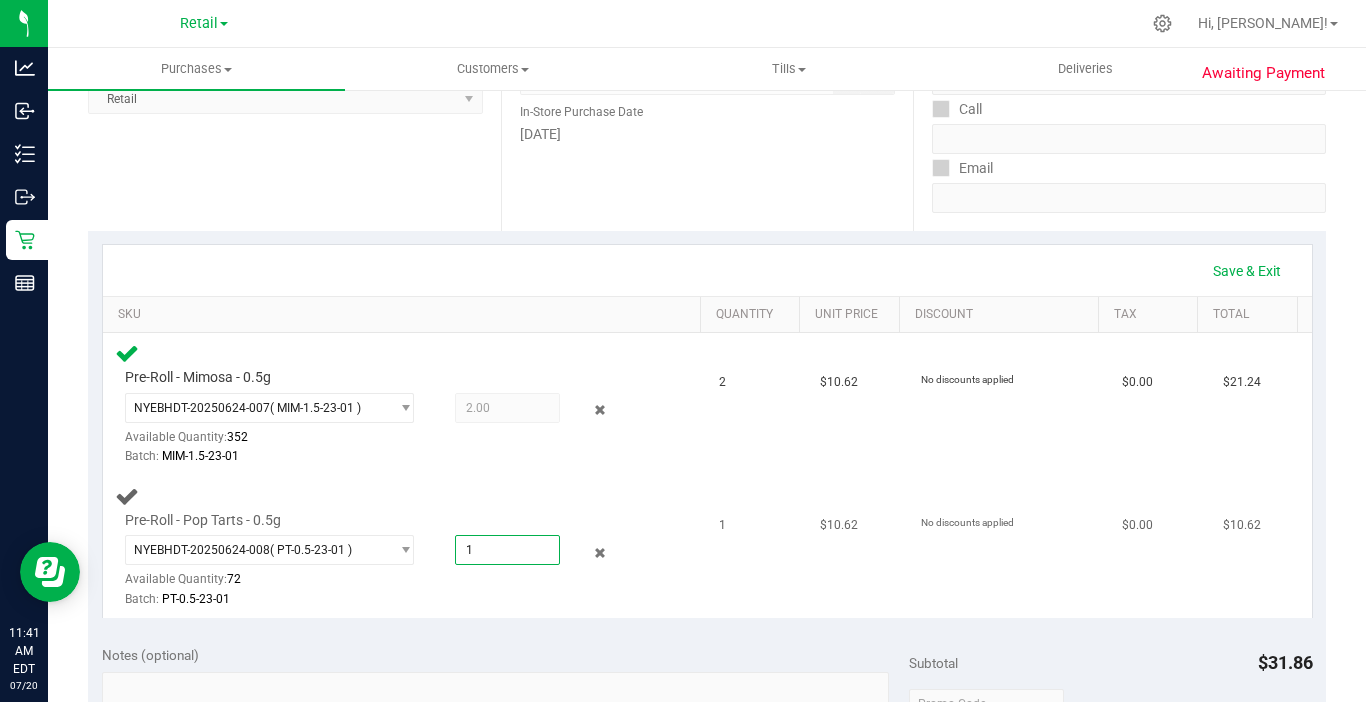 type on "1.0000" 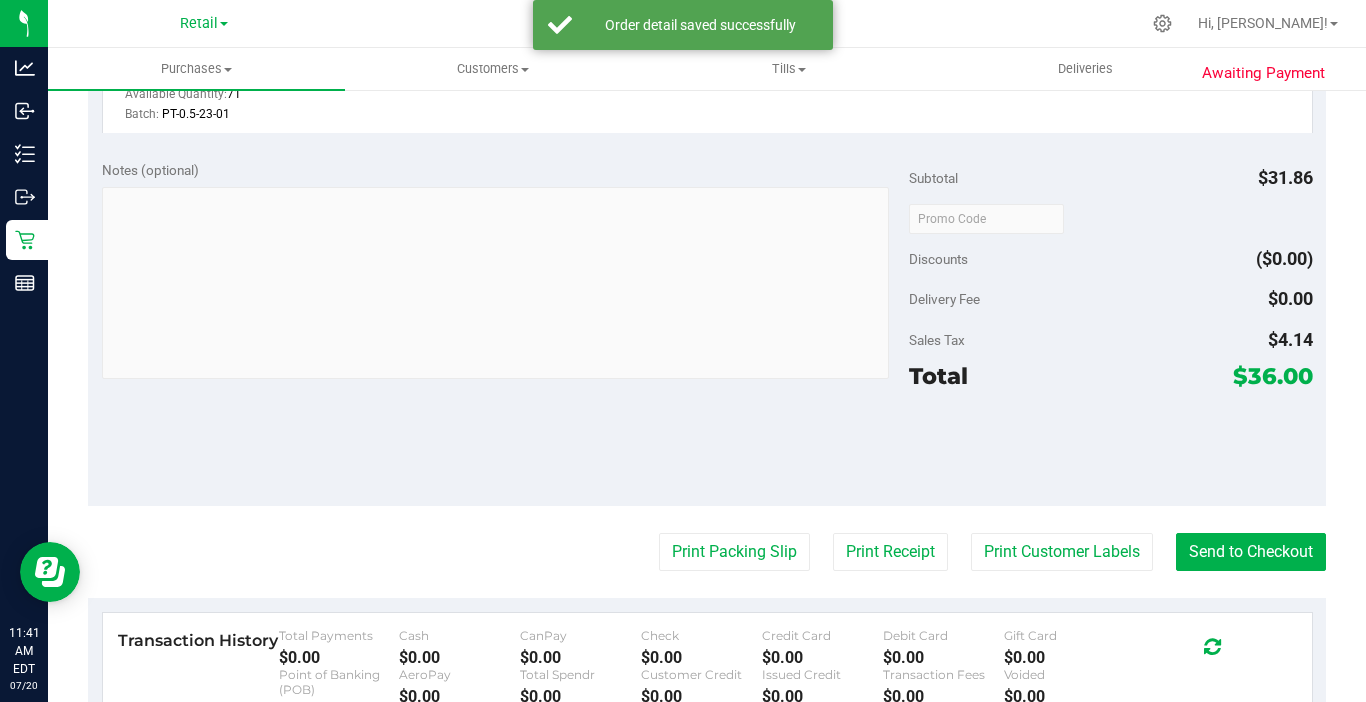 scroll, scrollTop: 800, scrollLeft: 0, axis: vertical 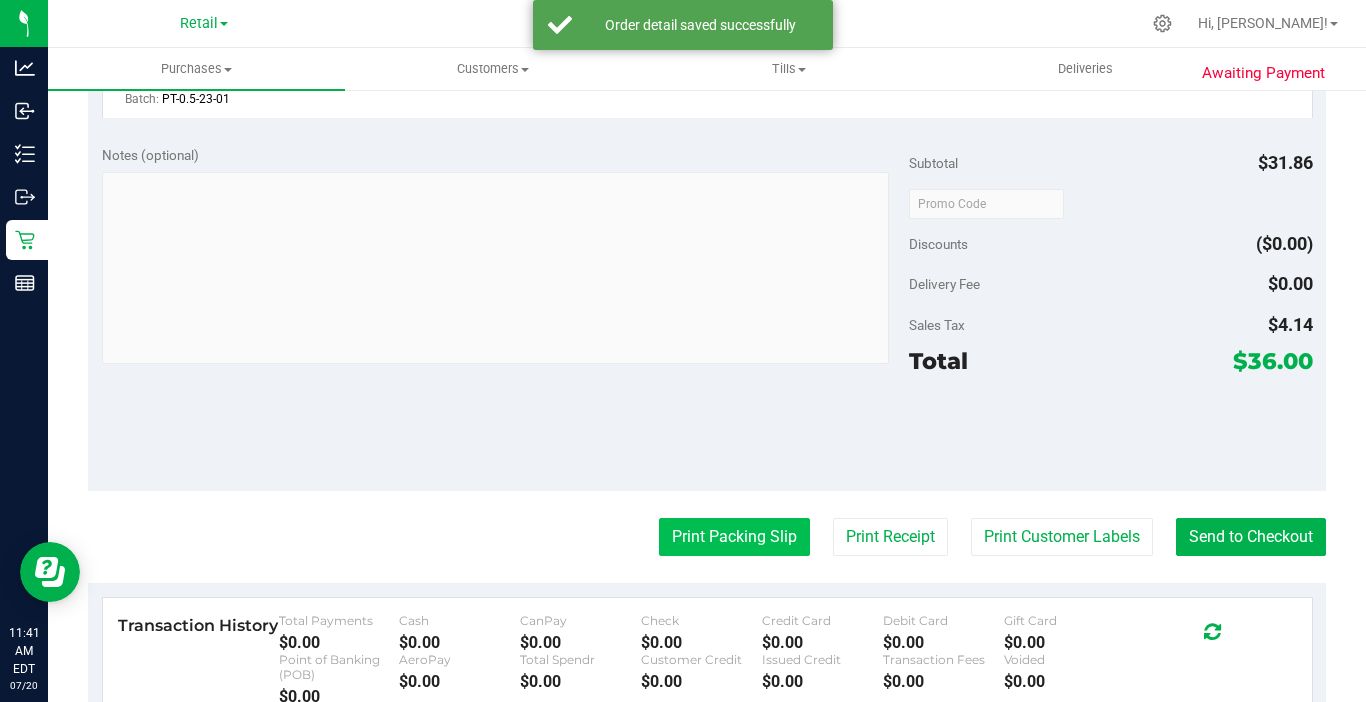 click on "Print Packing Slip" at bounding box center [734, 537] 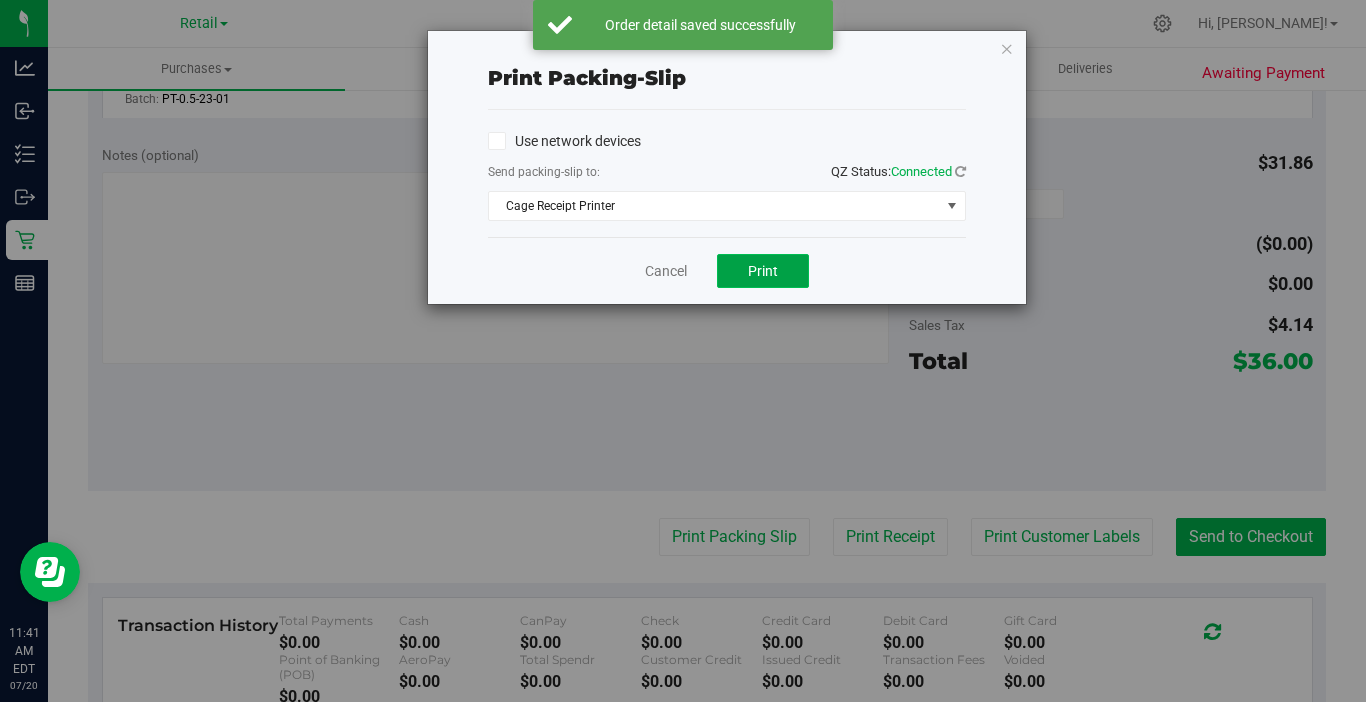 click on "Print" at bounding box center (763, 271) 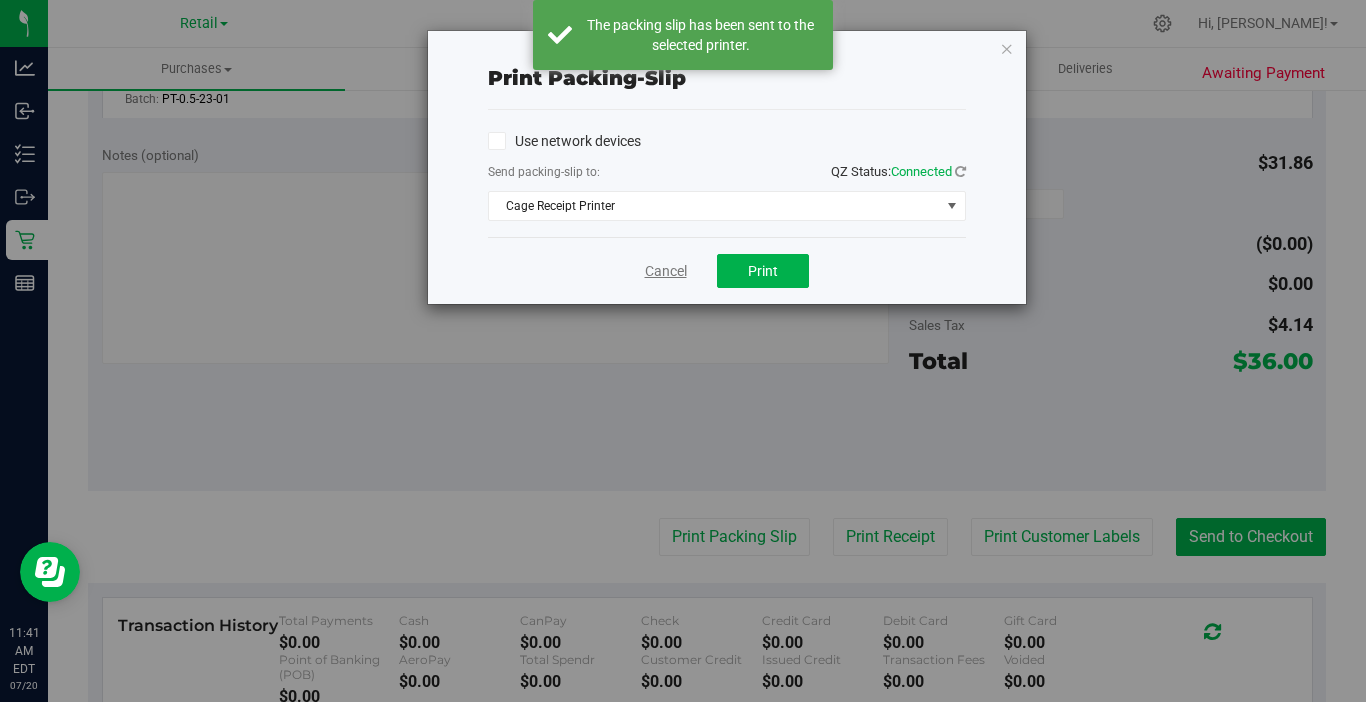 click on "Cancel" at bounding box center (666, 271) 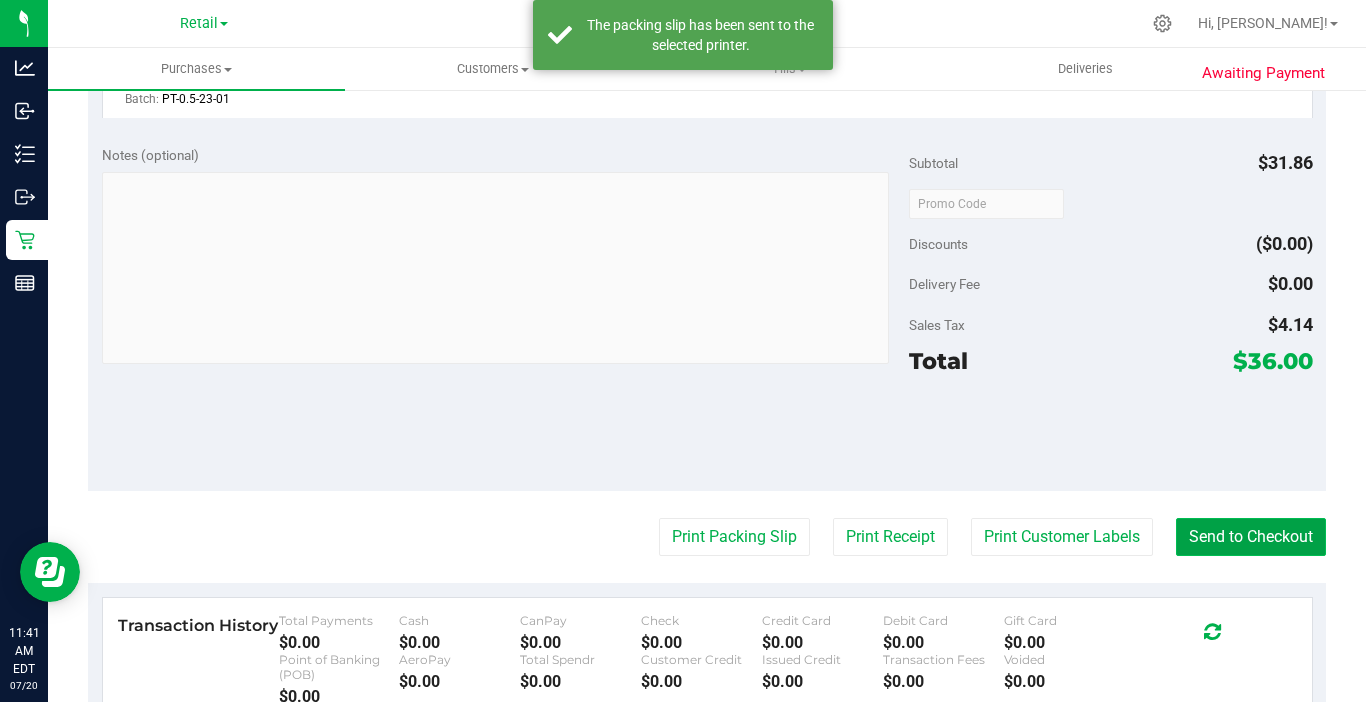 click on "Send to Checkout" at bounding box center [1251, 537] 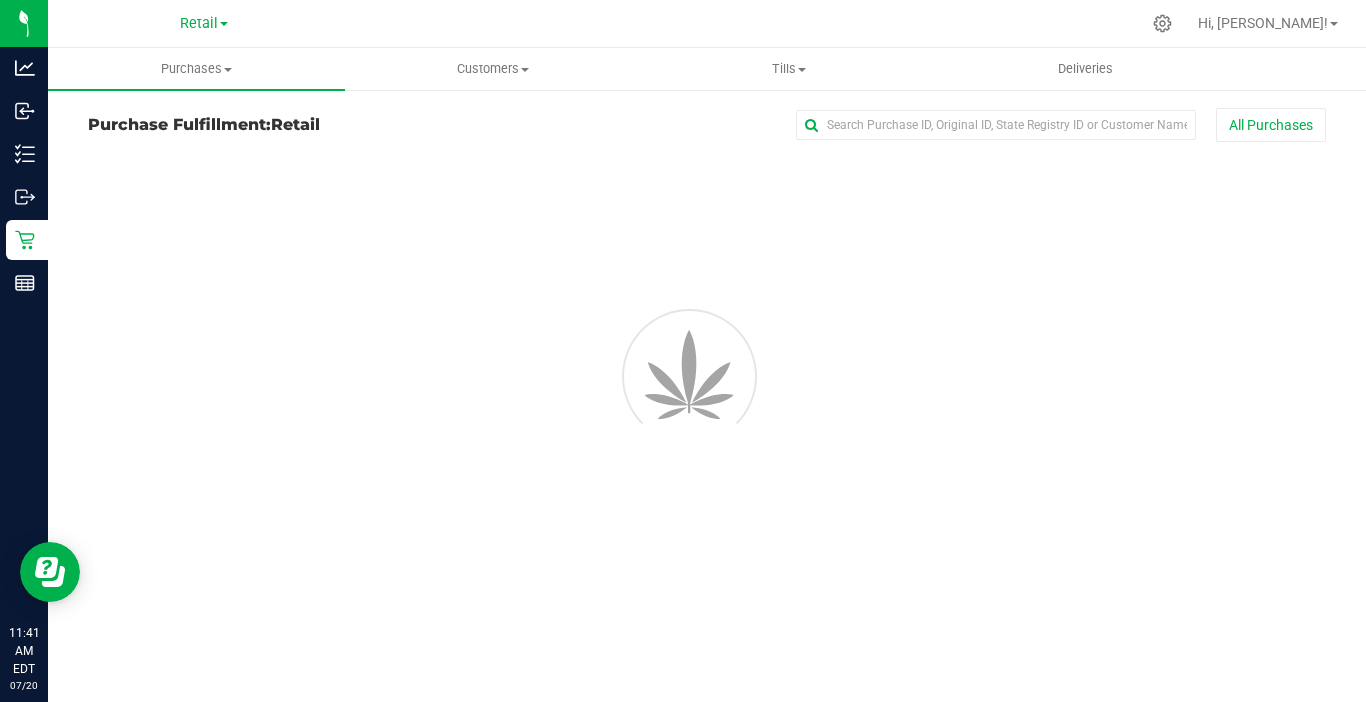 scroll, scrollTop: 0, scrollLeft: 0, axis: both 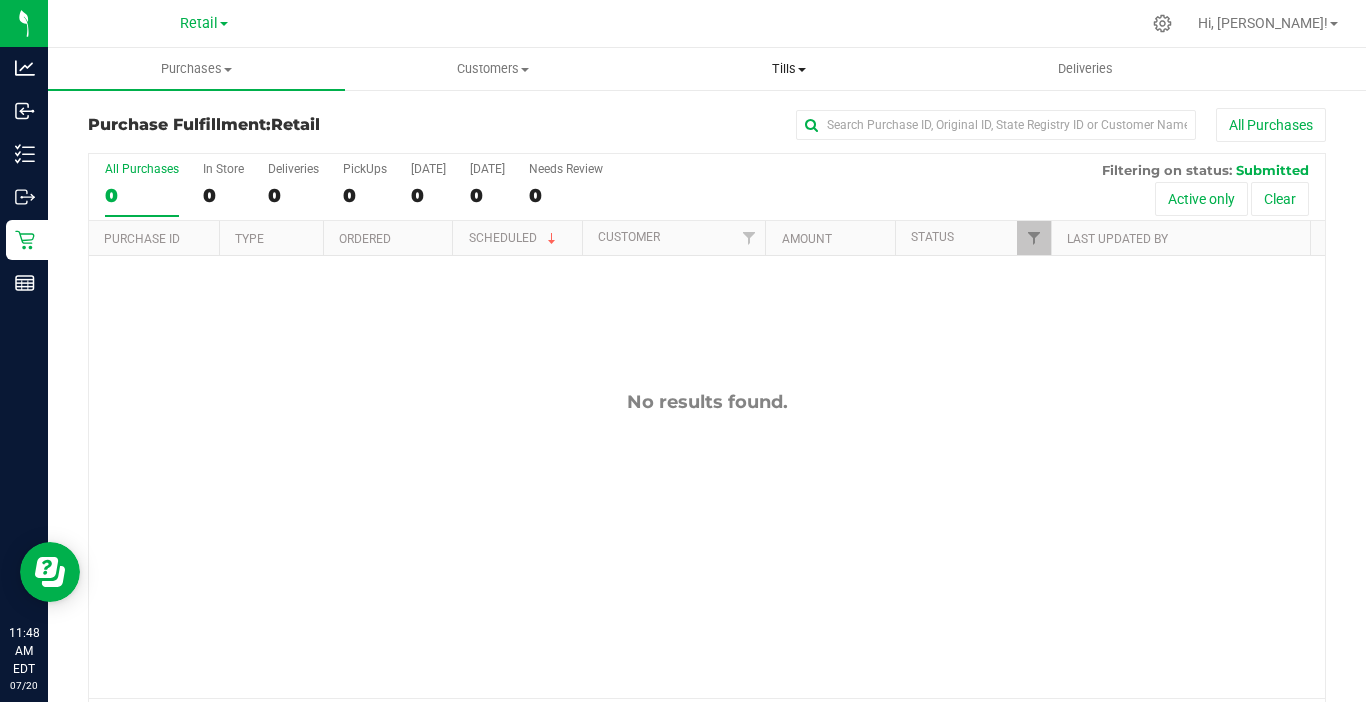click on "Tills" at bounding box center [789, 69] 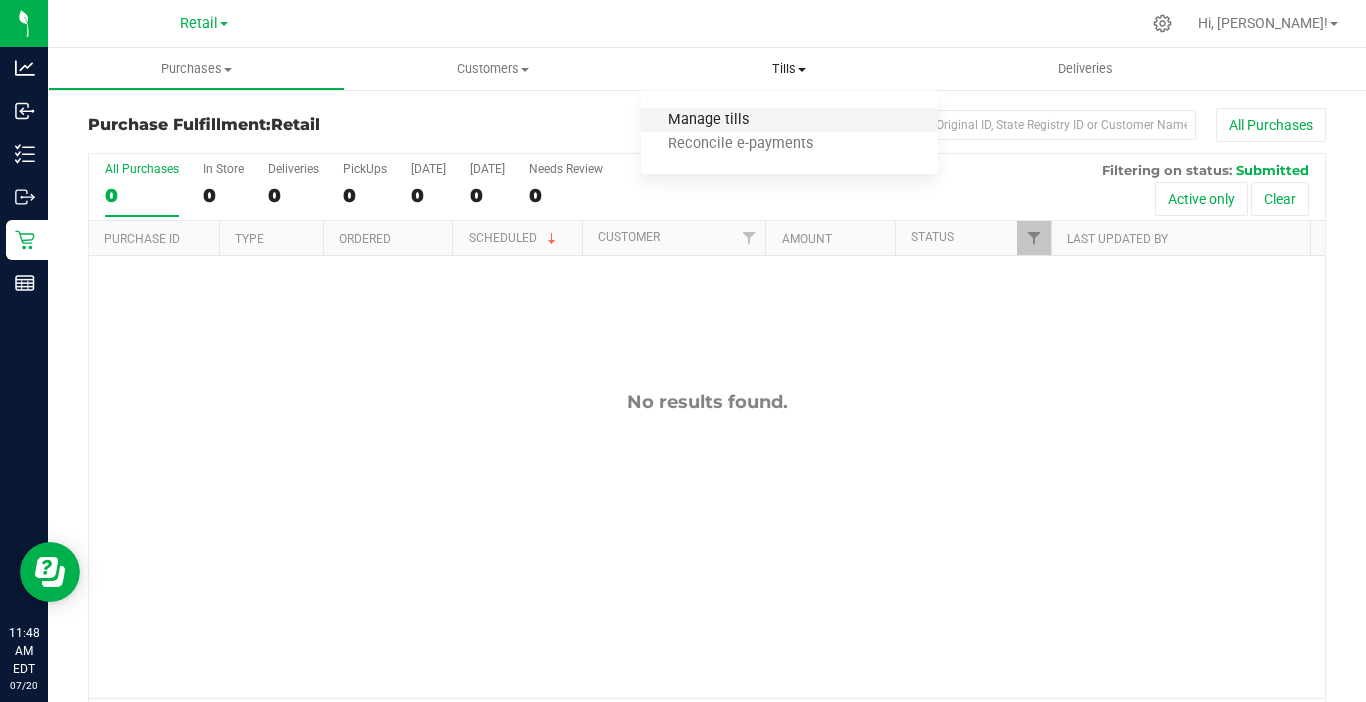 click on "Manage tills" at bounding box center [708, 120] 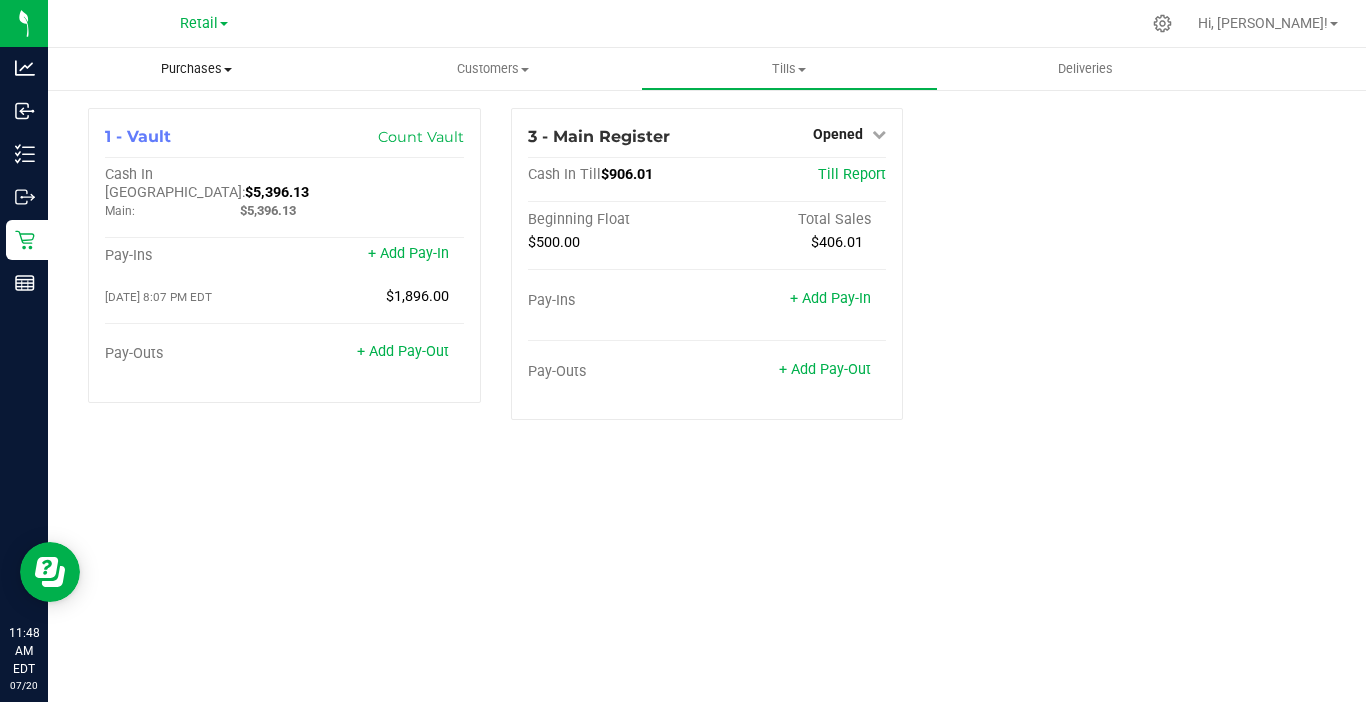 click on "Purchases" at bounding box center (196, 69) 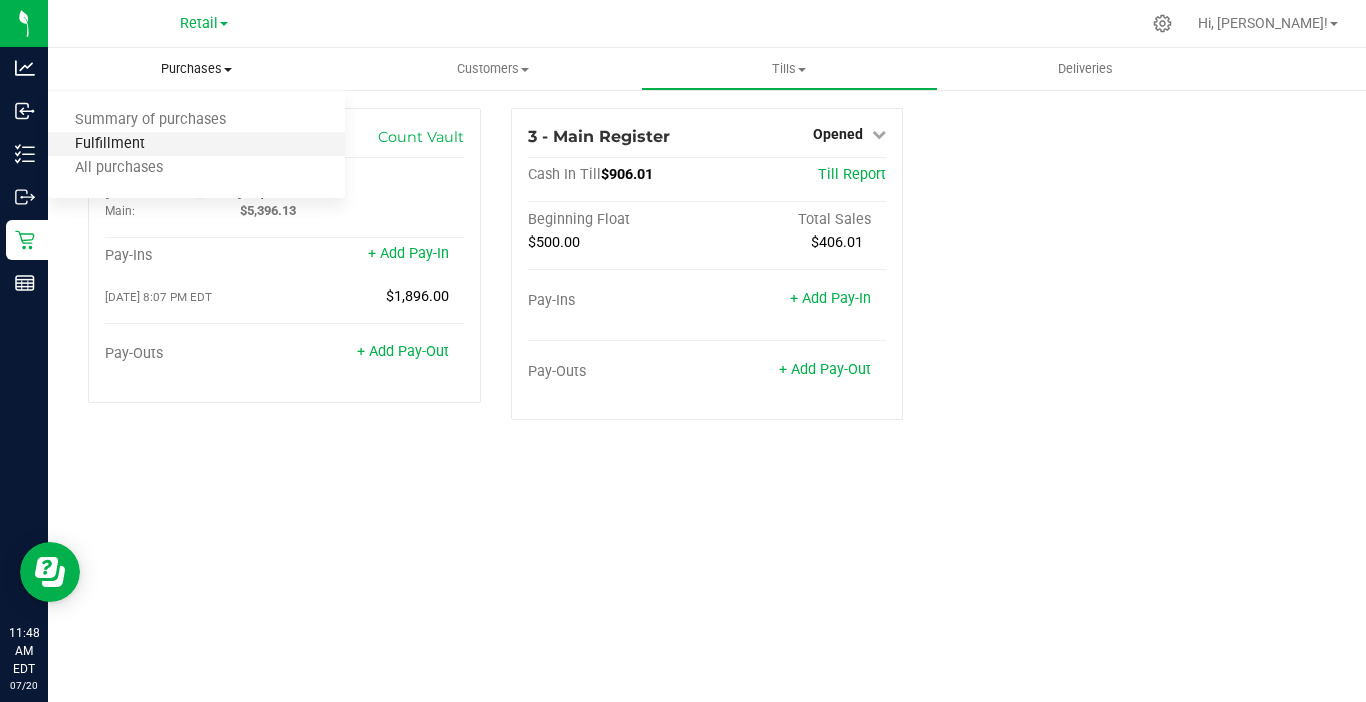 click on "Fulfillment" at bounding box center [110, 144] 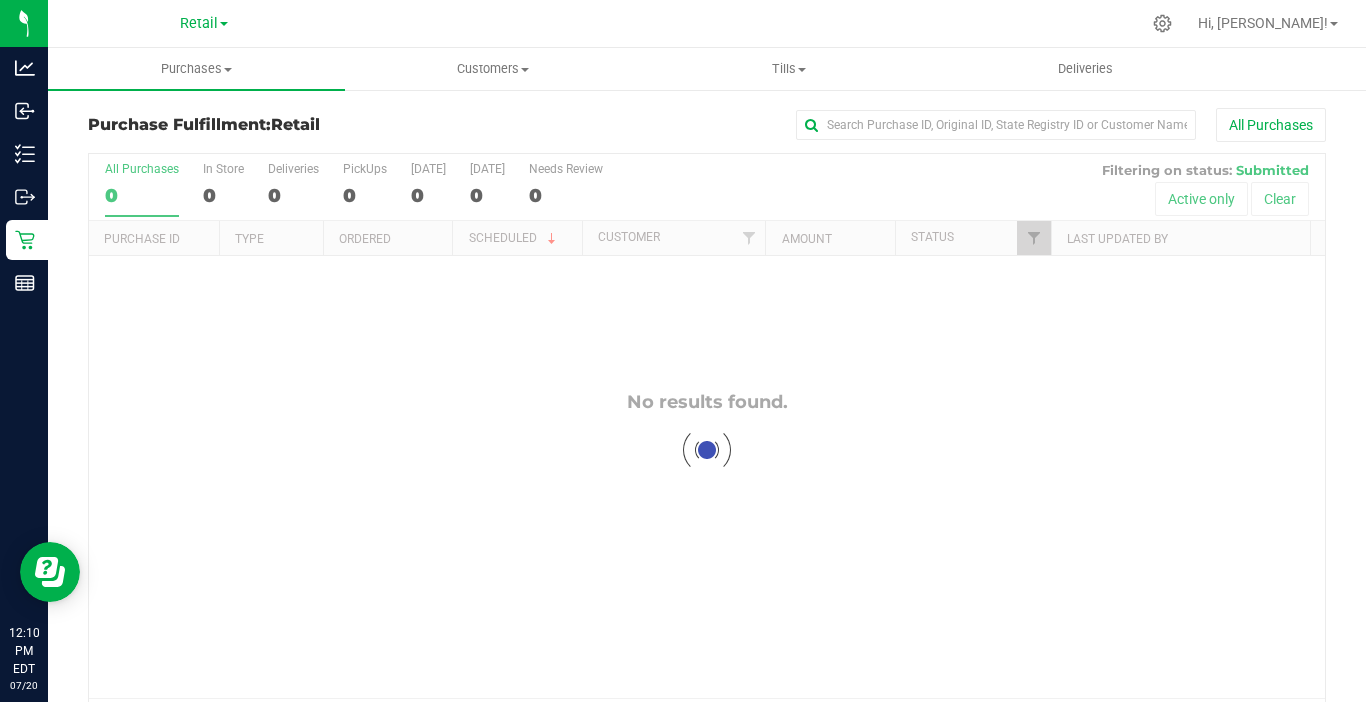 click on "Analytics Inbound Inventory Outbound Retail Reports 12:10 PM EDT 07/20/2025  07/20   Retail   Hi, Stephie!
Purchases
Summary of purchases
Fulfillment
All purchases
Customers
All customers" at bounding box center [683, 351] 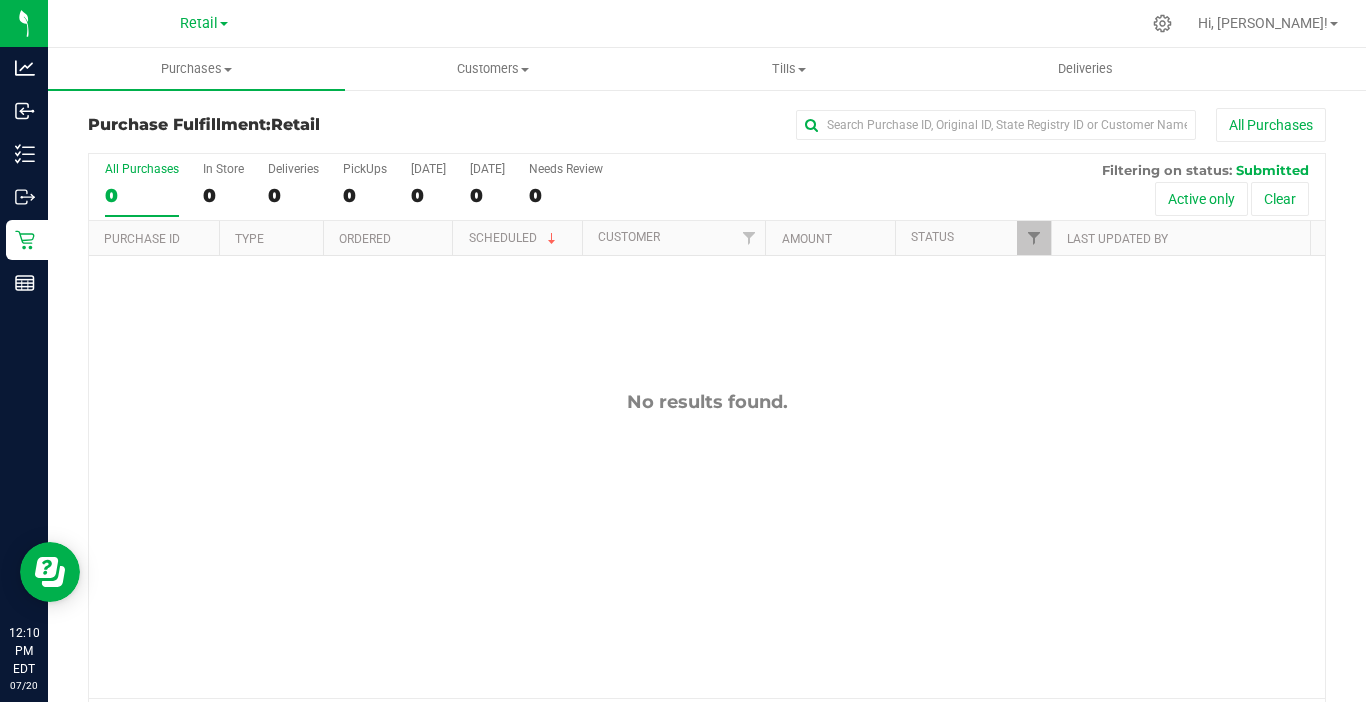 click at bounding box center [749, 23] 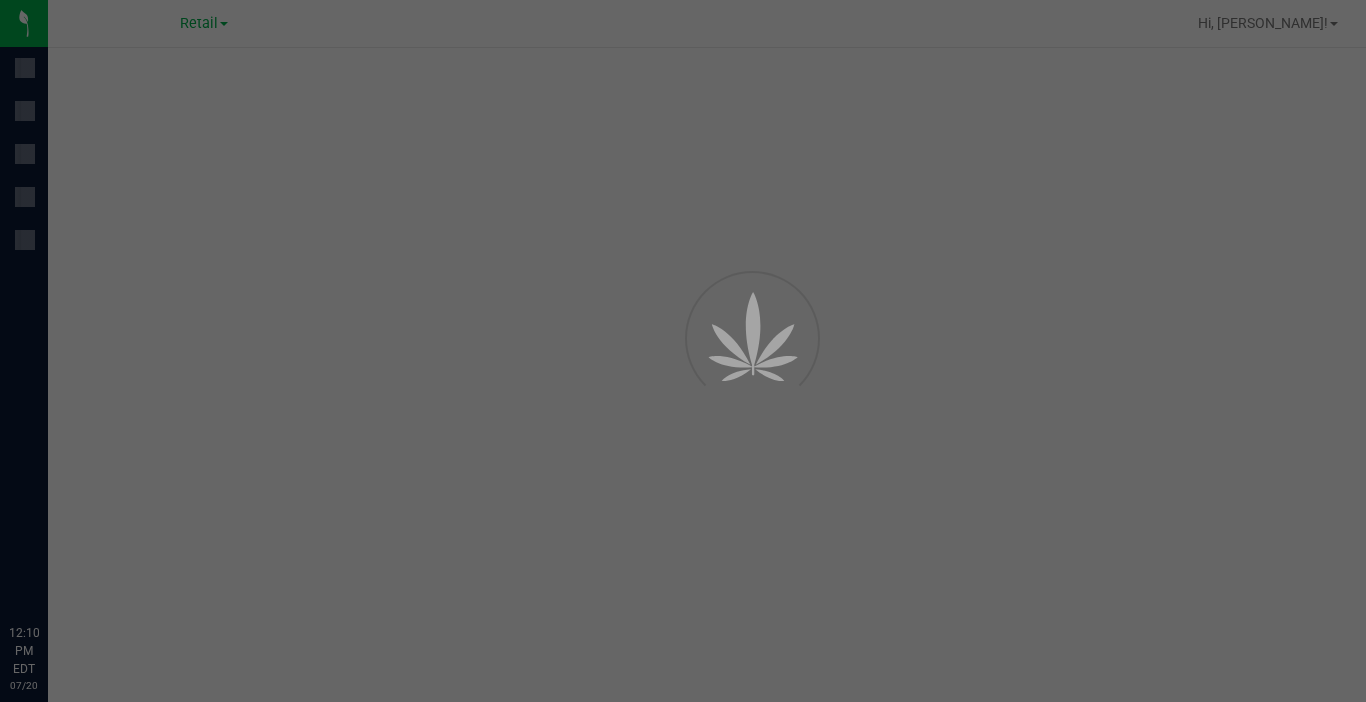 scroll, scrollTop: 0, scrollLeft: 0, axis: both 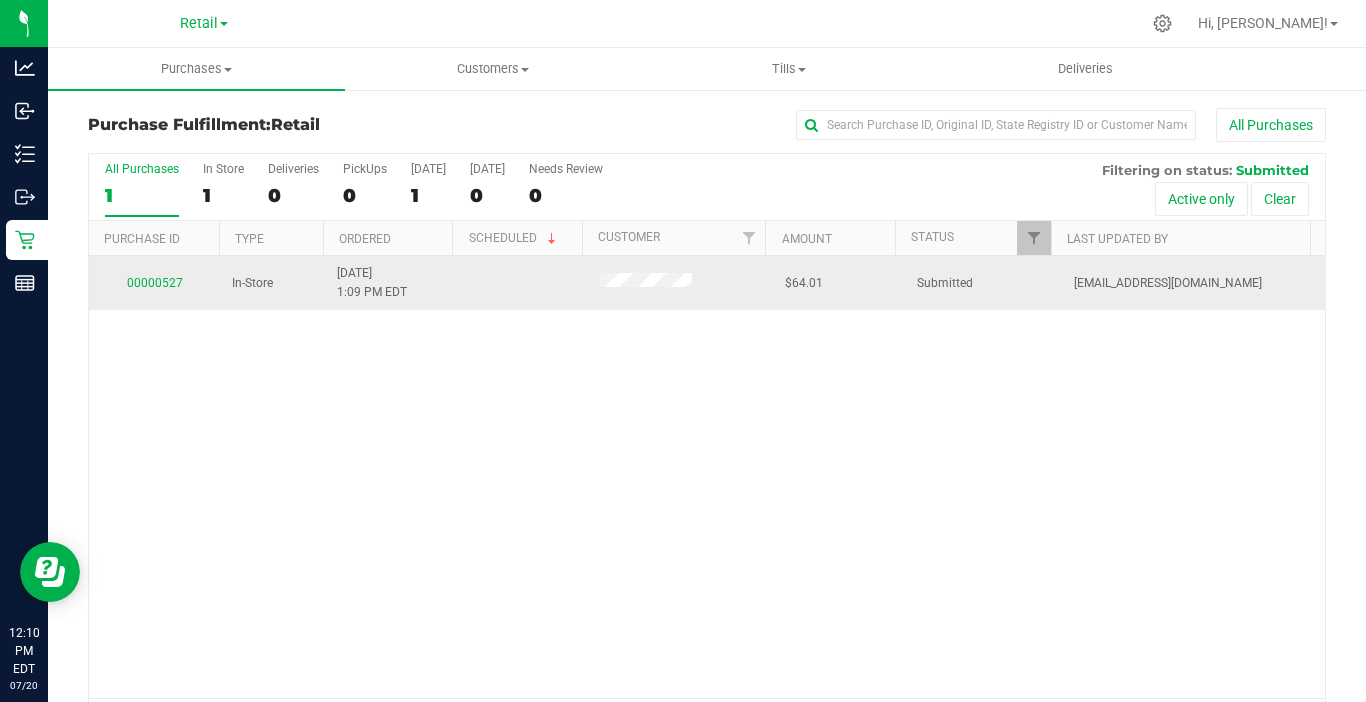 click on "00000527" at bounding box center [154, 283] 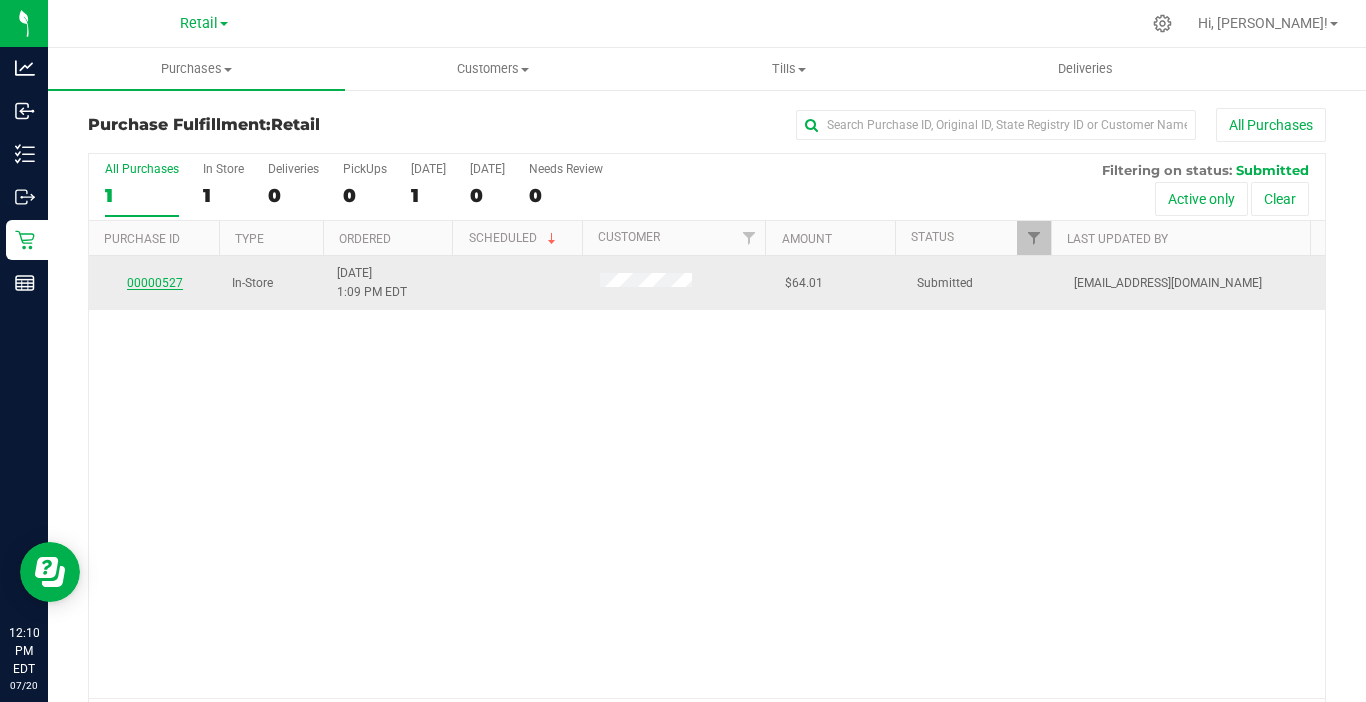 click on "00000527" at bounding box center [155, 283] 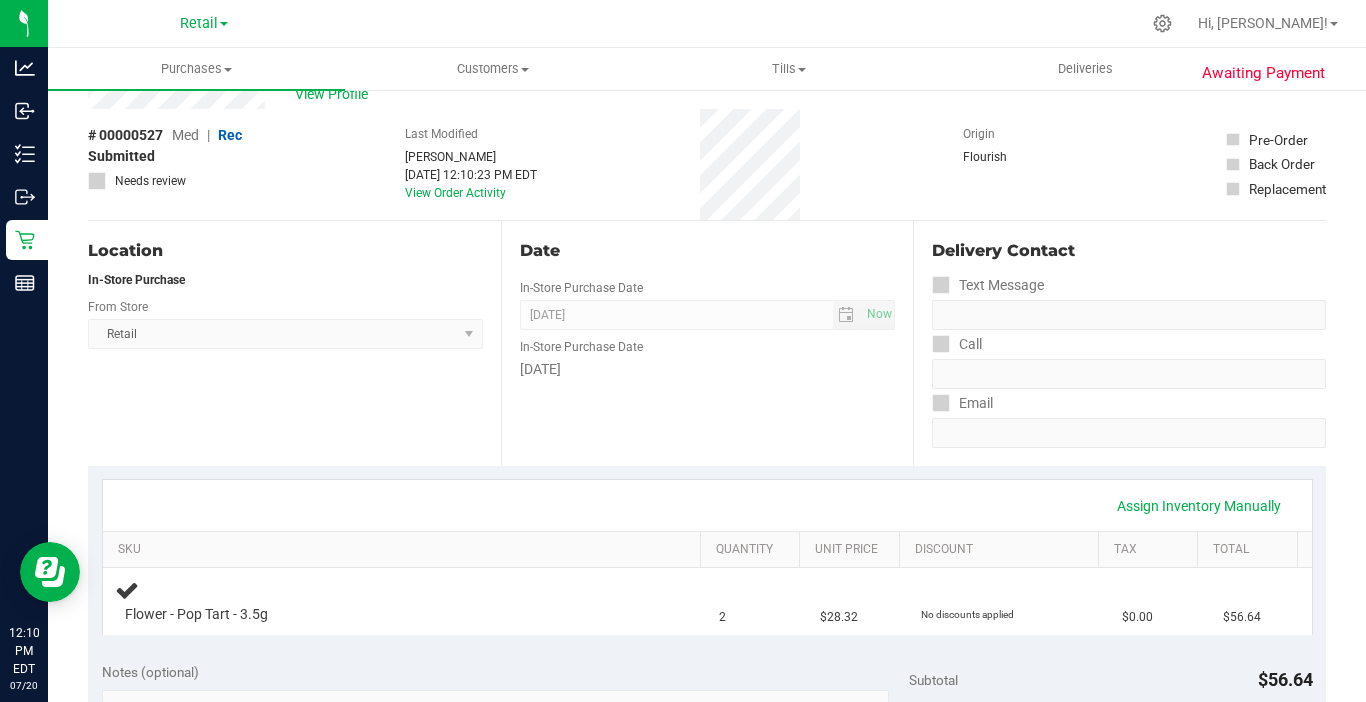 scroll, scrollTop: 200, scrollLeft: 0, axis: vertical 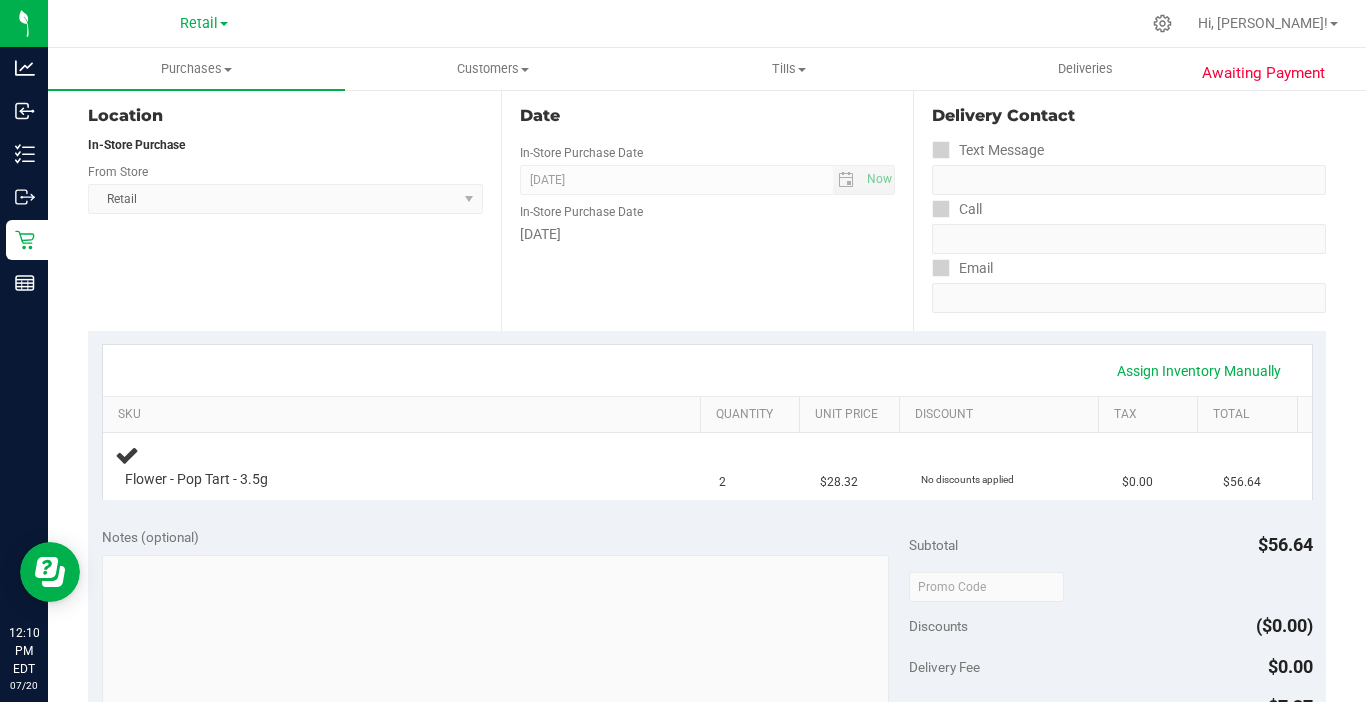 drag, startPoint x: 1179, startPoint y: 344, endPoint x: 1162, endPoint y: 371, distance: 31.906113 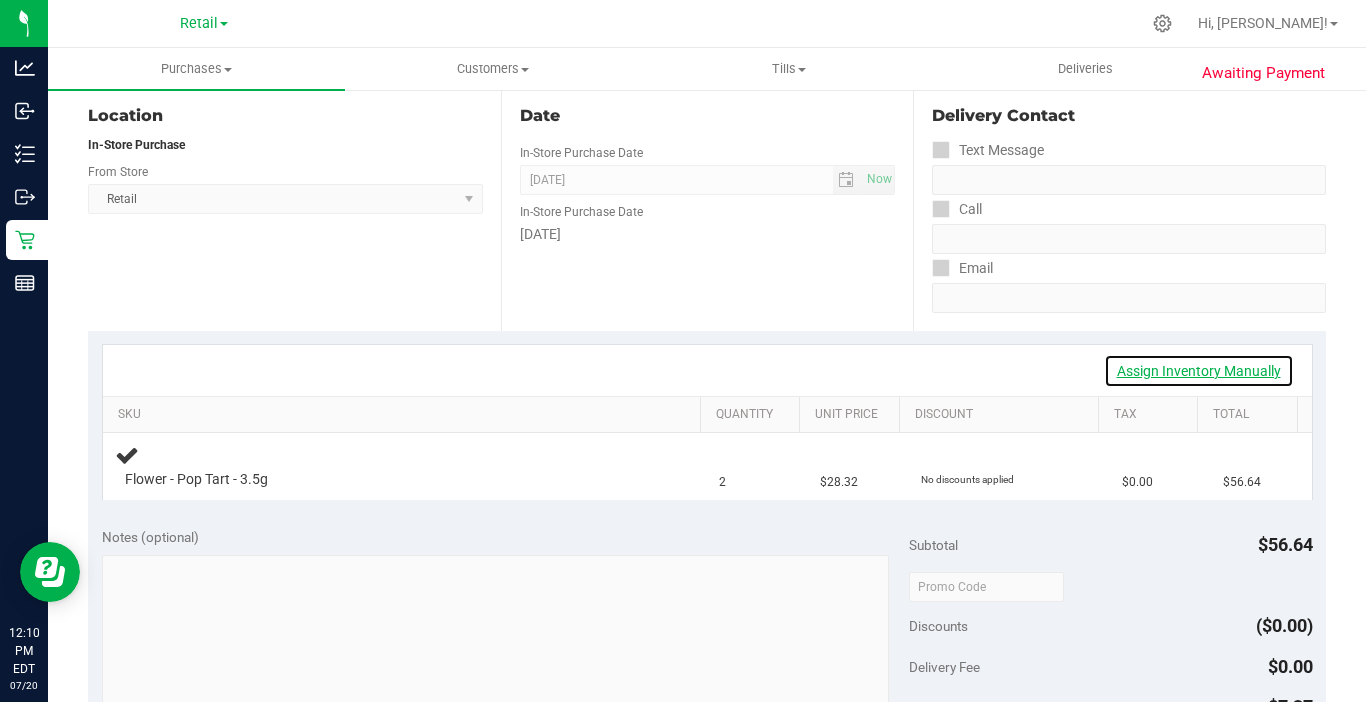 drag, startPoint x: 1160, startPoint y: 380, endPoint x: 1118, endPoint y: 367, distance: 43.965897 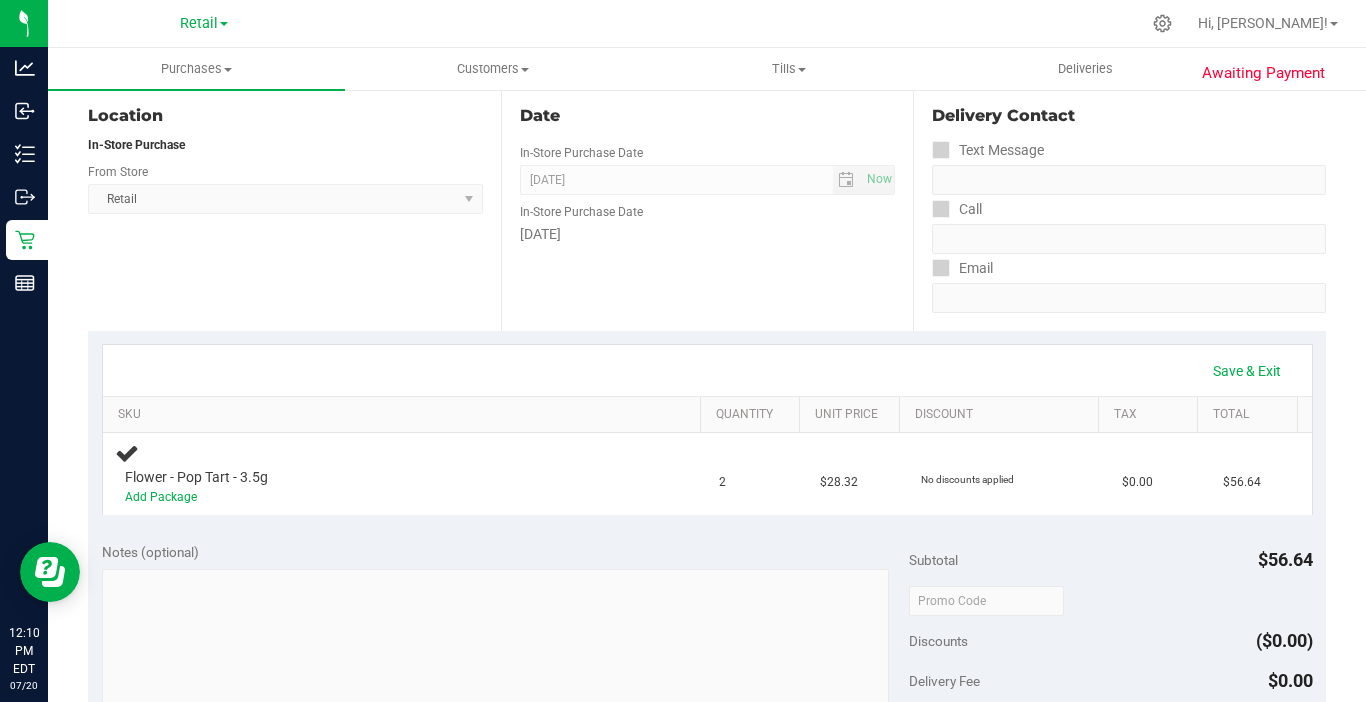 click on "Save & Exit" at bounding box center (707, 371) 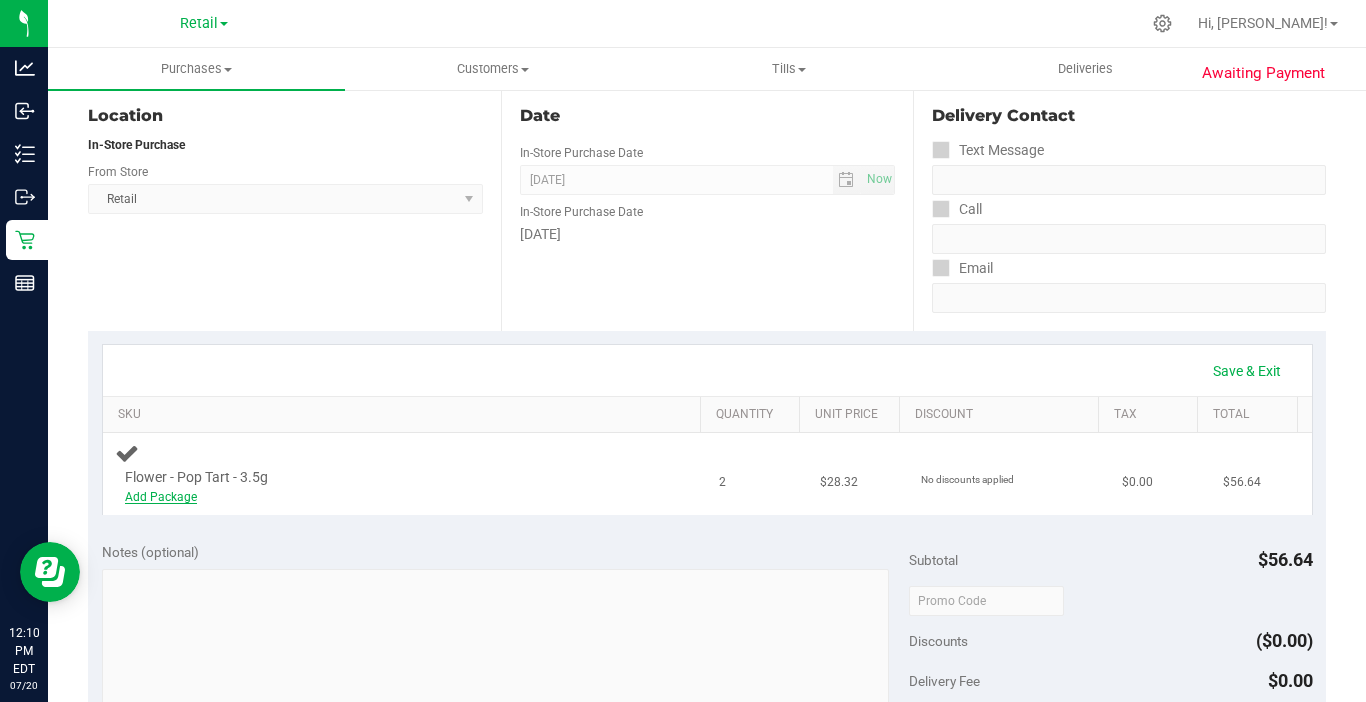 click on "Add Package" at bounding box center [161, 497] 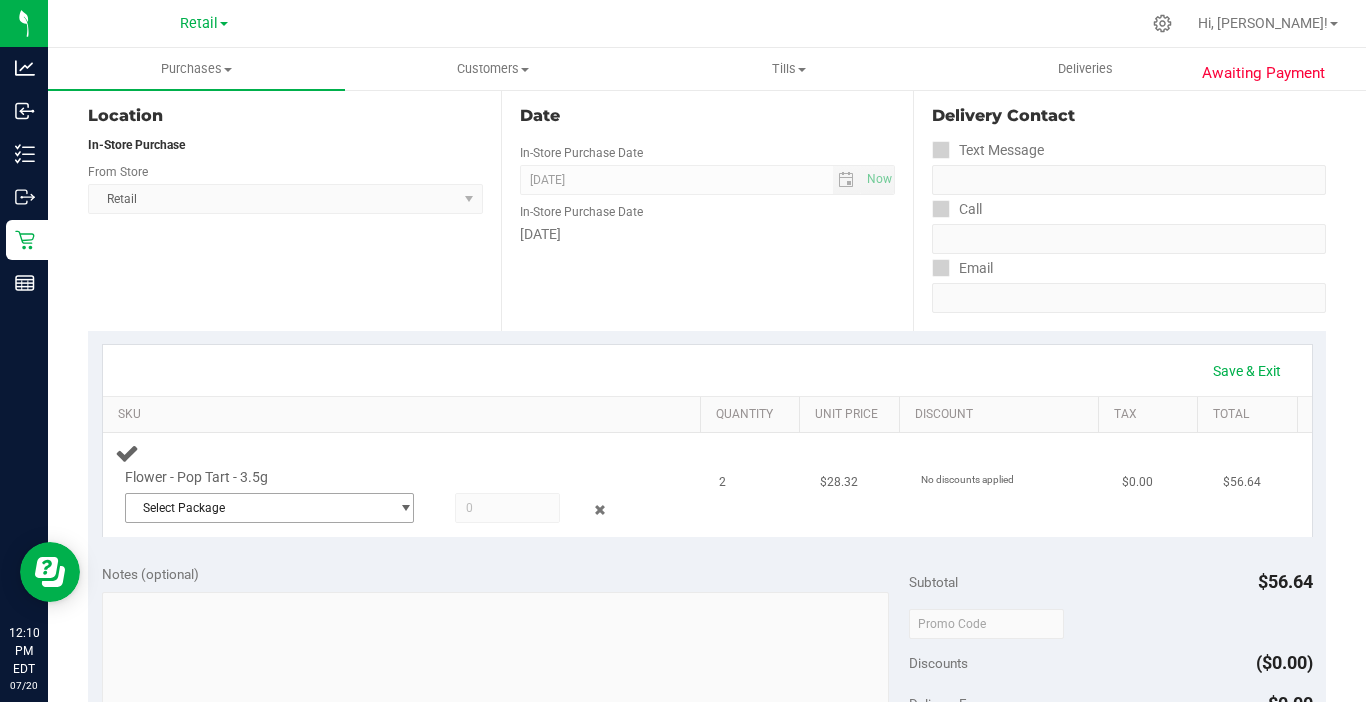 click on "Select Package" at bounding box center (257, 508) 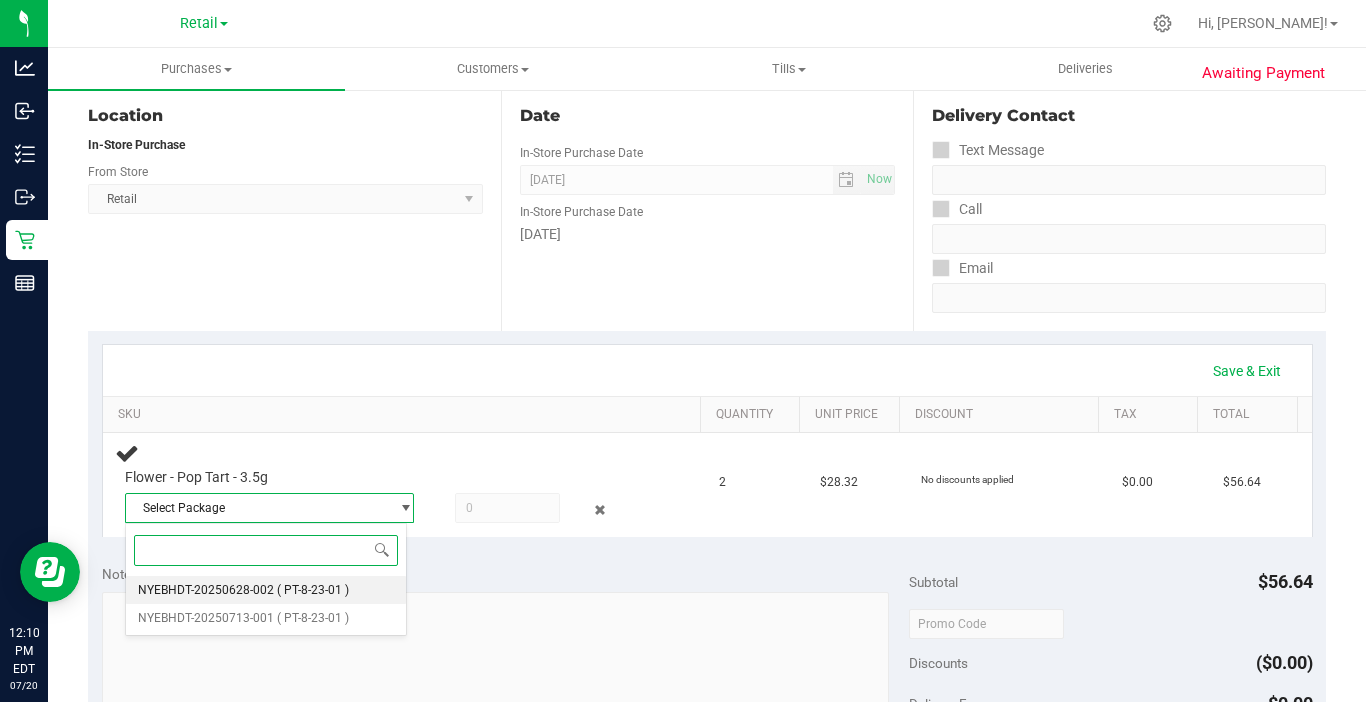 drag, startPoint x: 260, startPoint y: 586, endPoint x: 272, endPoint y: 582, distance: 12.649111 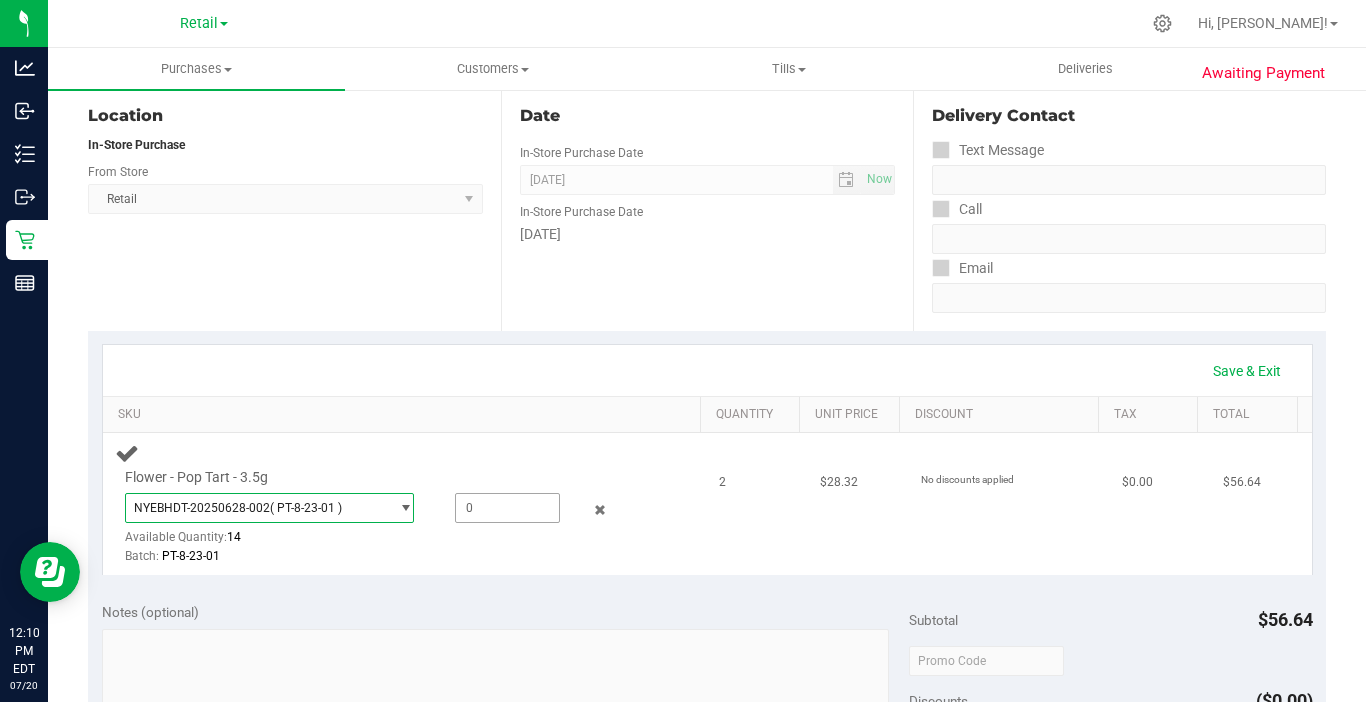 click at bounding box center (507, 508) 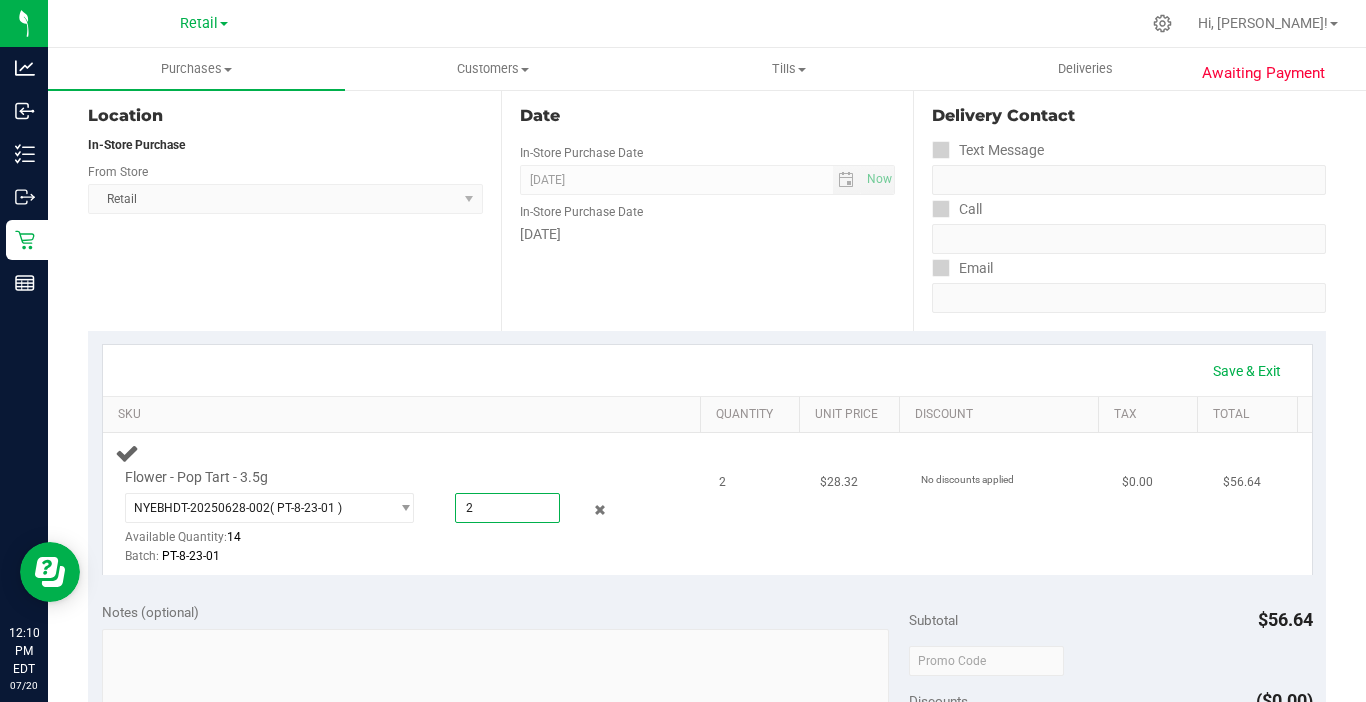 type on "2" 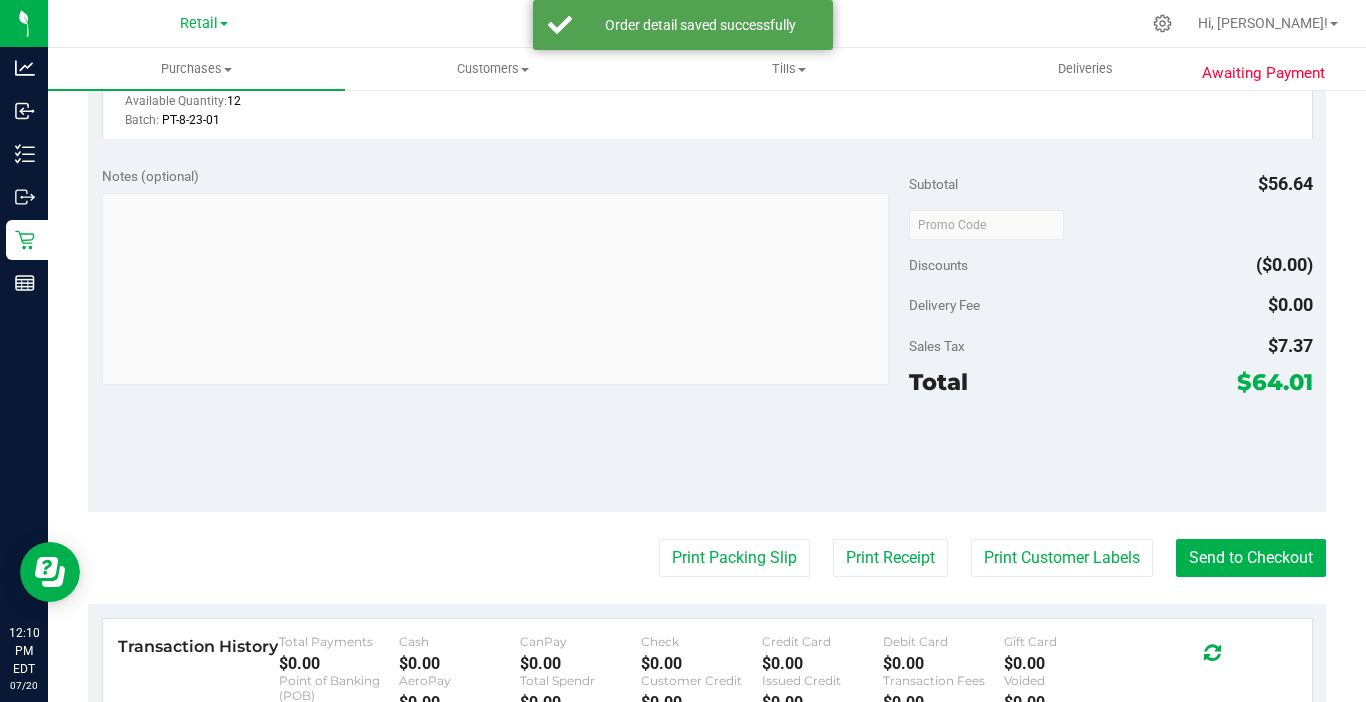 scroll, scrollTop: 700, scrollLeft: 0, axis: vertical 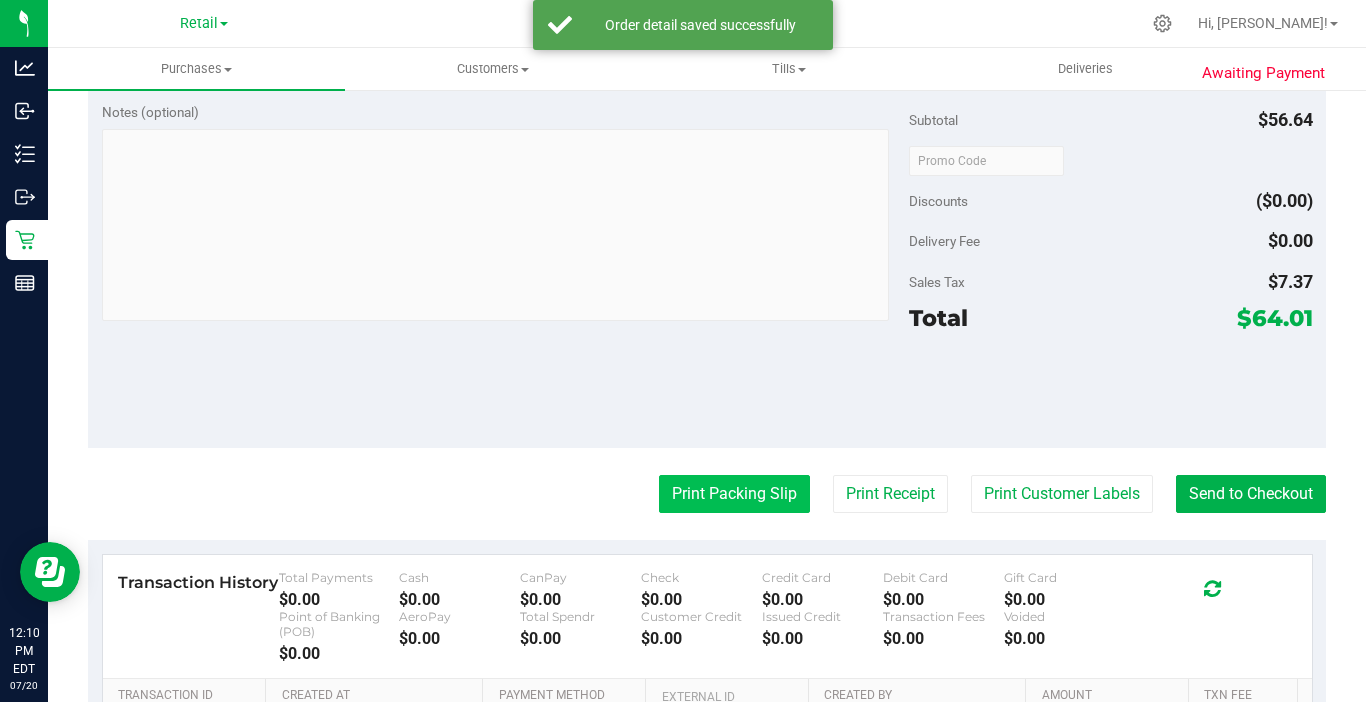 click on "Print Packing Slip" at bounding box center [734, 494] 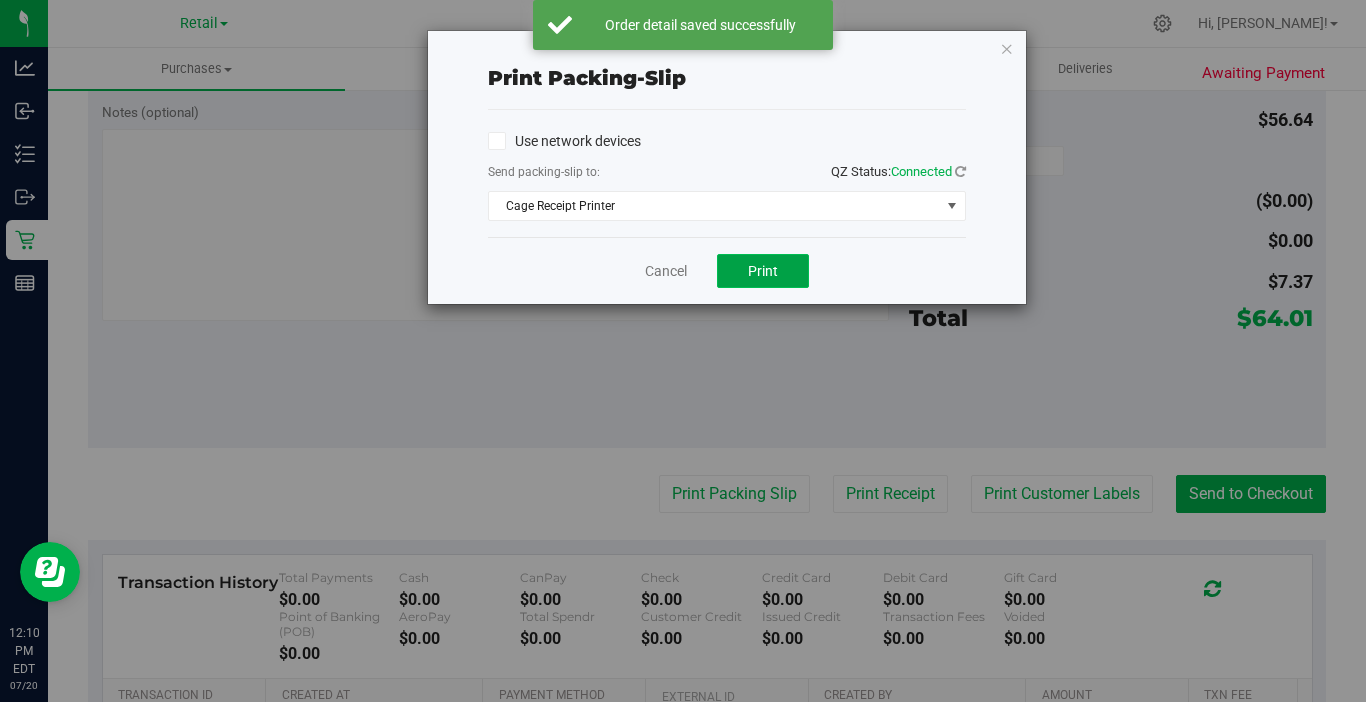 click on "Print" at bounding box center (763, 271) 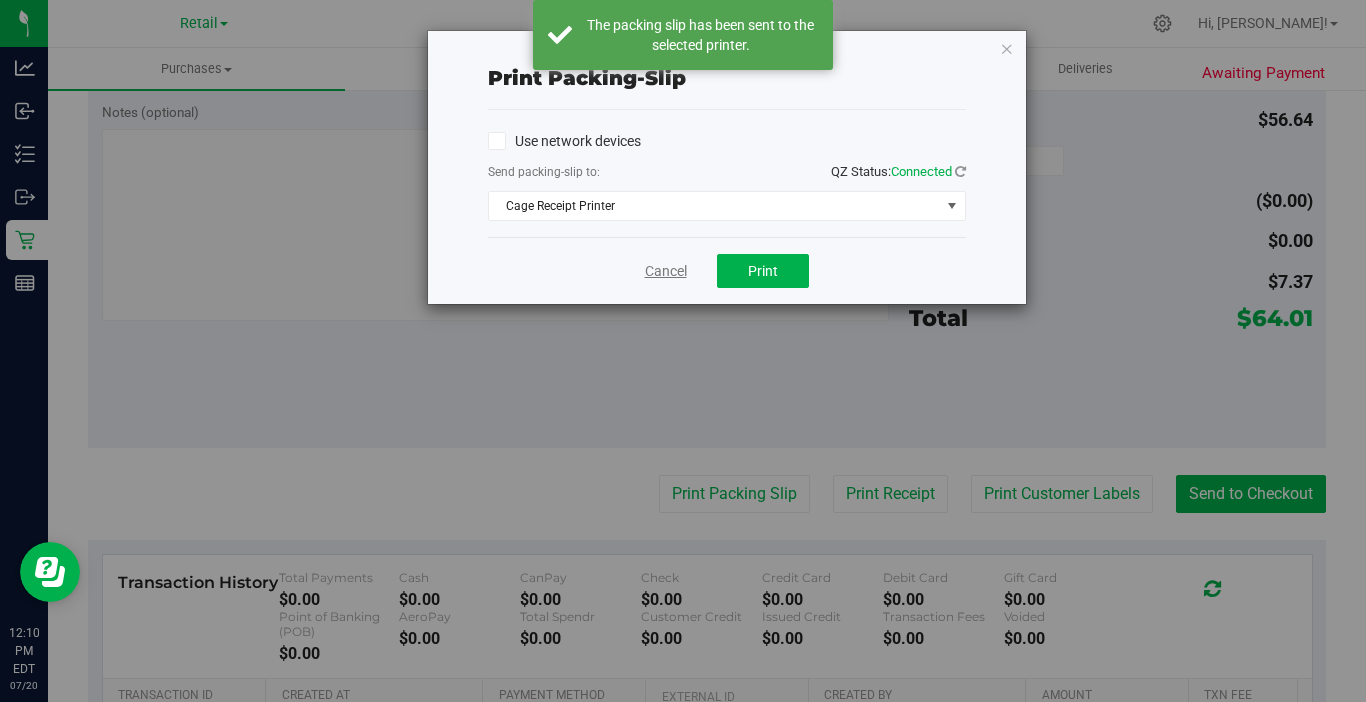 click on "Cancel" at bounding box center (666, 271) 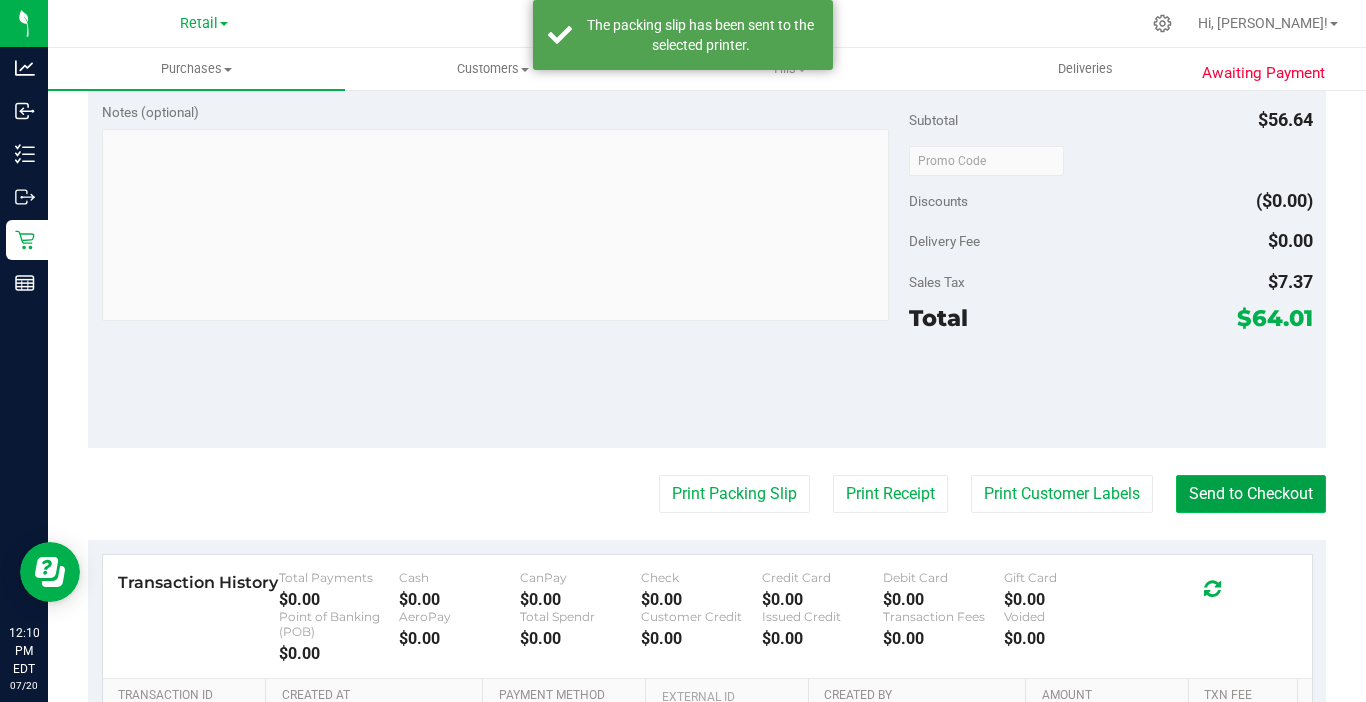 click on "Send to Checkout" at bounding box center [1251, 494] 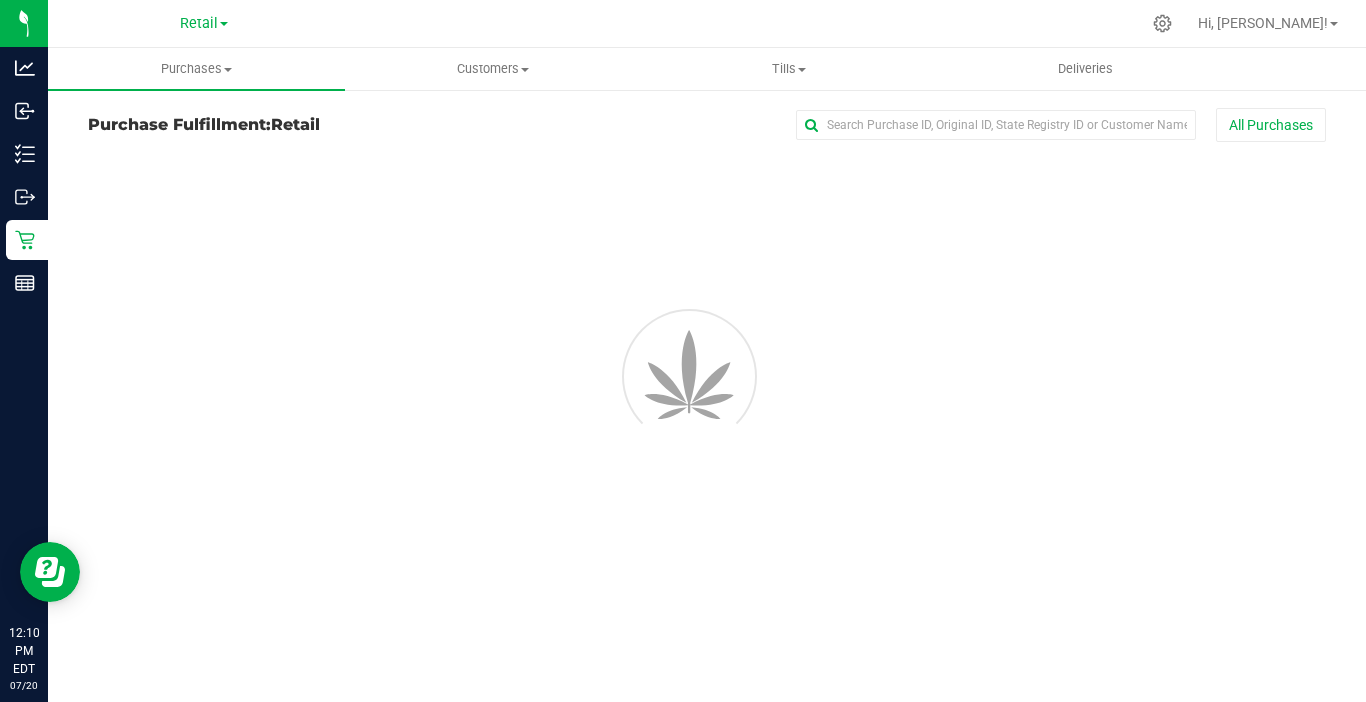 scroll, scrollTop: 0, scrollLeft: 0, axis: both 